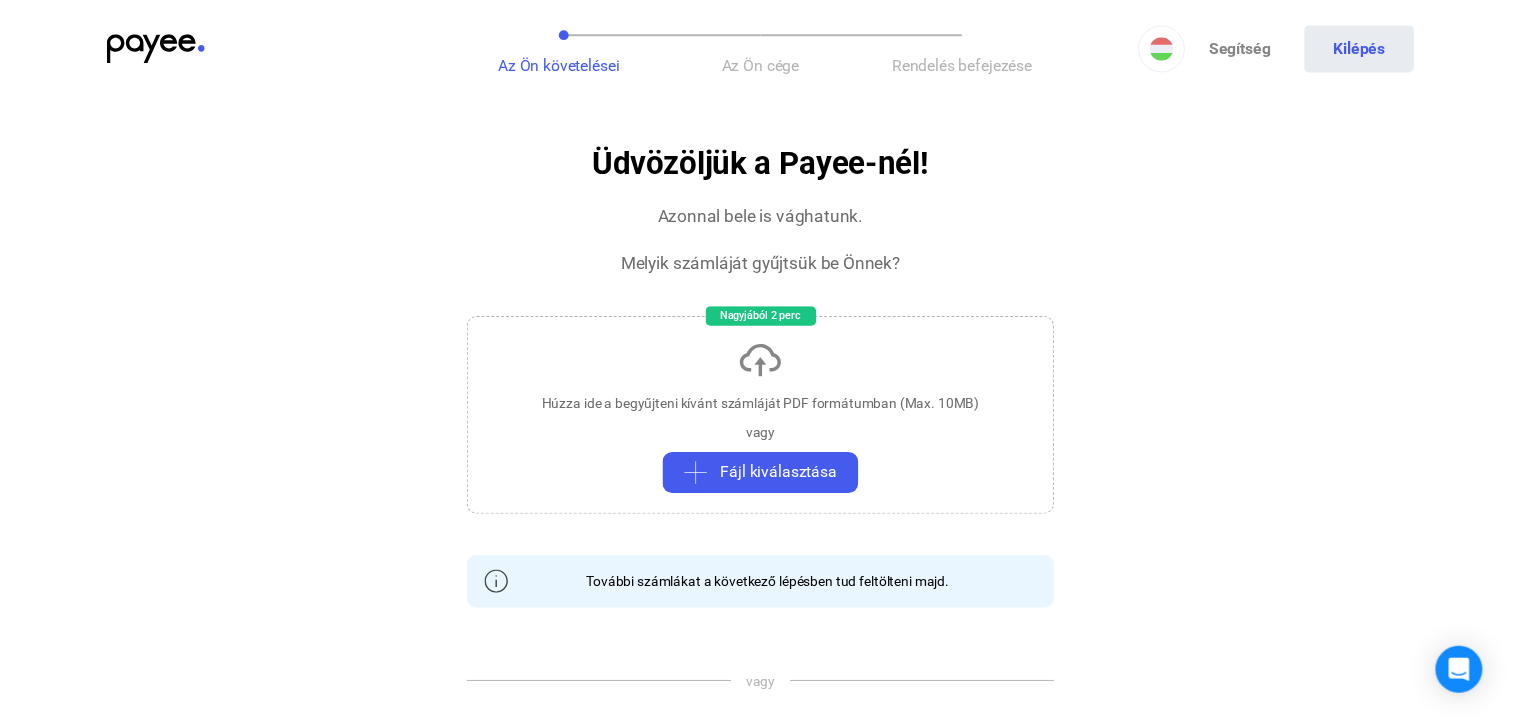 scroll, scrollTop: 0, scrollLeft: 0, axis: both 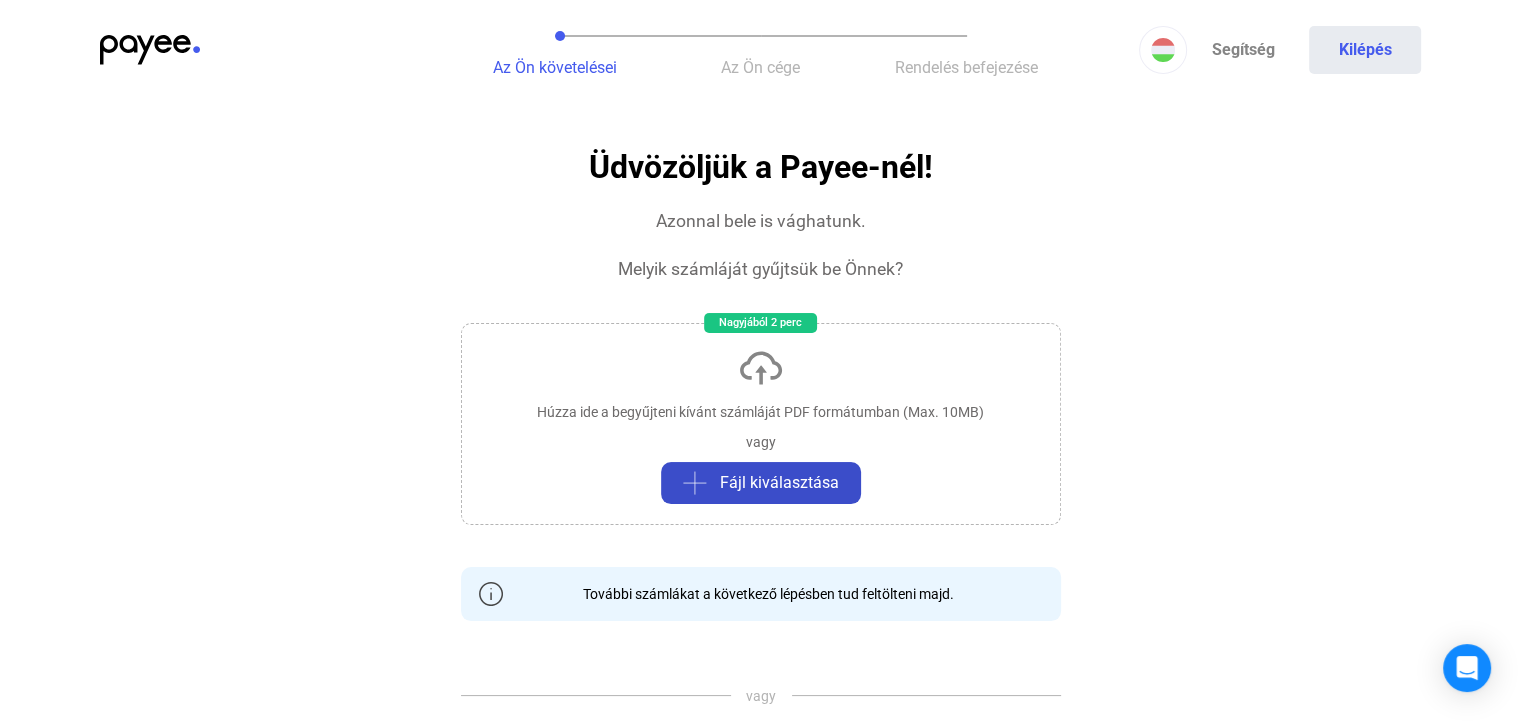click on "Fájl kiválasztása" 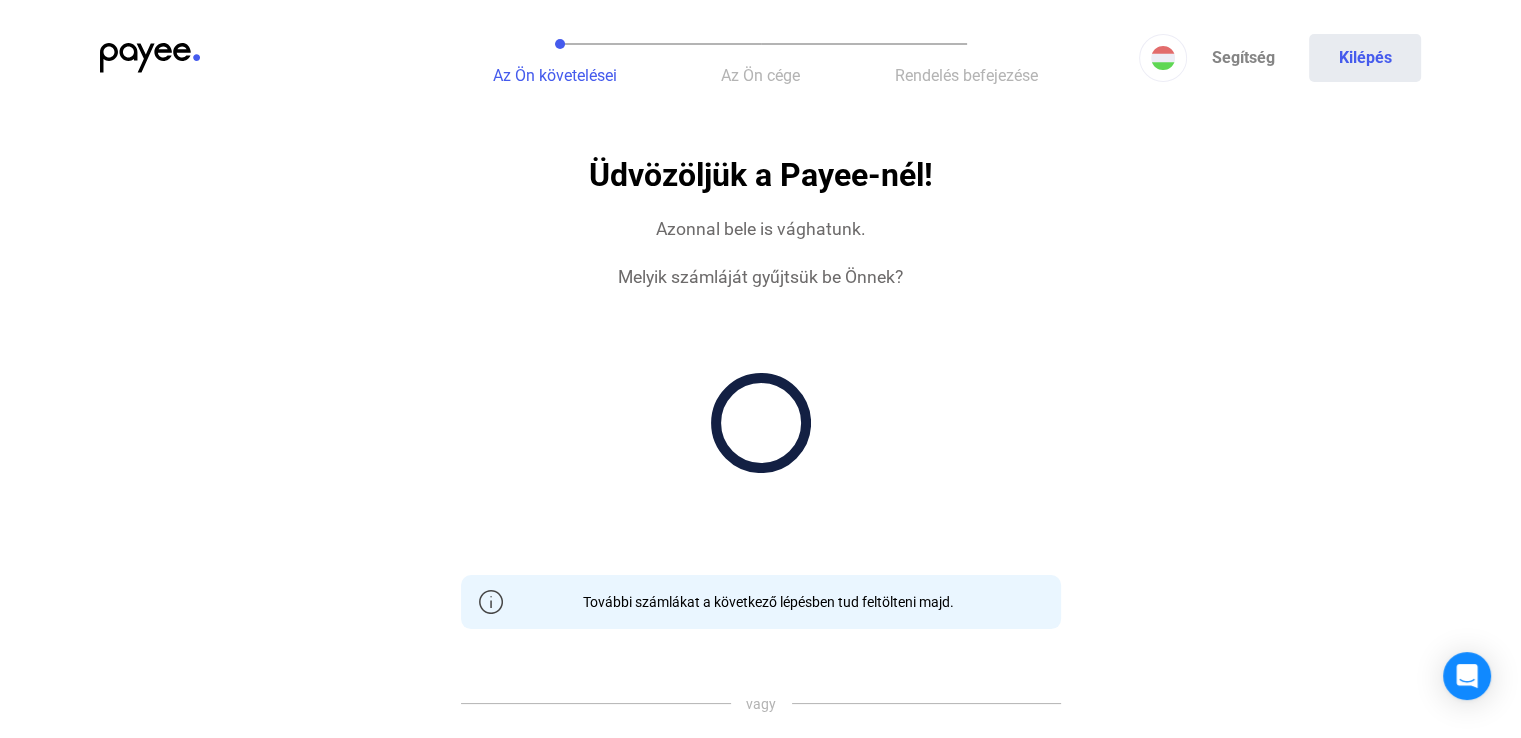 scroll, scrollTop: 148, scrollLeft: 0, axis: vertical 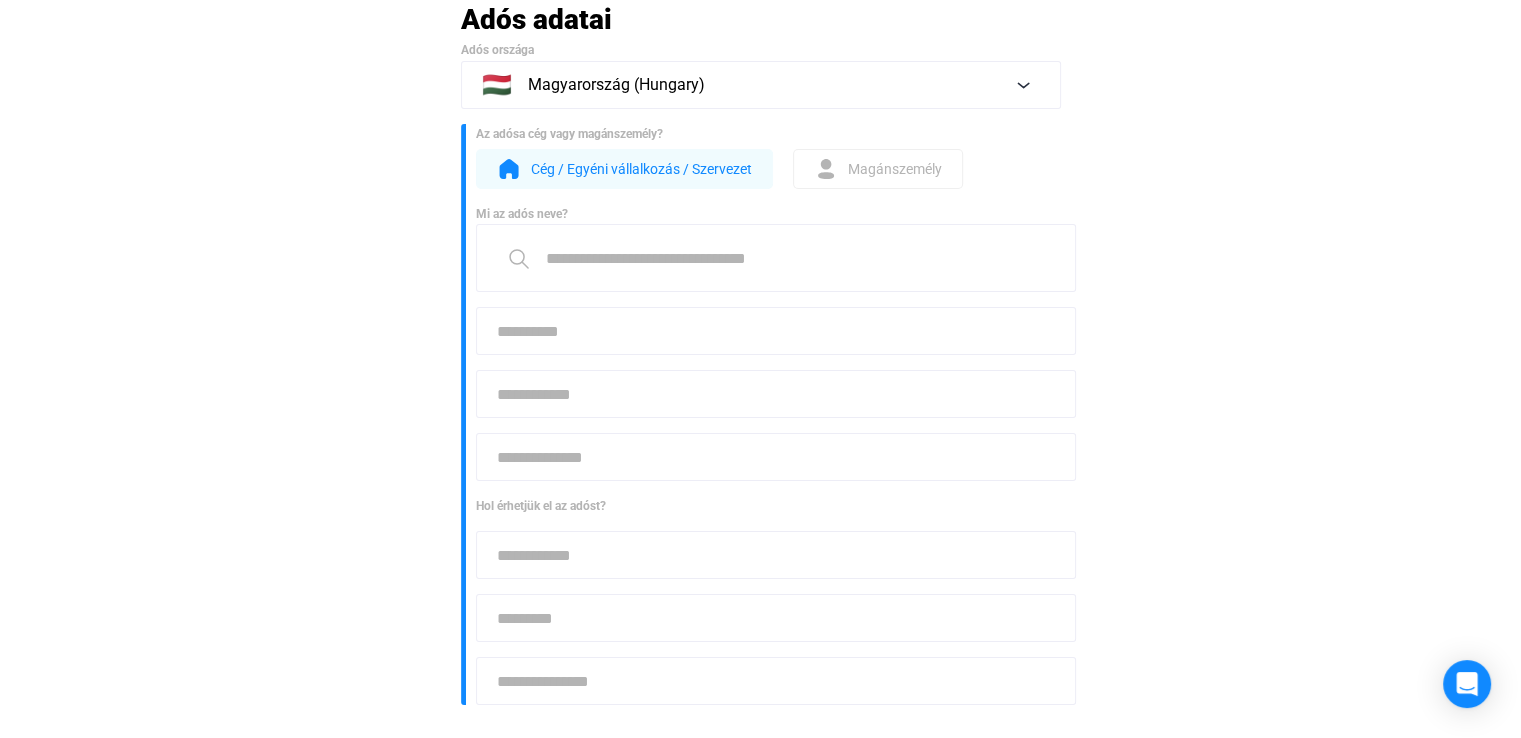 click on "Magánszemély" 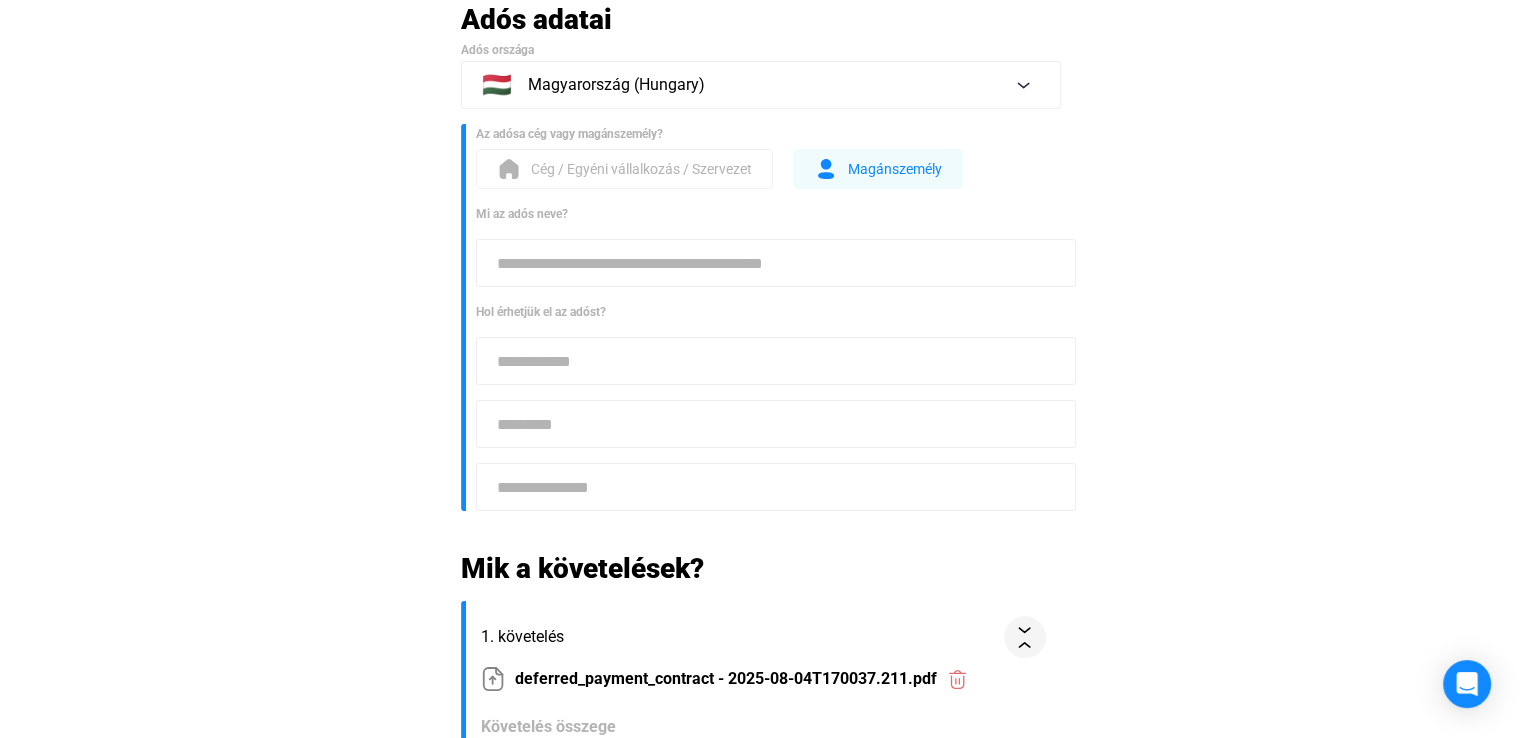 click 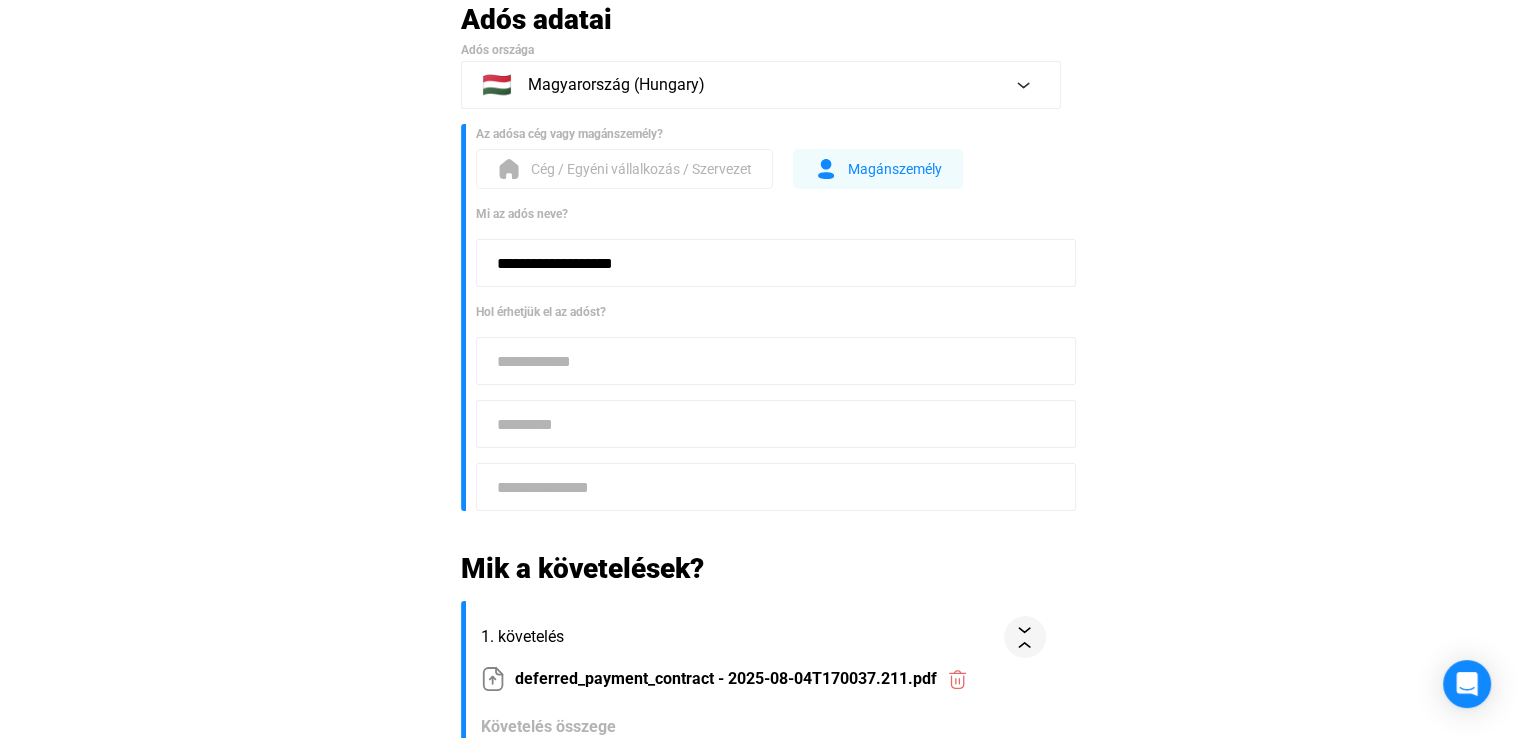 type on "**********" 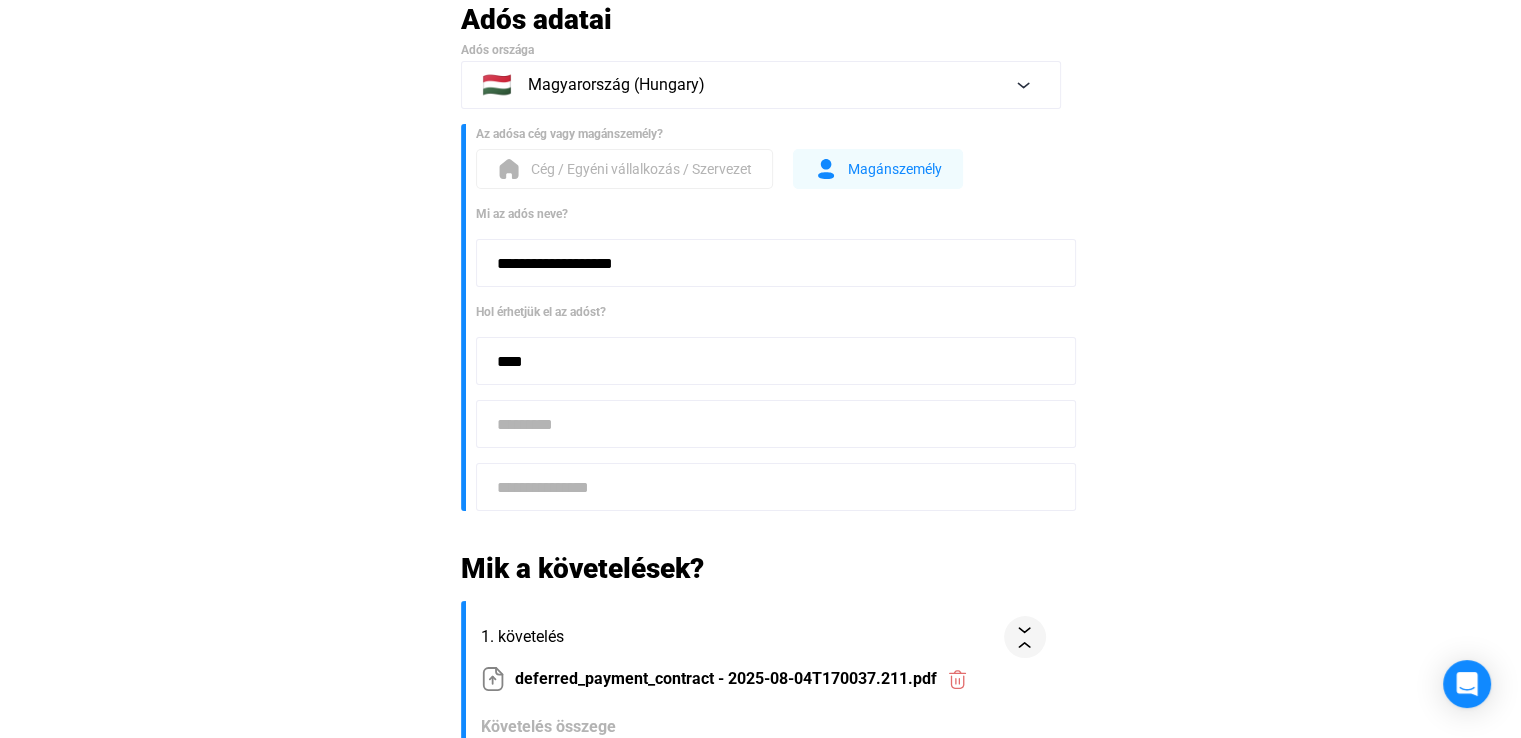 type on "****" 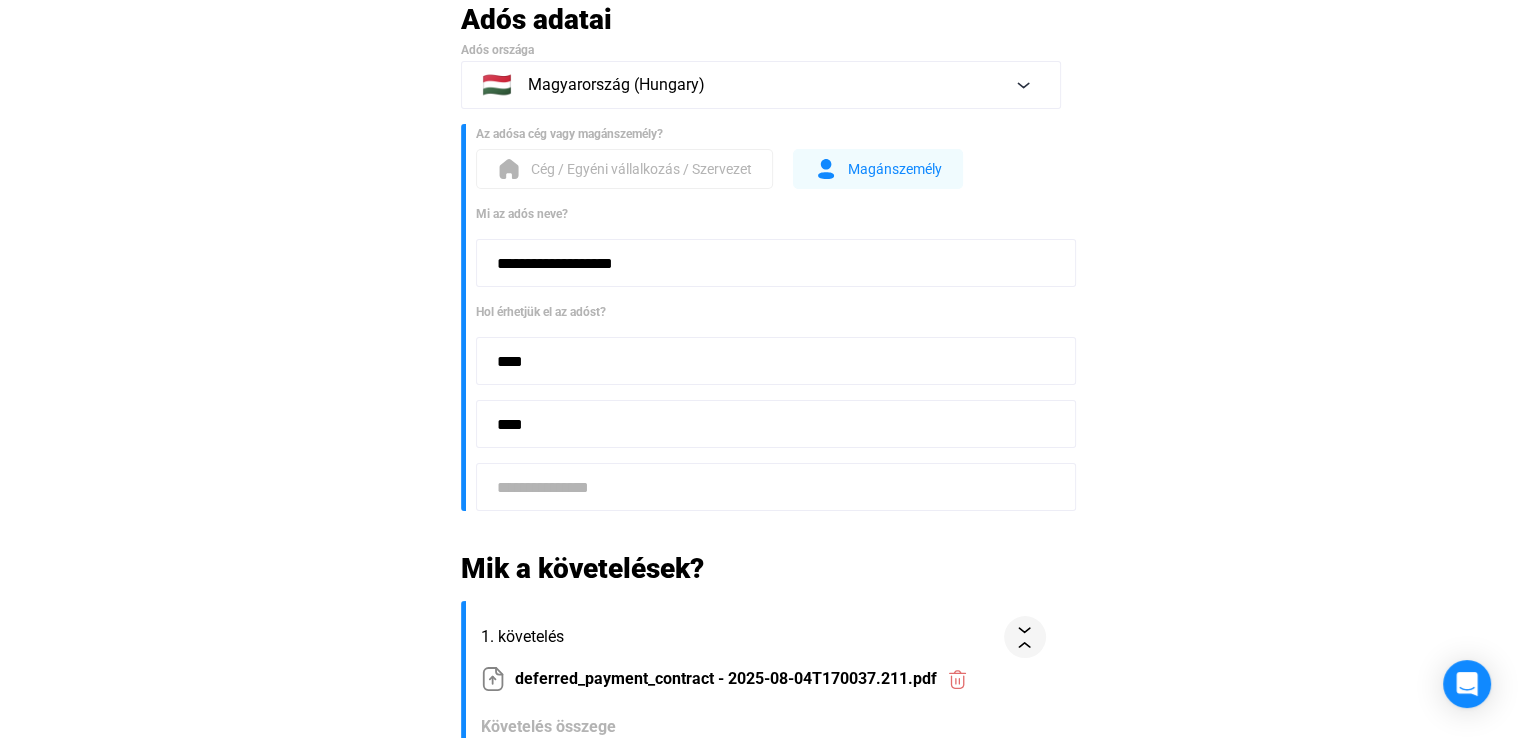 type on "****" 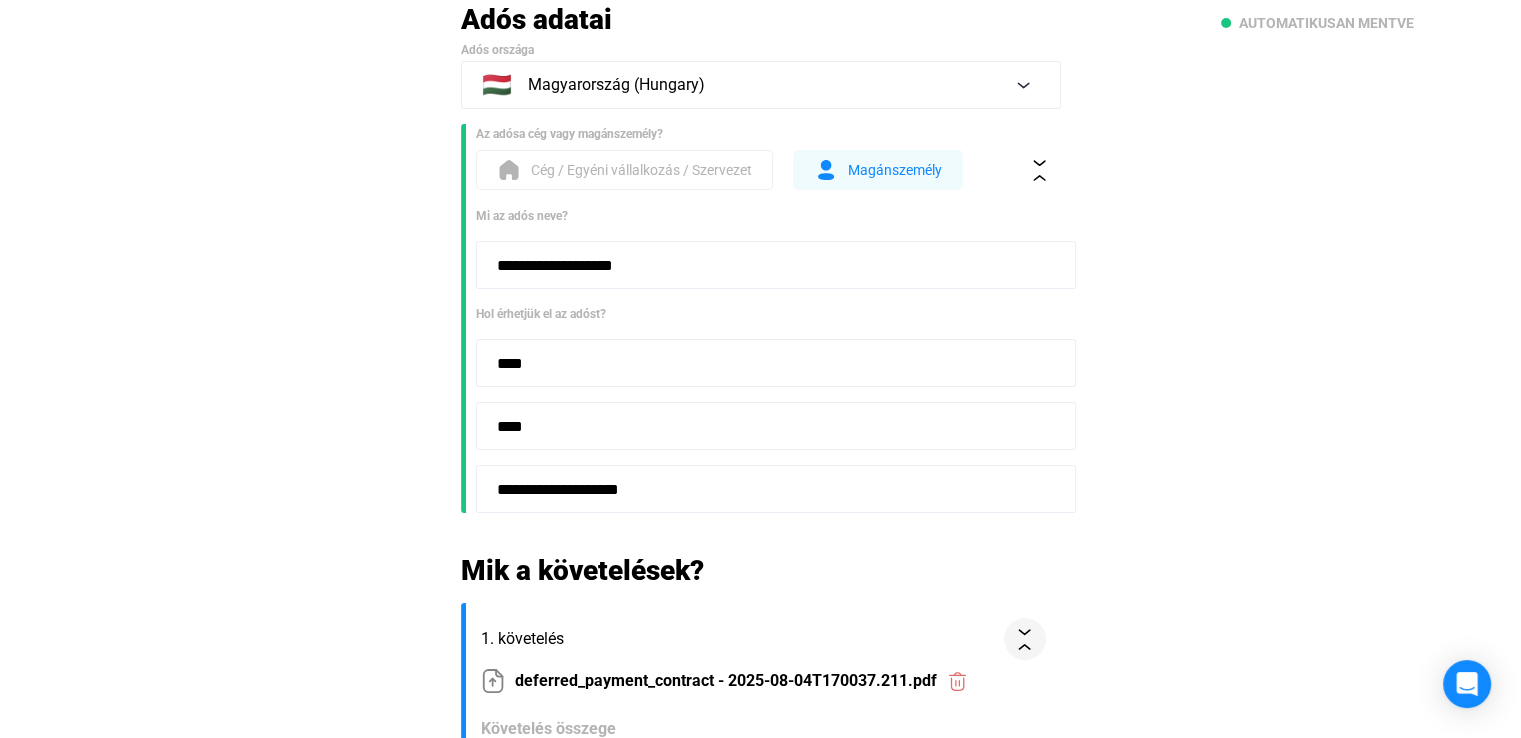 click on "**********" 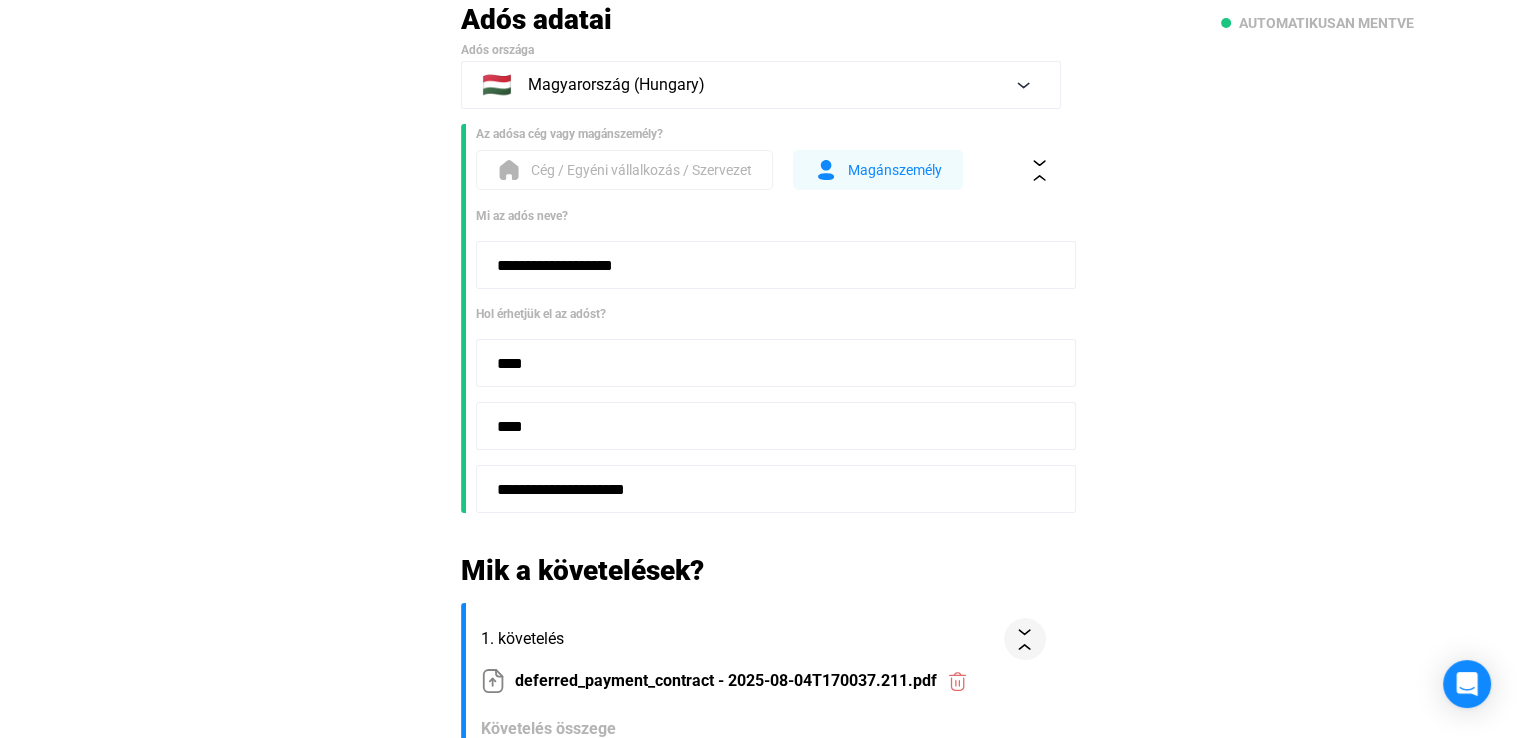 type on "**********" 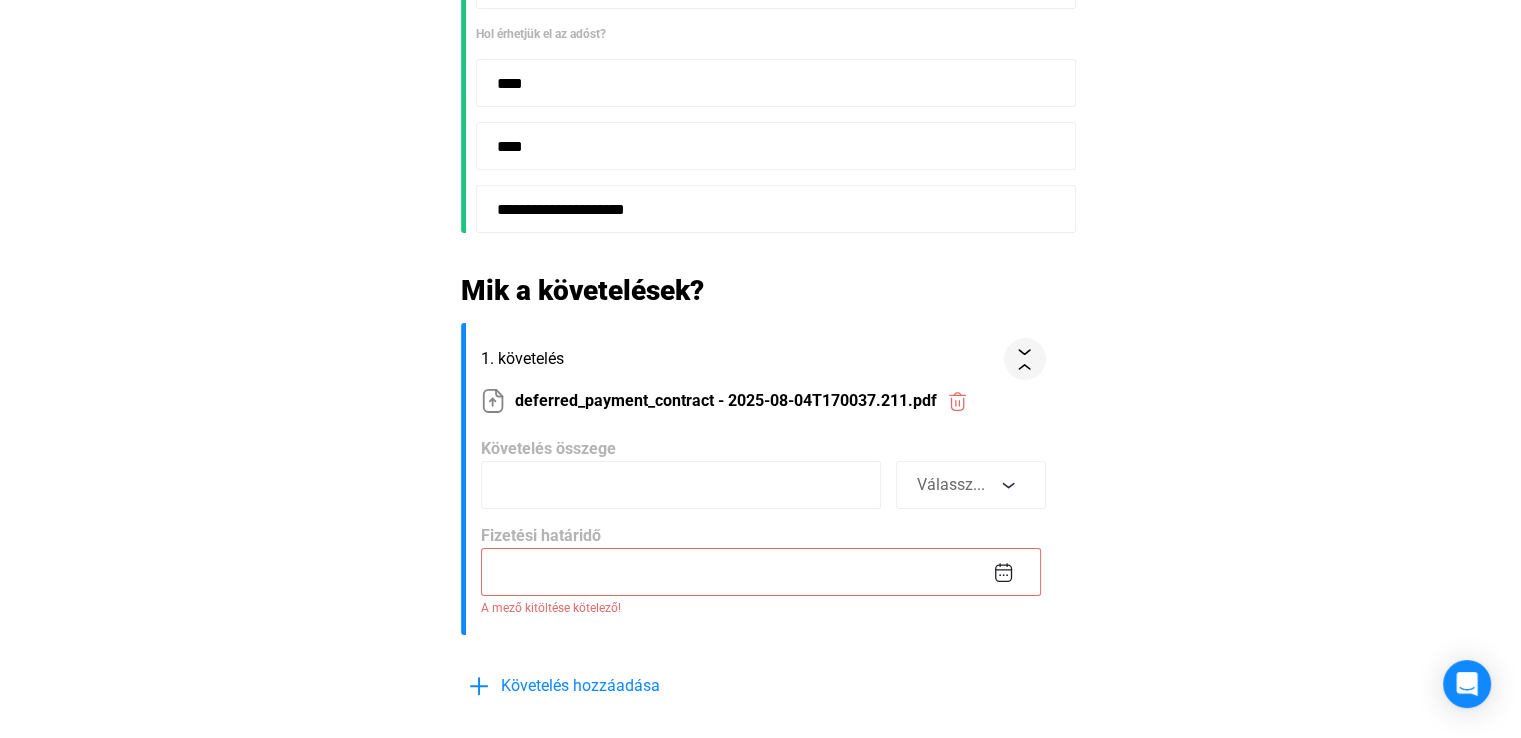 scroll, scrollTop: 431, scrollLeft: 0, axis: vertical 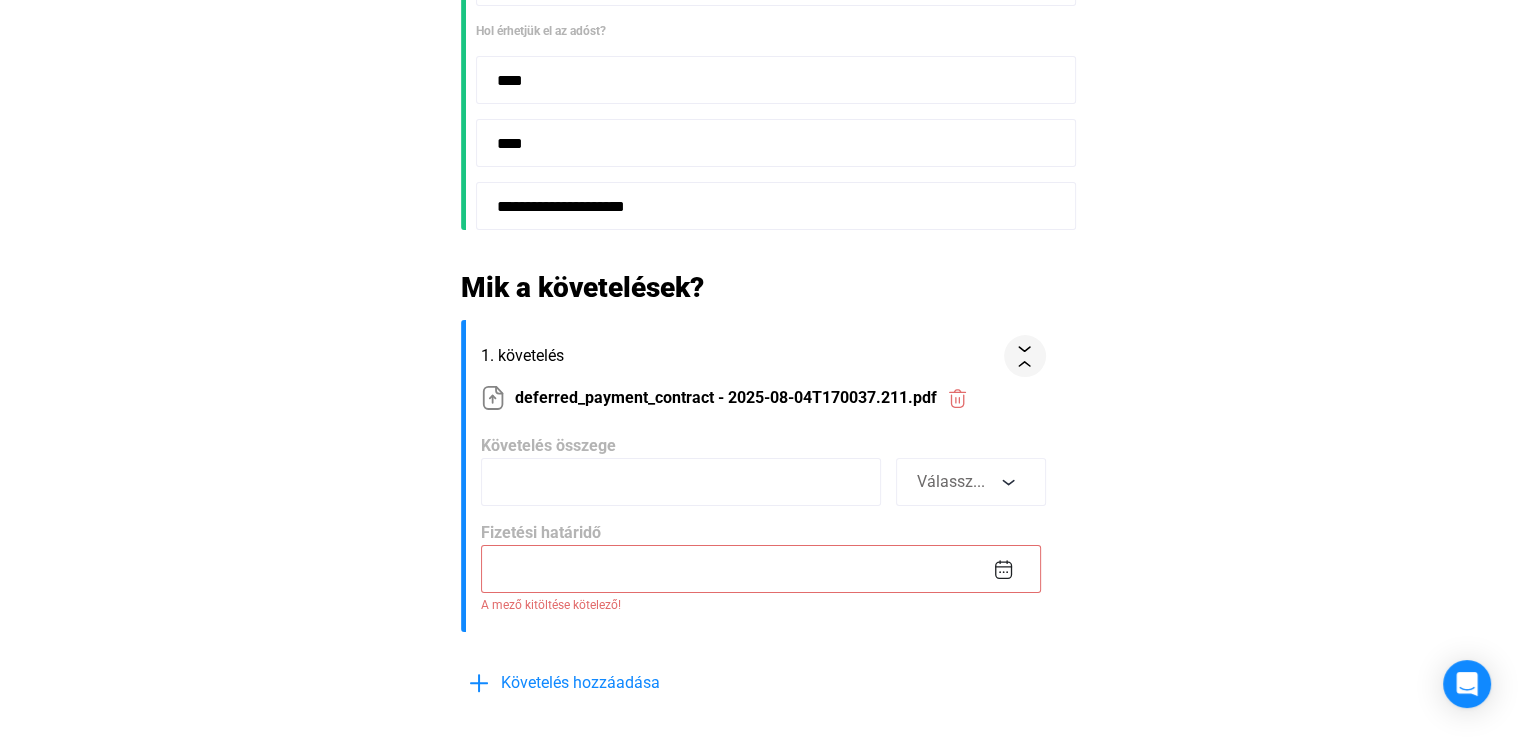click 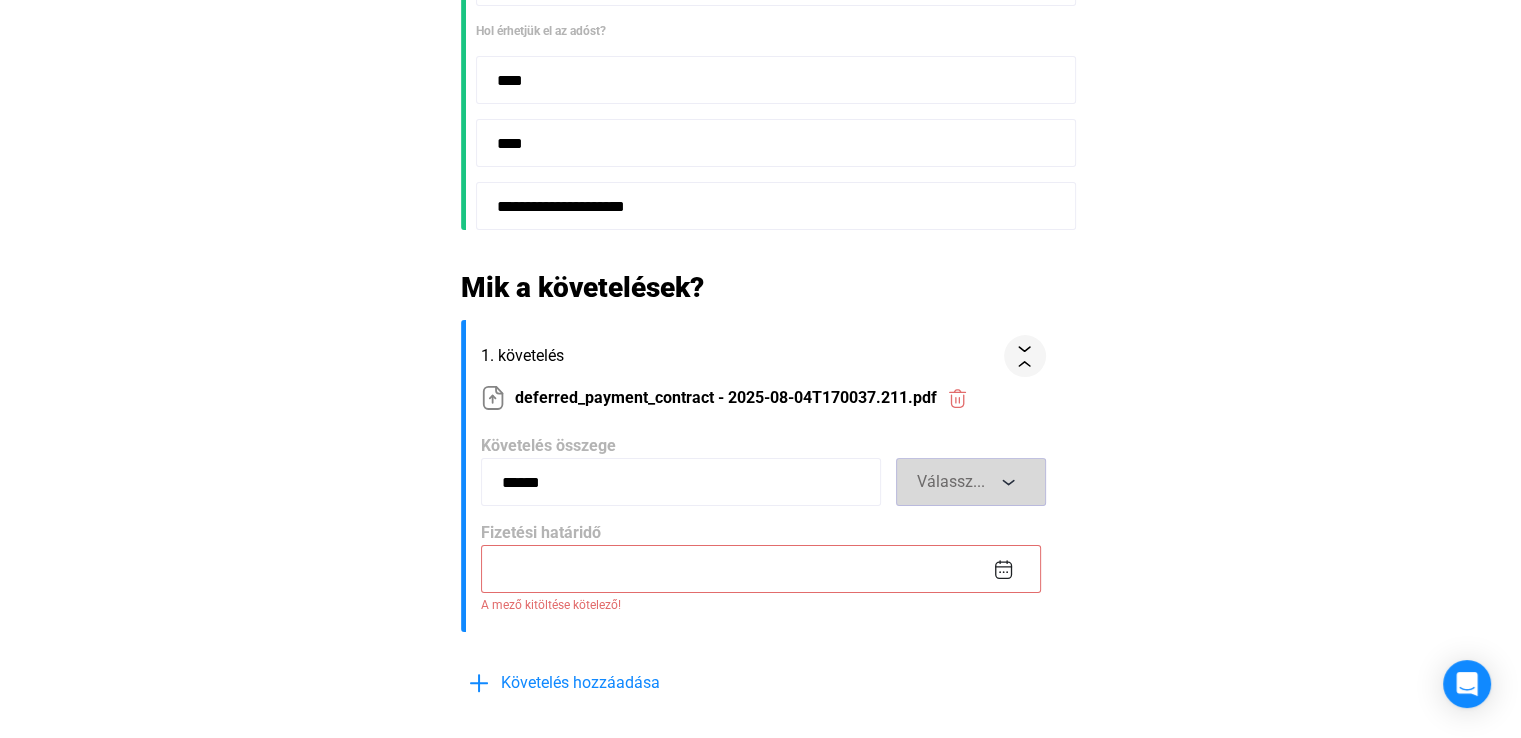 type on "******" 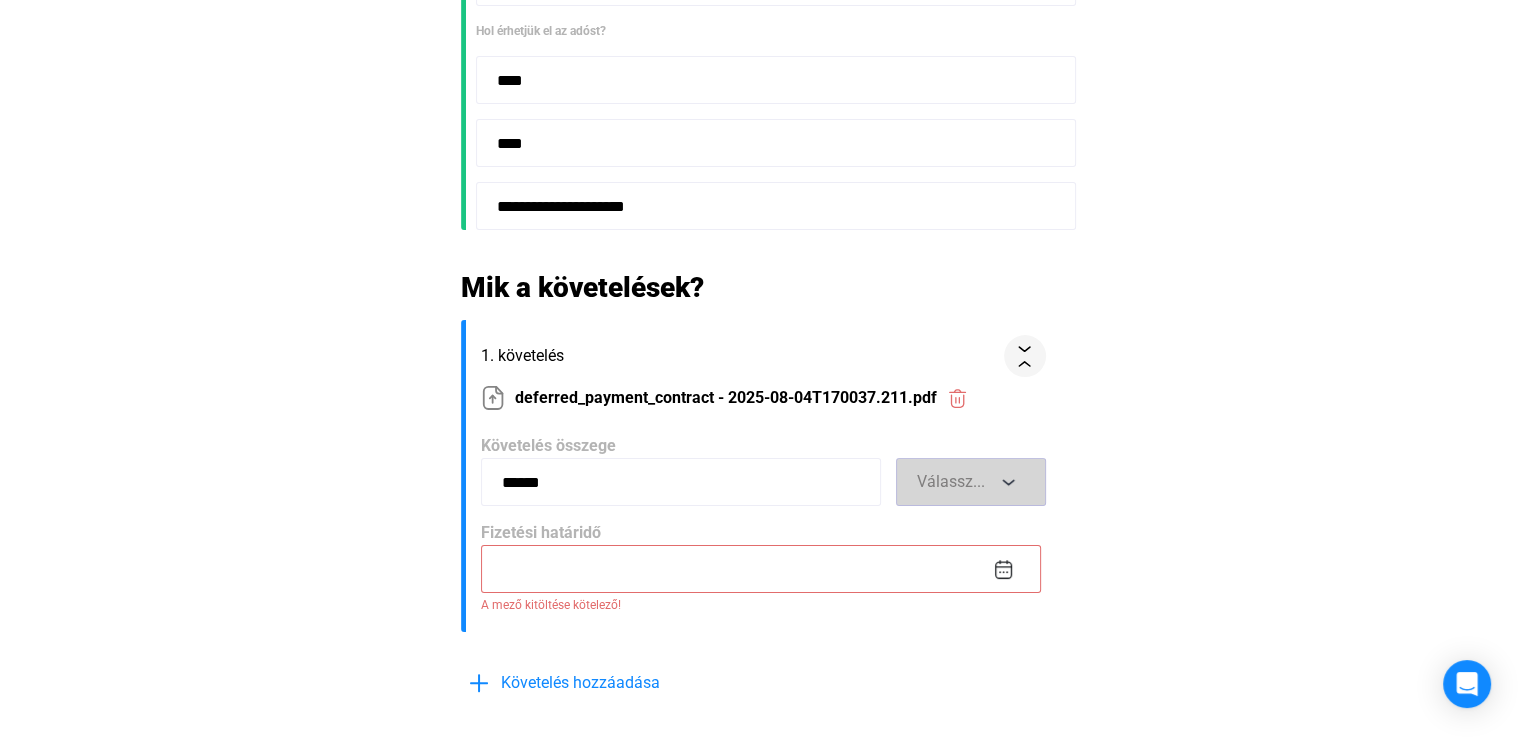 click on "Válassz..." 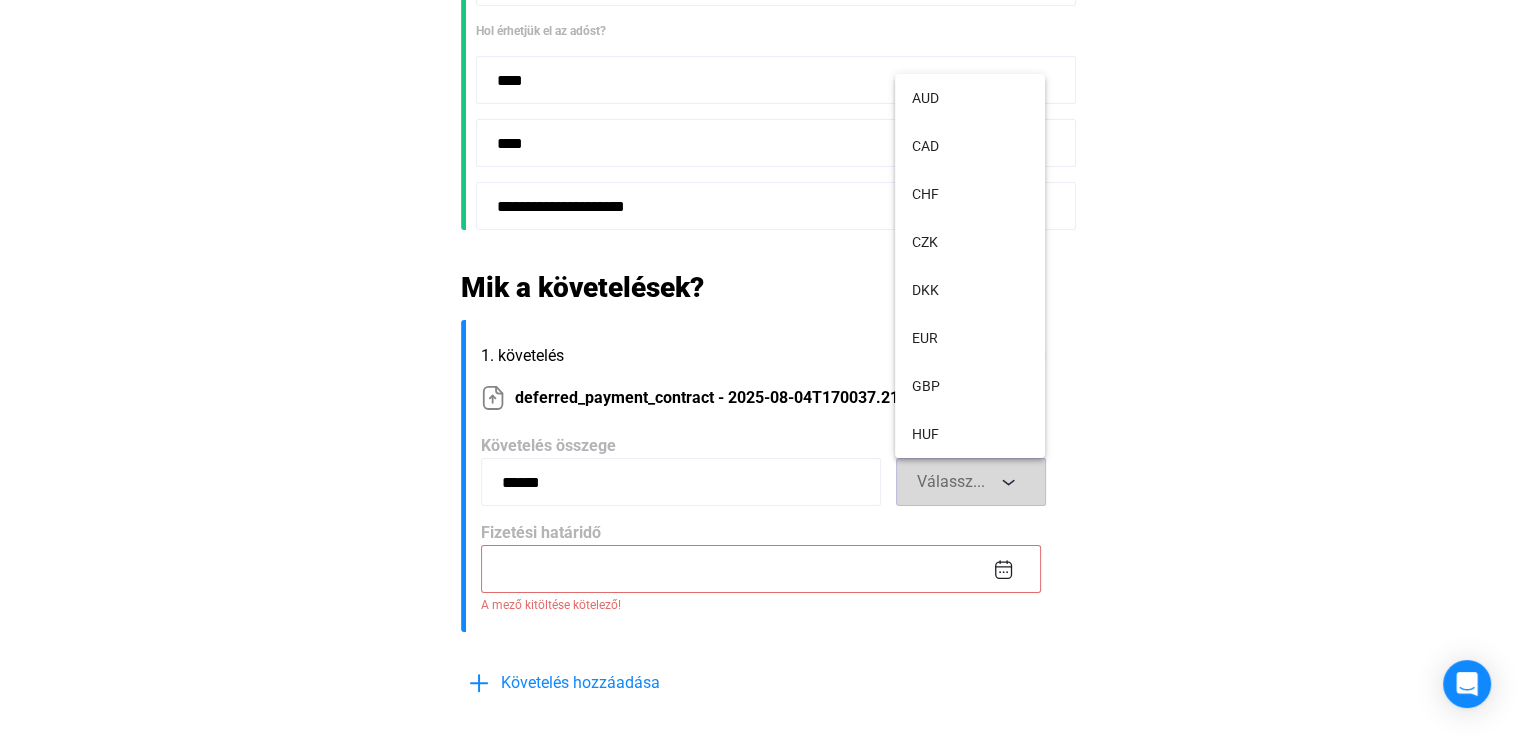 type 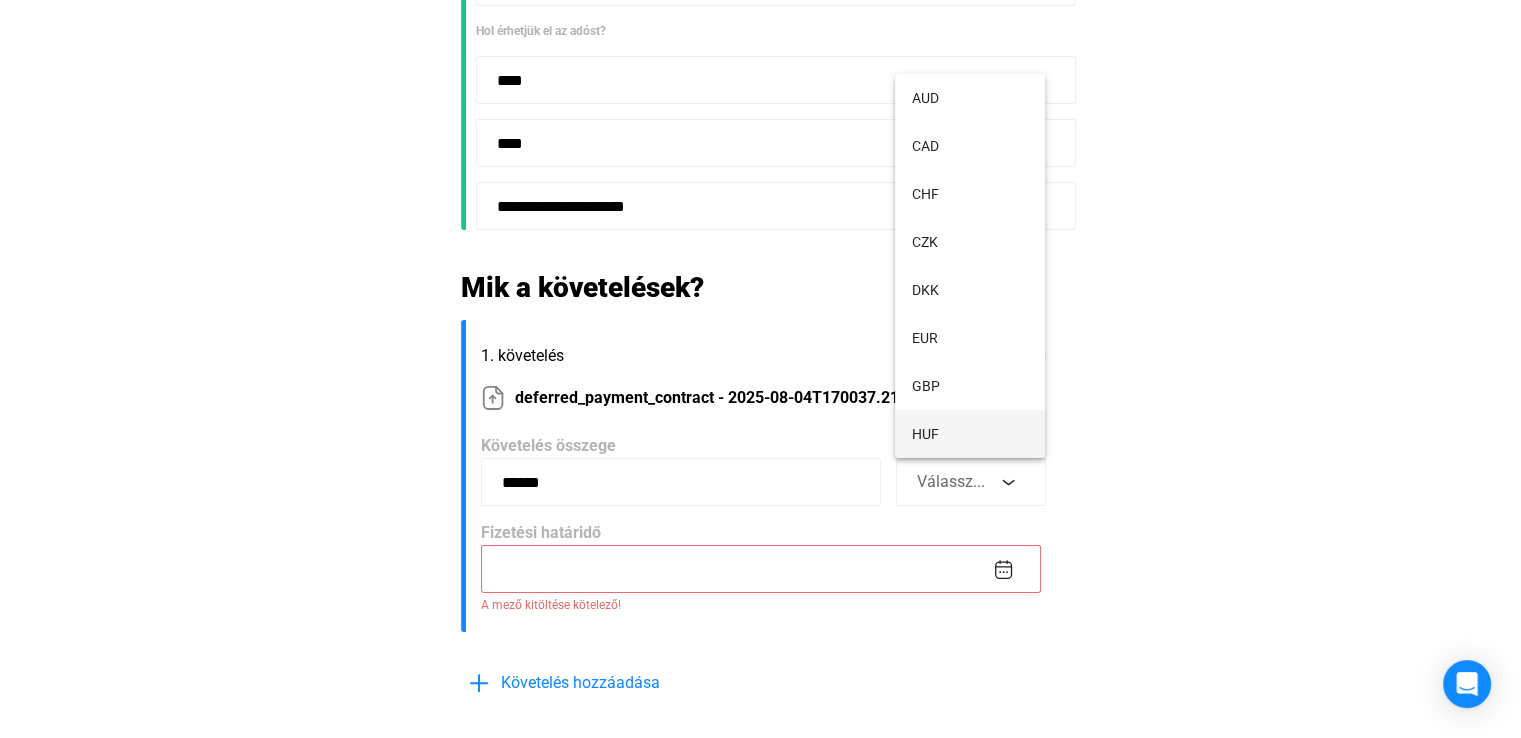 click on "HUF" at bounding box center [970, 434] 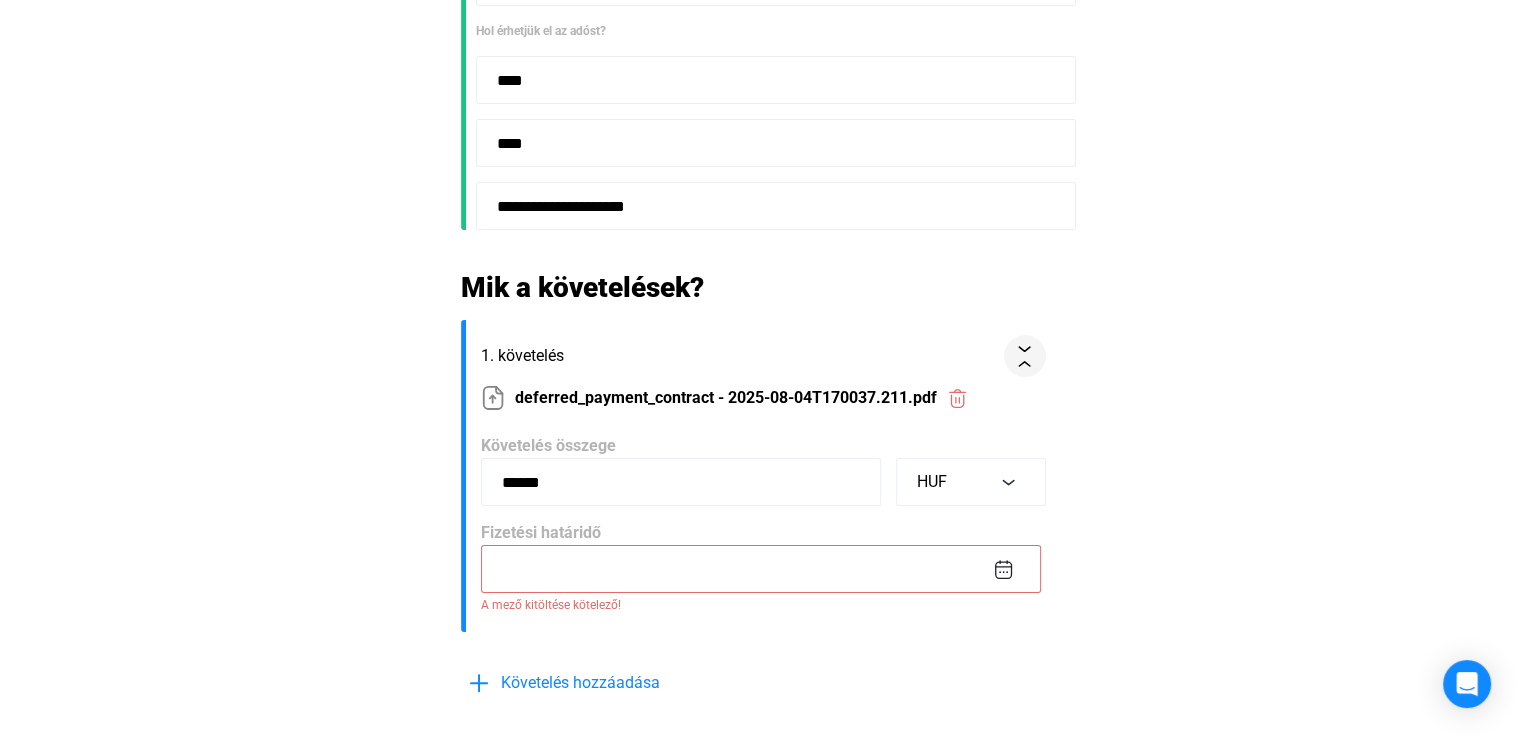 click on "**********" 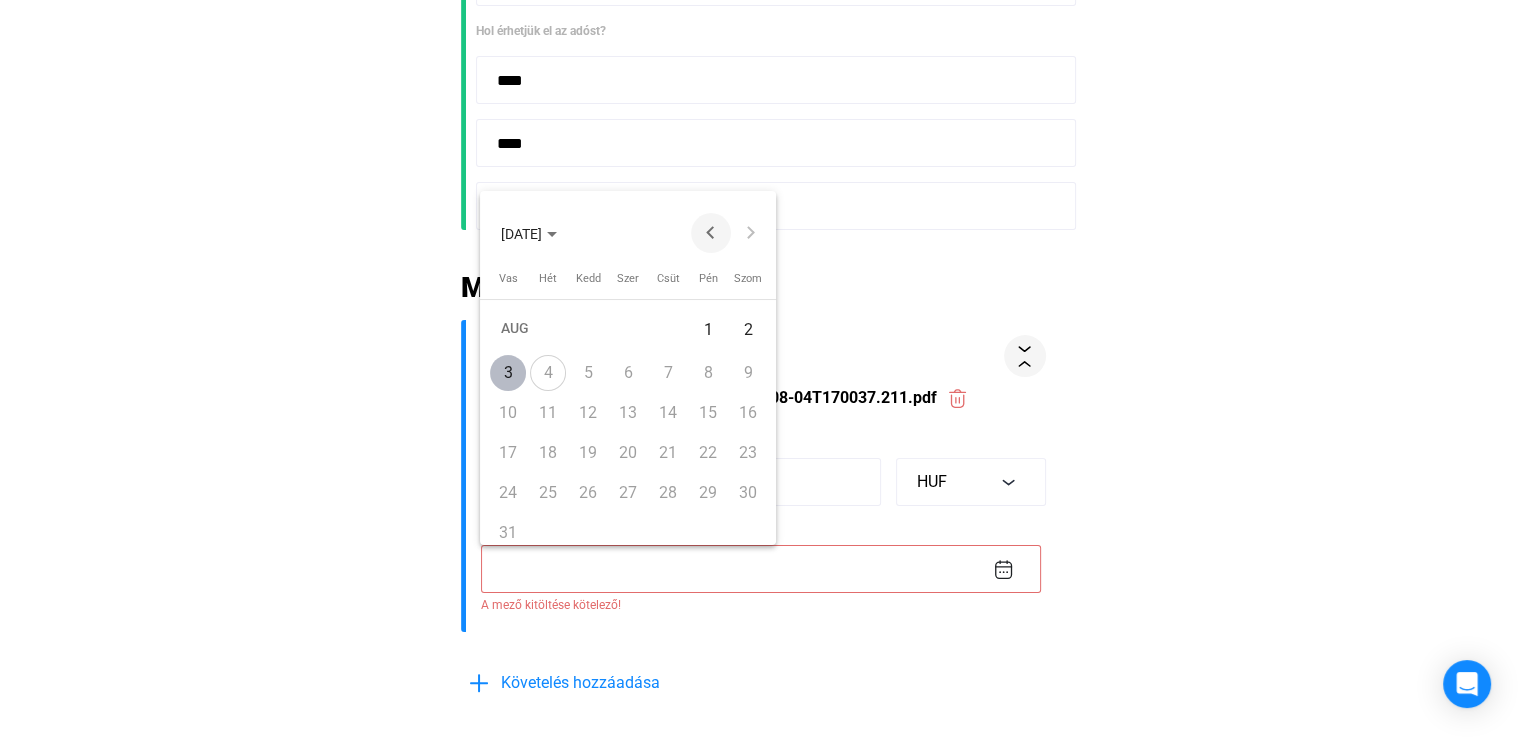 click at bounding box center [711, 233] 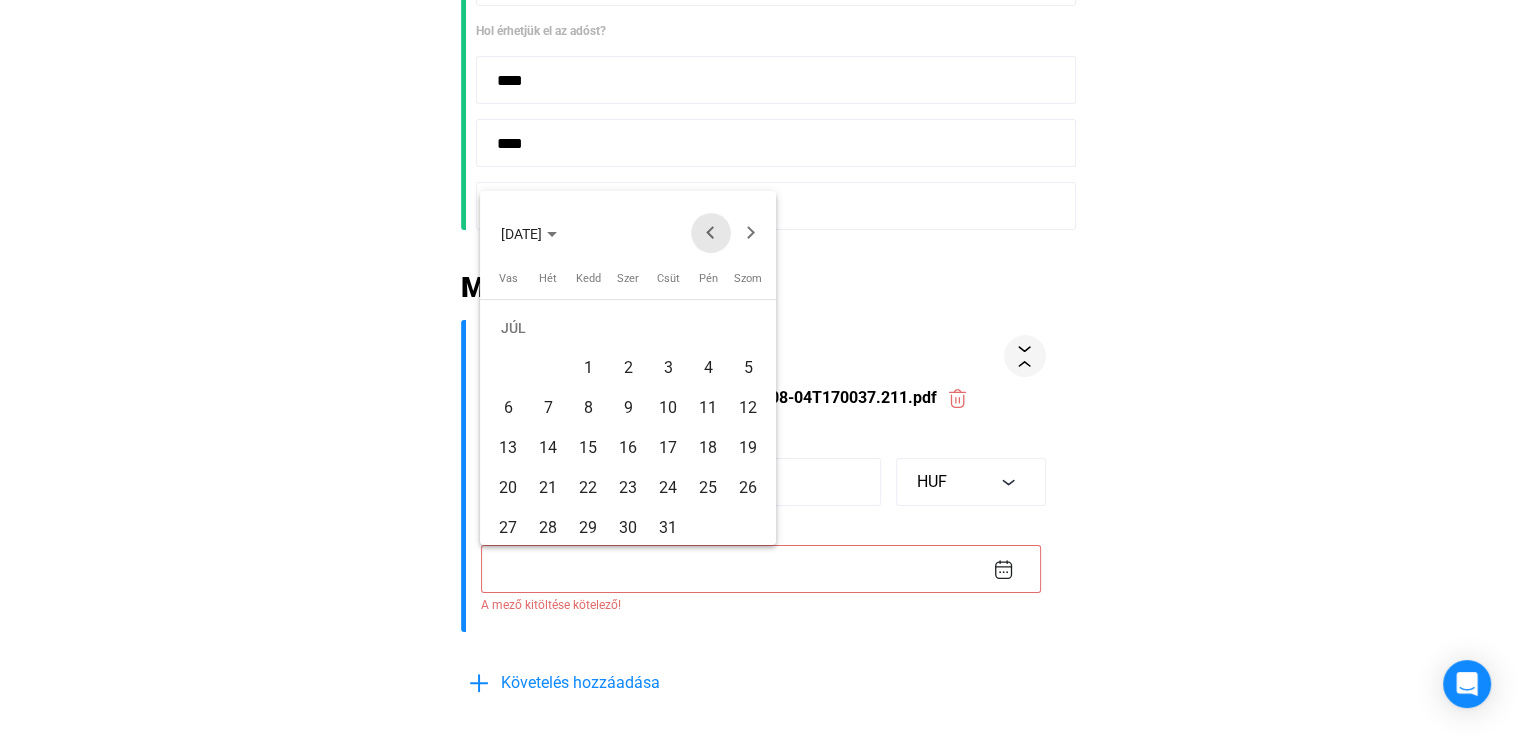click at bounding box center (711, 233) 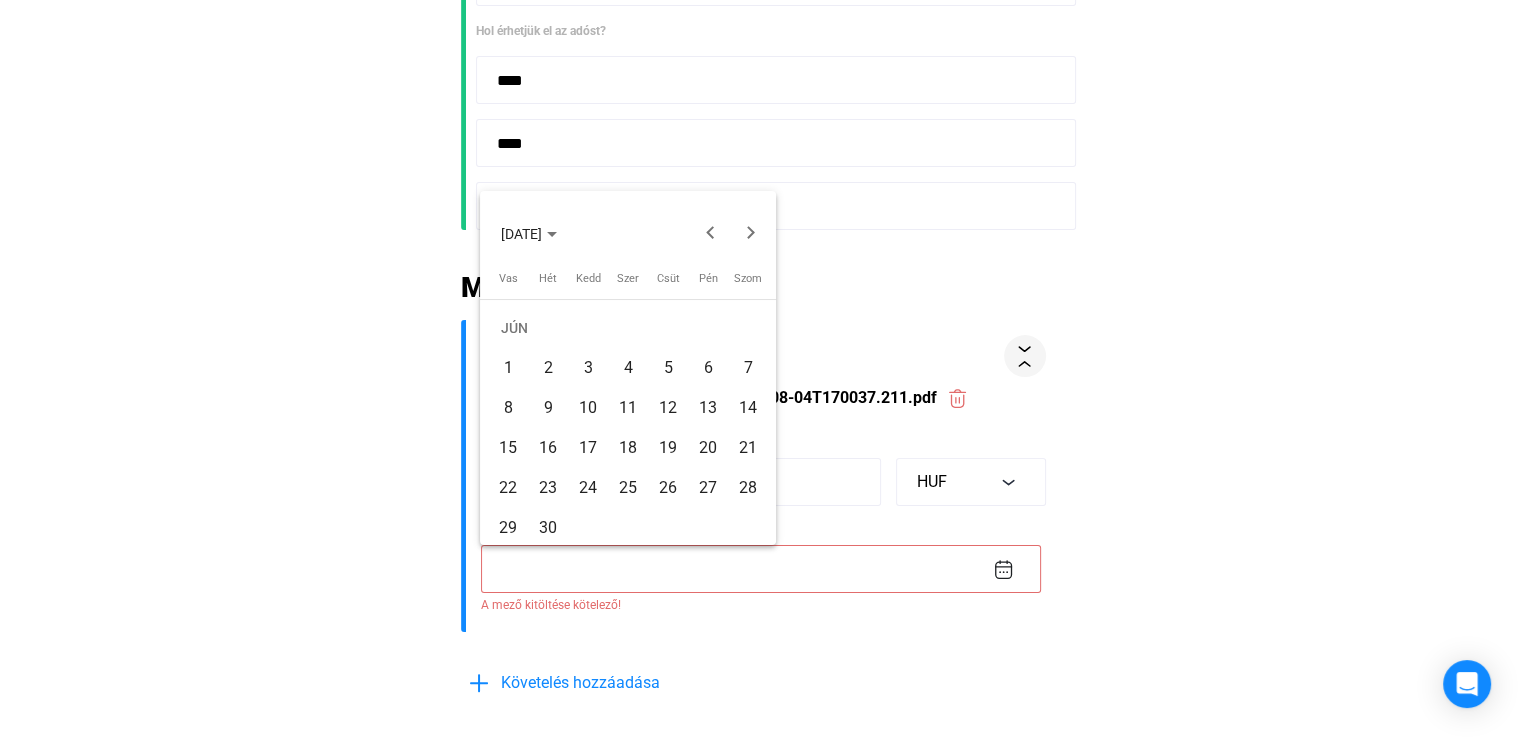 click on "4" at bounding box center [628, 368] 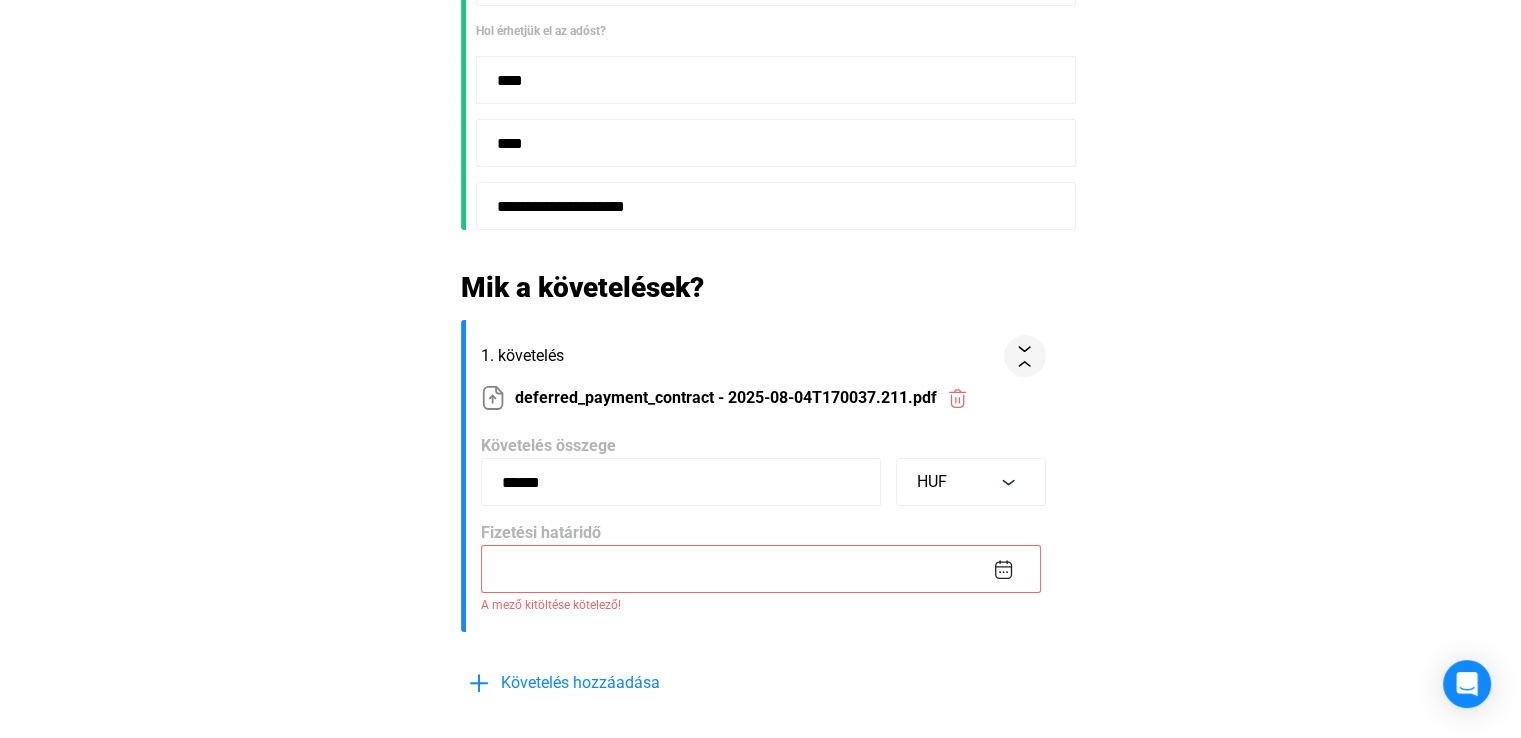 type on "**********" 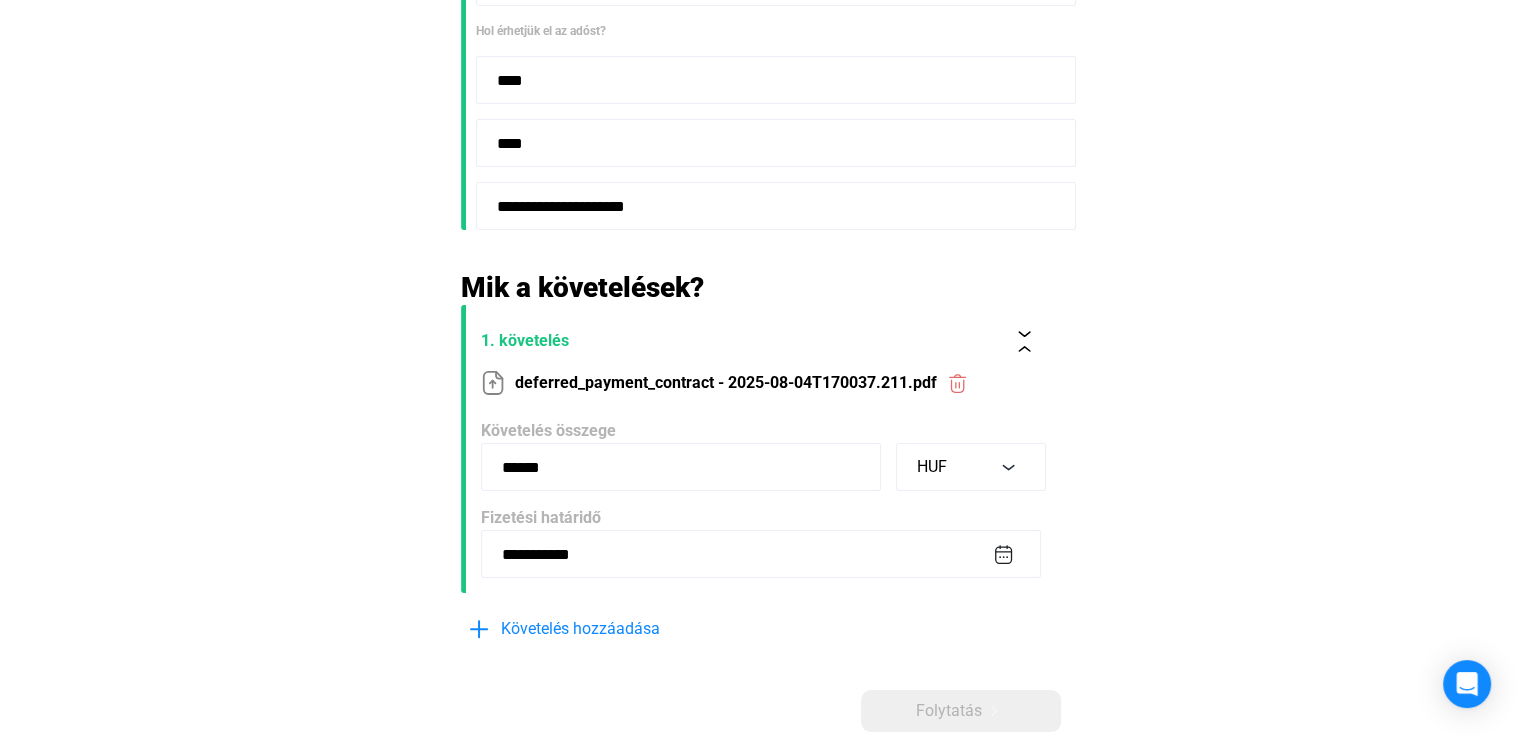 click on "**********" 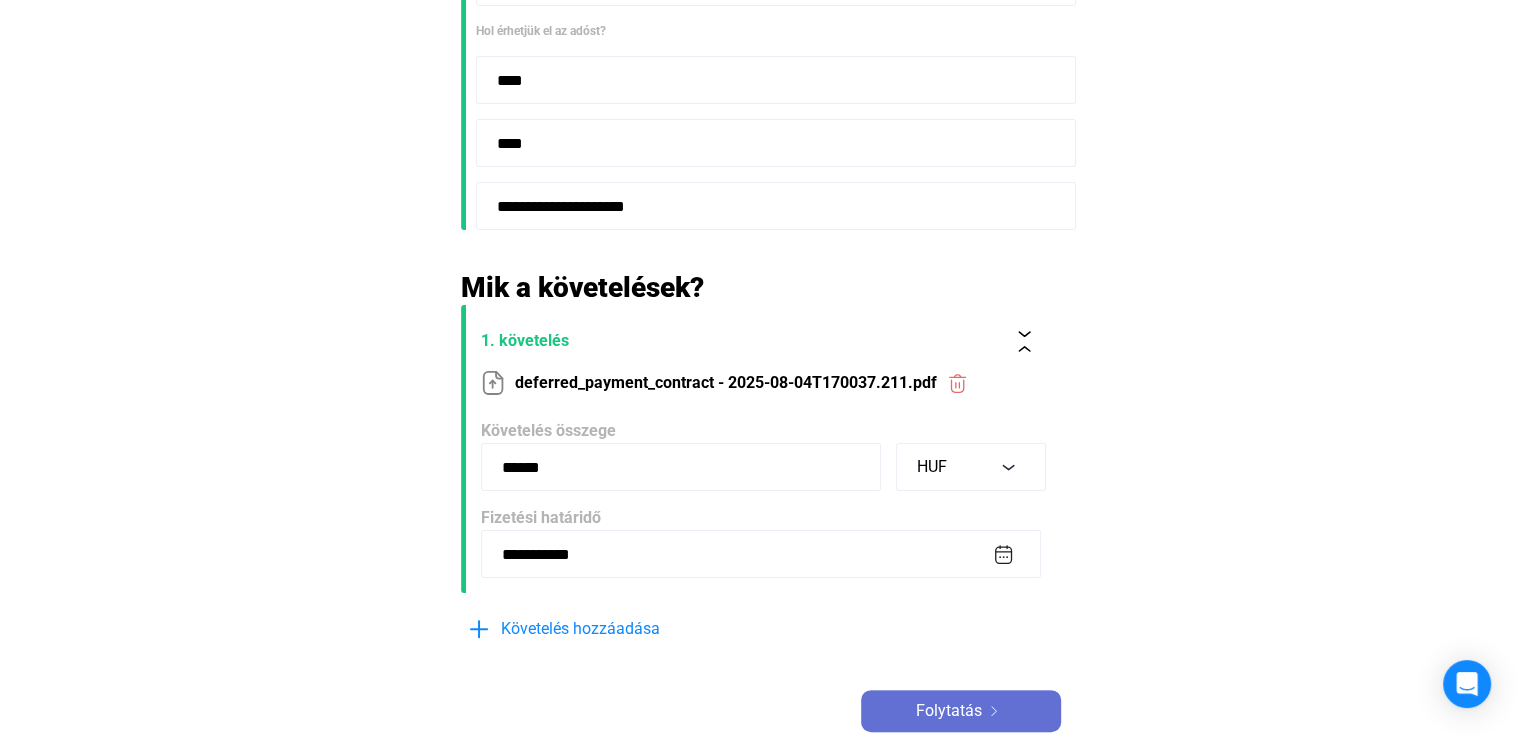 click on "Folytatás" 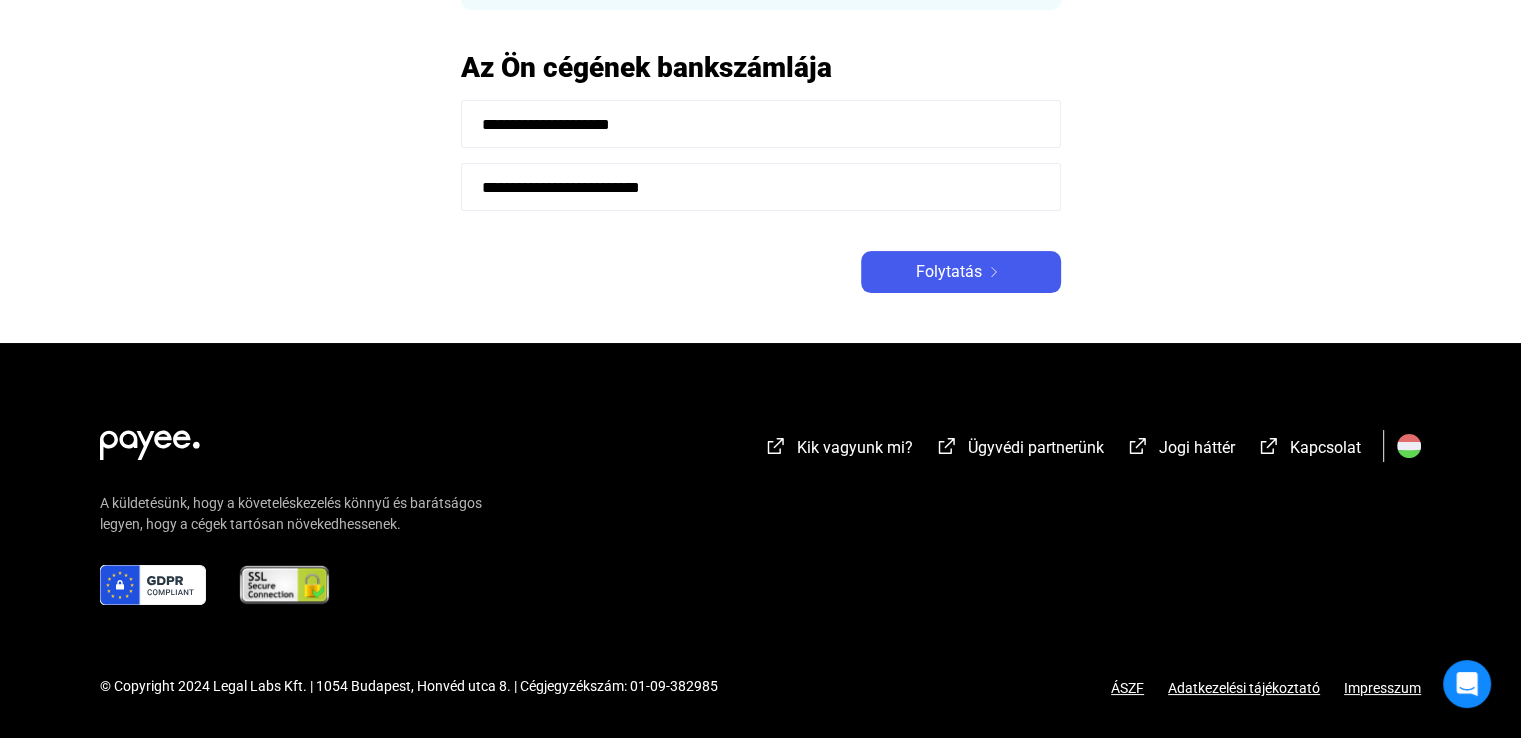 scroll, scrollTop: 0, scrollLeft: 0, axis: both 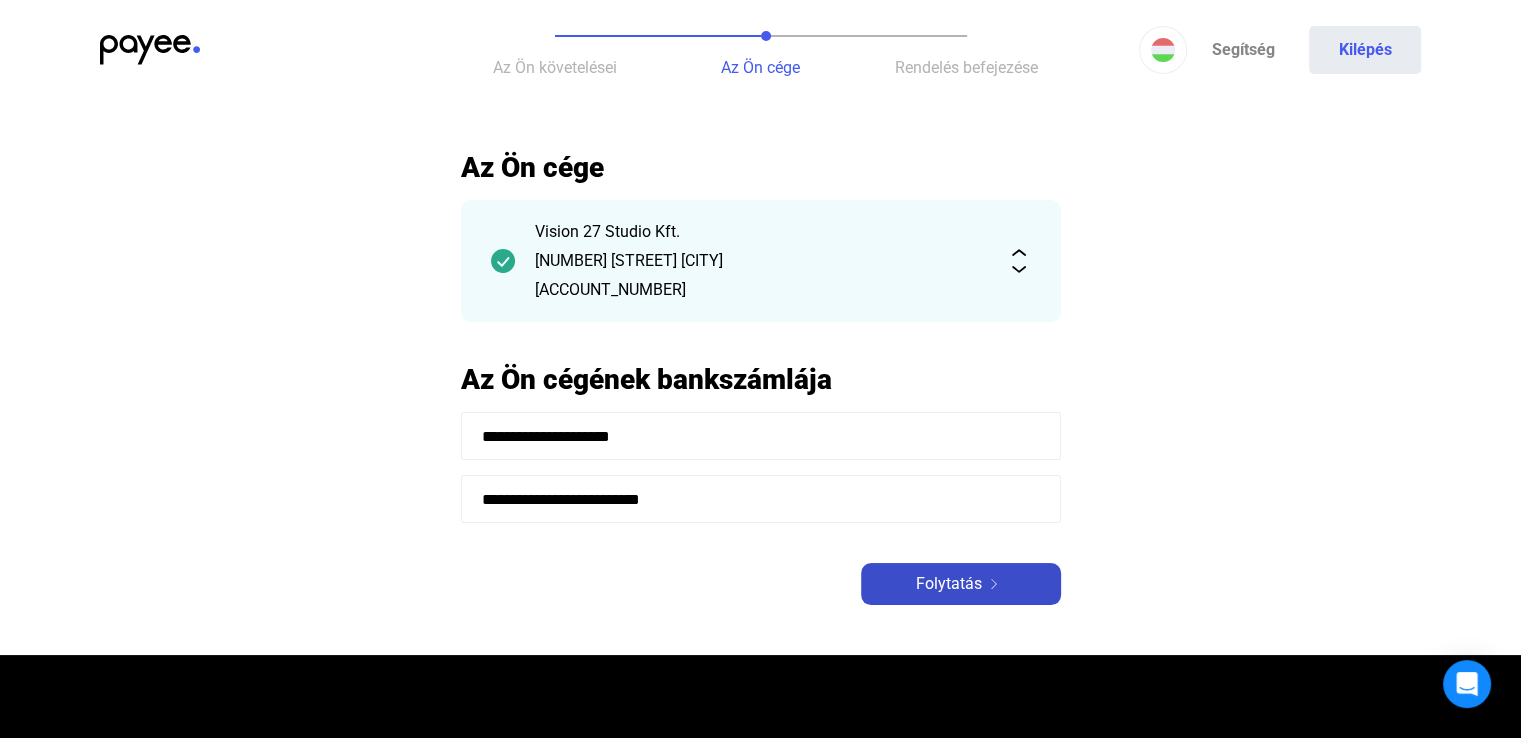 click on "Folytatás" 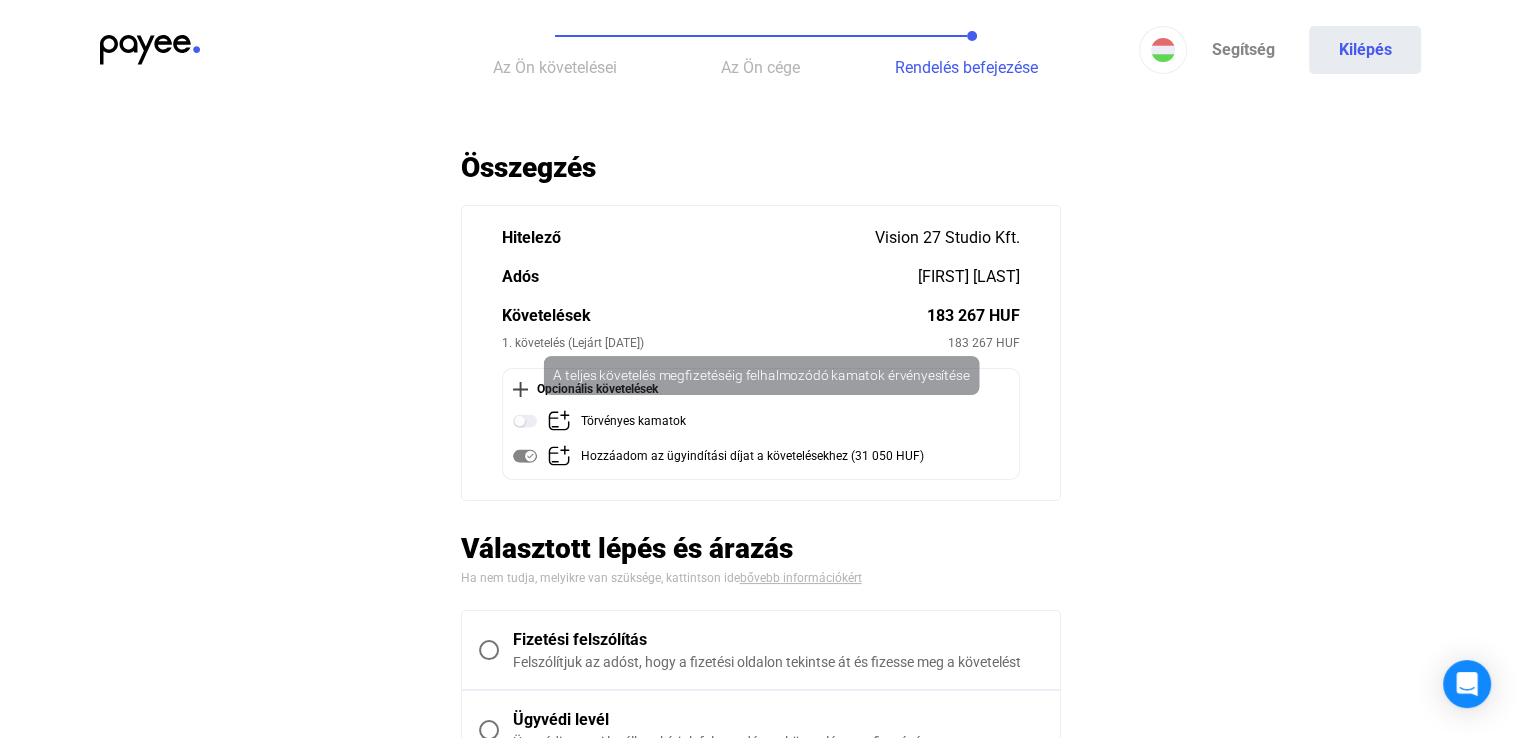 click 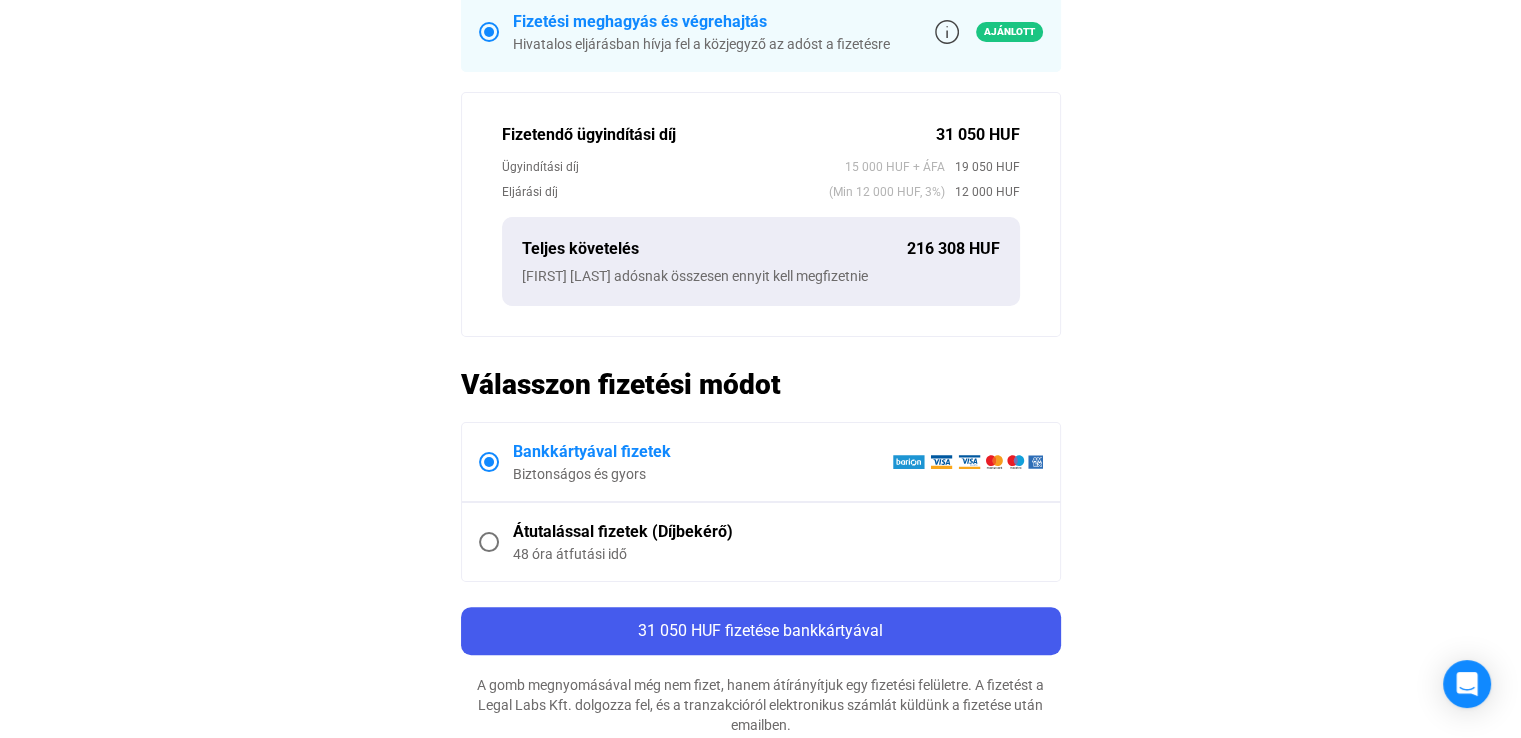 scroll, scrollTop: 782, scrollLeft: 0, axis: vertical 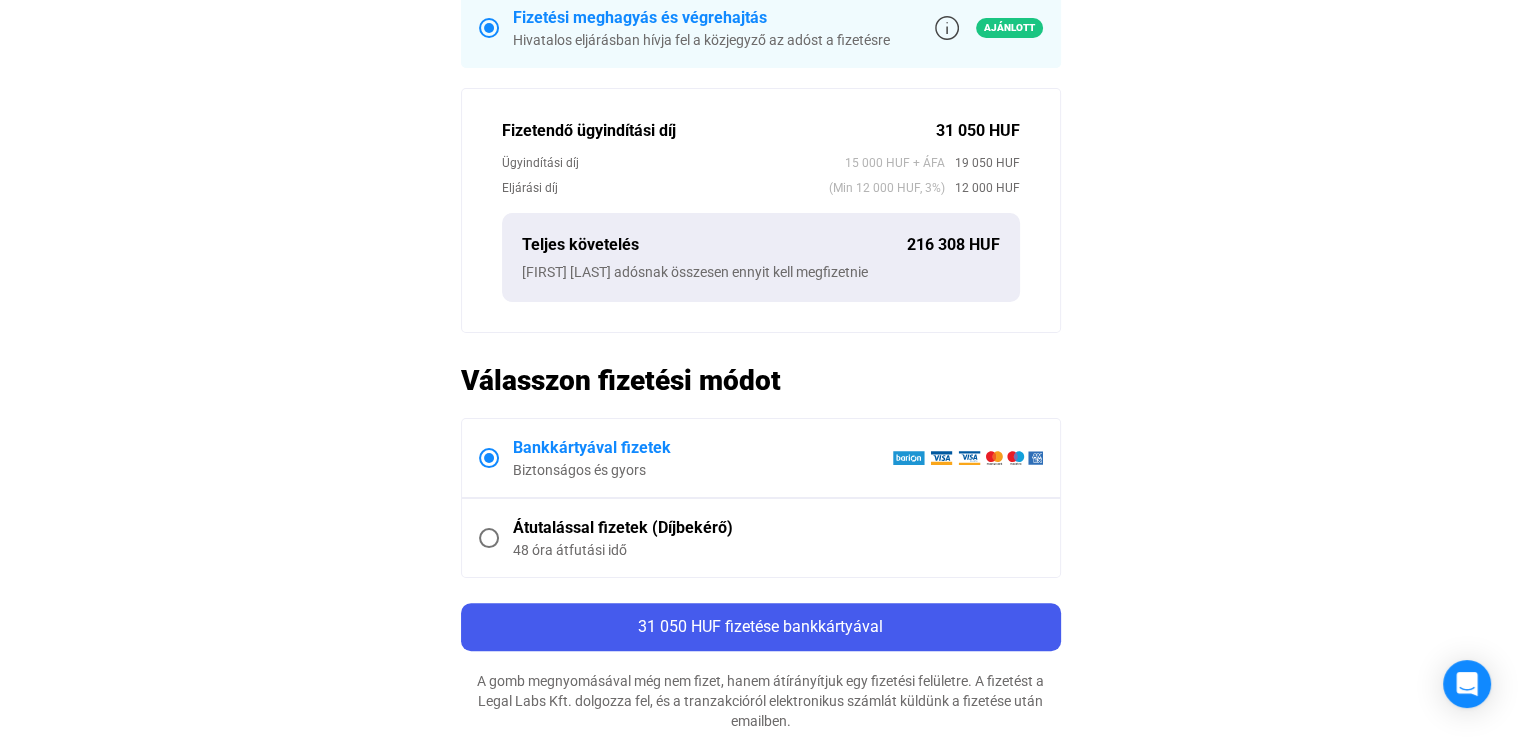 click at bounding box center (489, 538) 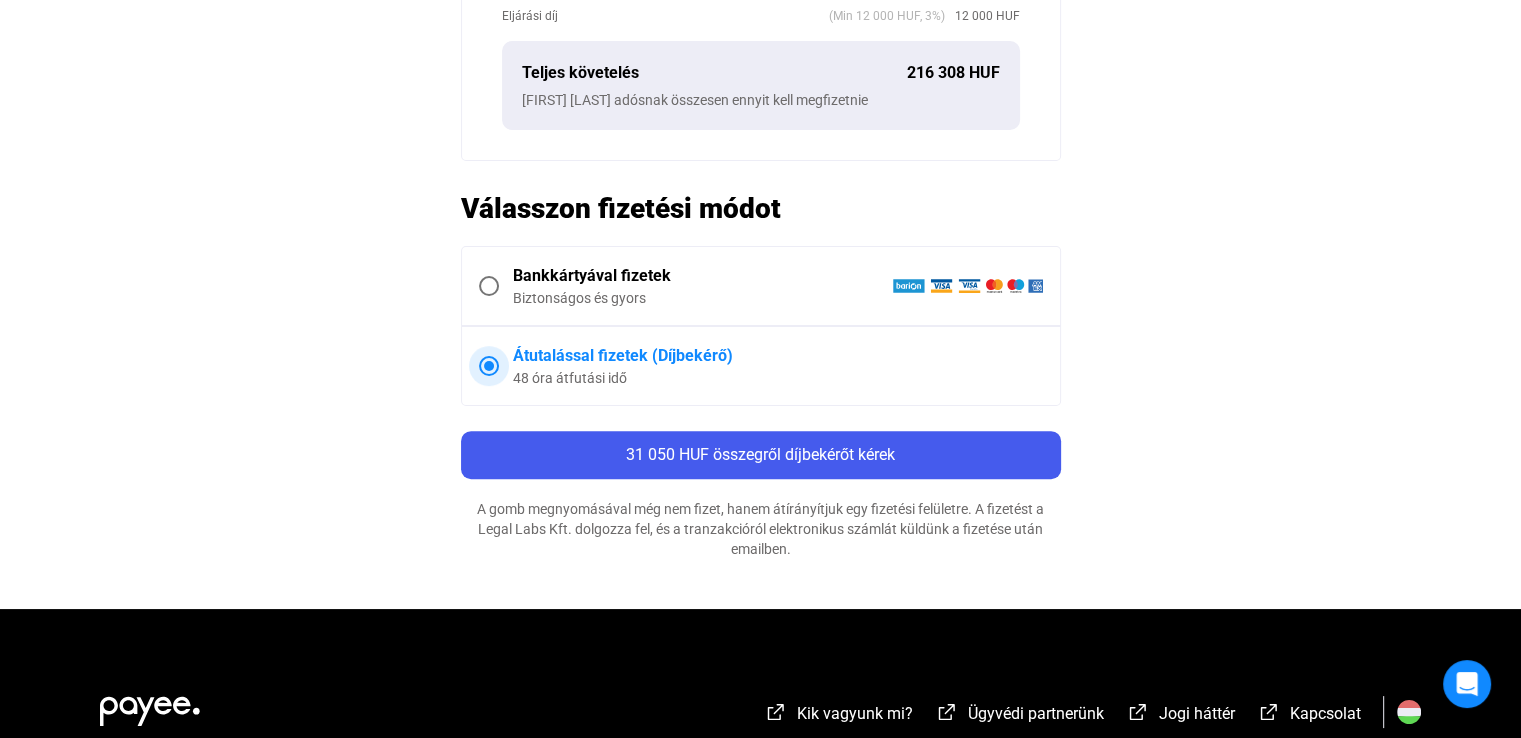 scroll, scrollTop: 956, scrollLeft: 0, axis: vertical 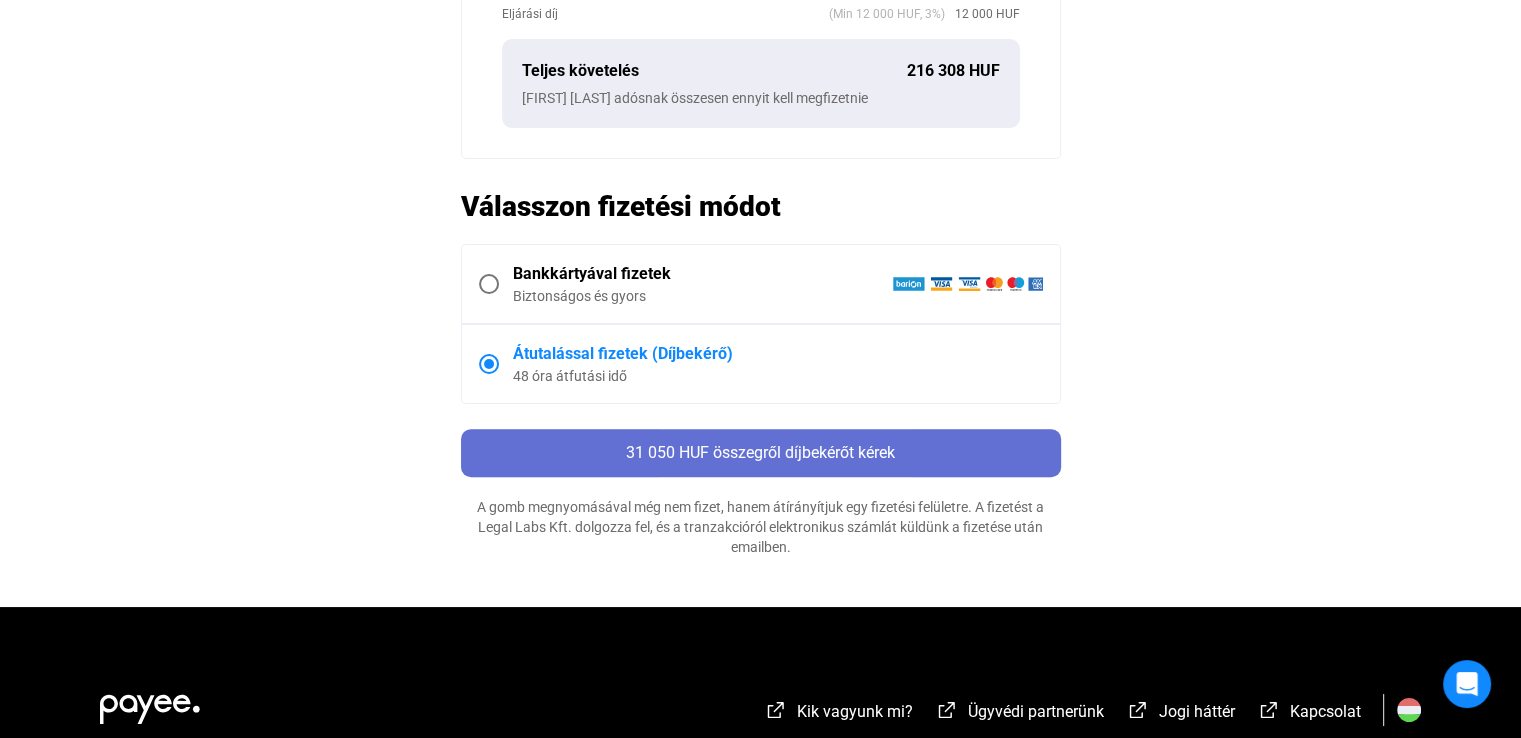 click on "31 050 HUF összegről díjbekérőt kérek" 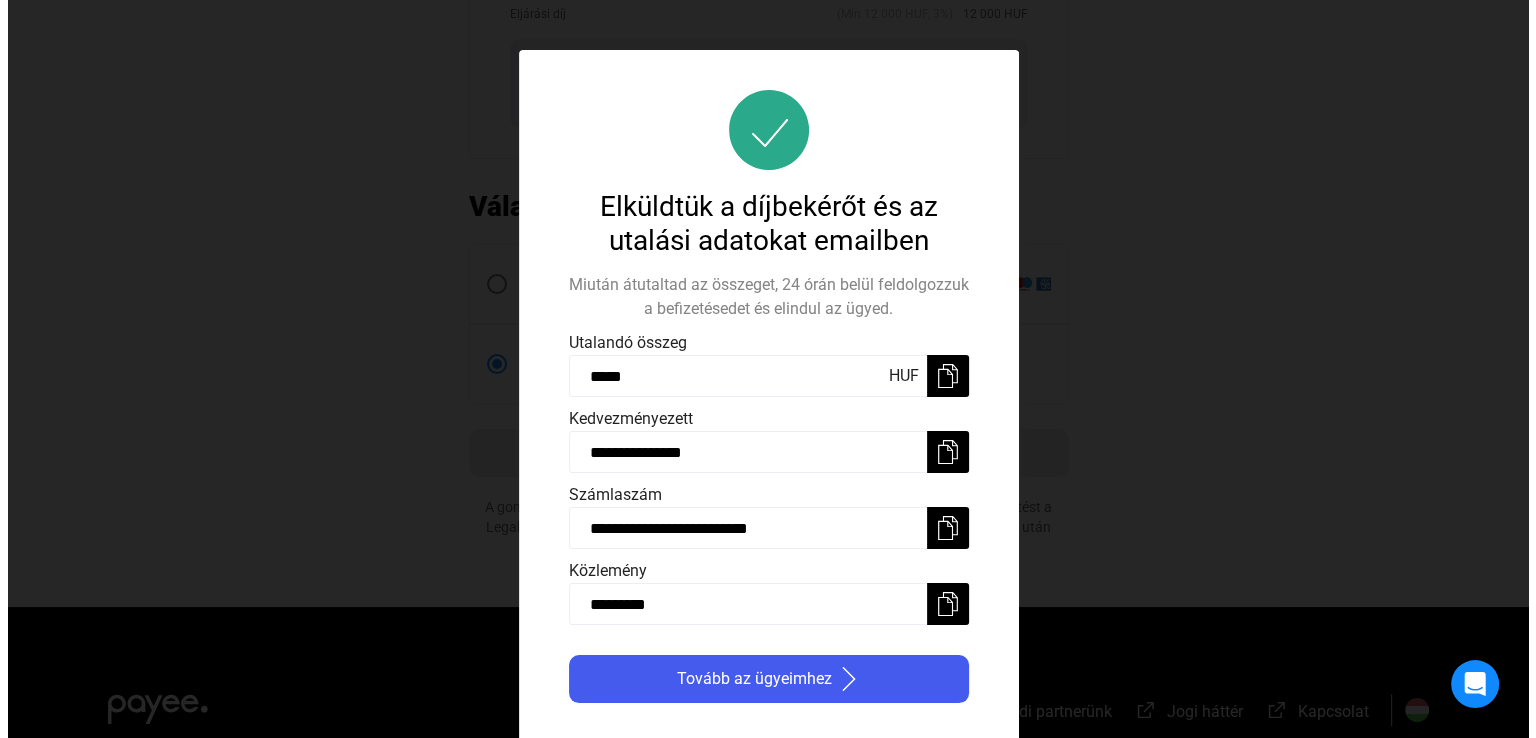 scroll, scrollTop: 0, scrollLeft: 0, axis: both 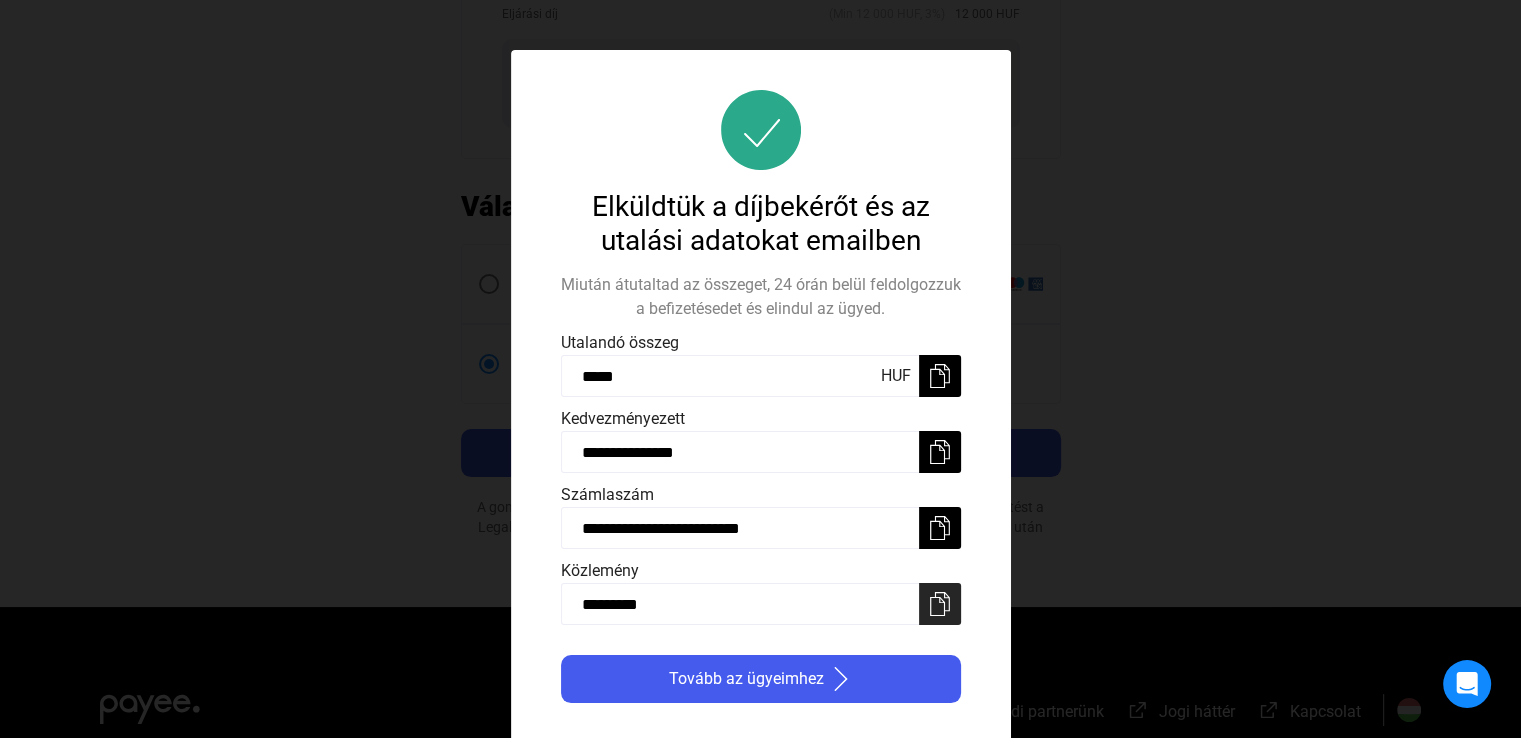 click at bounding box center [940, 604] 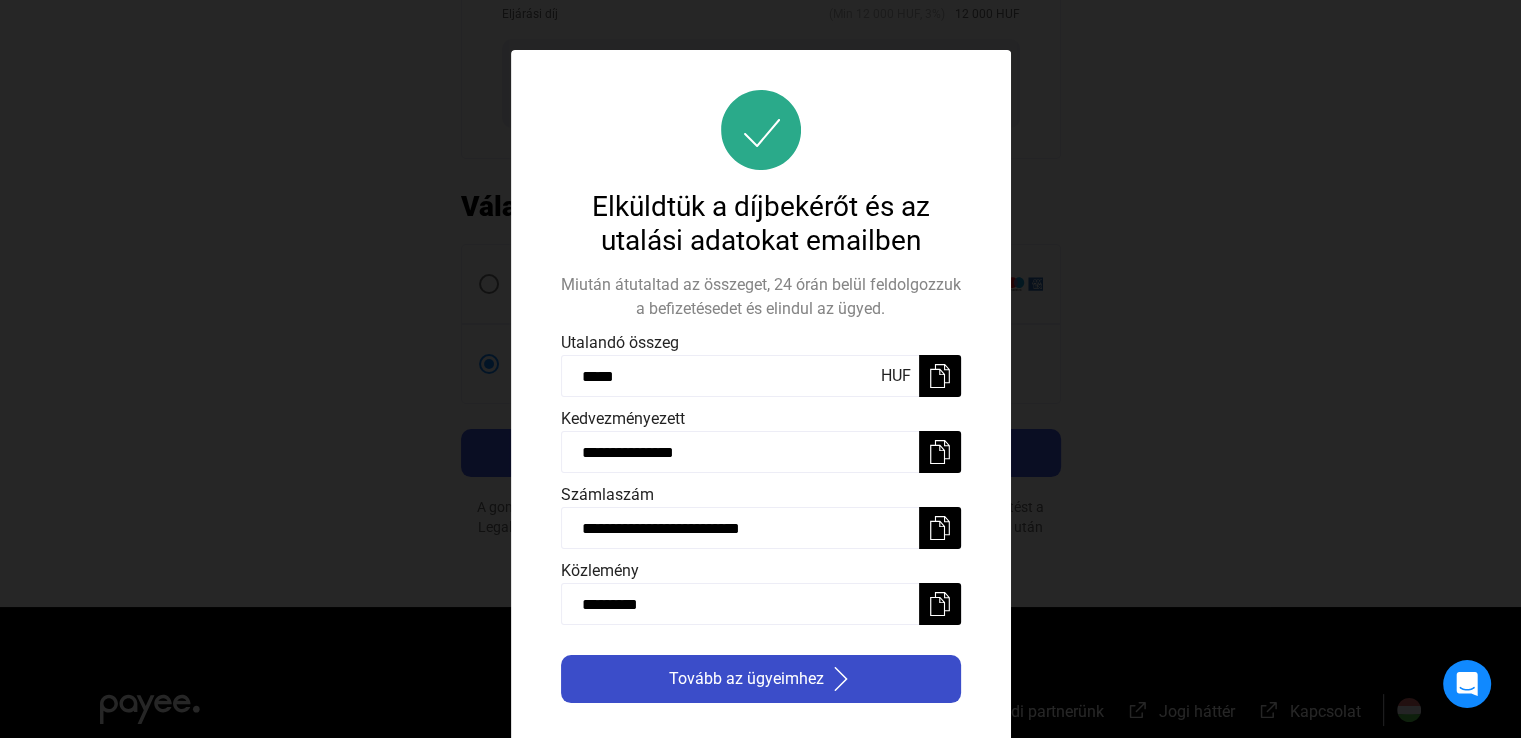 click at bounding box center (841, 679) 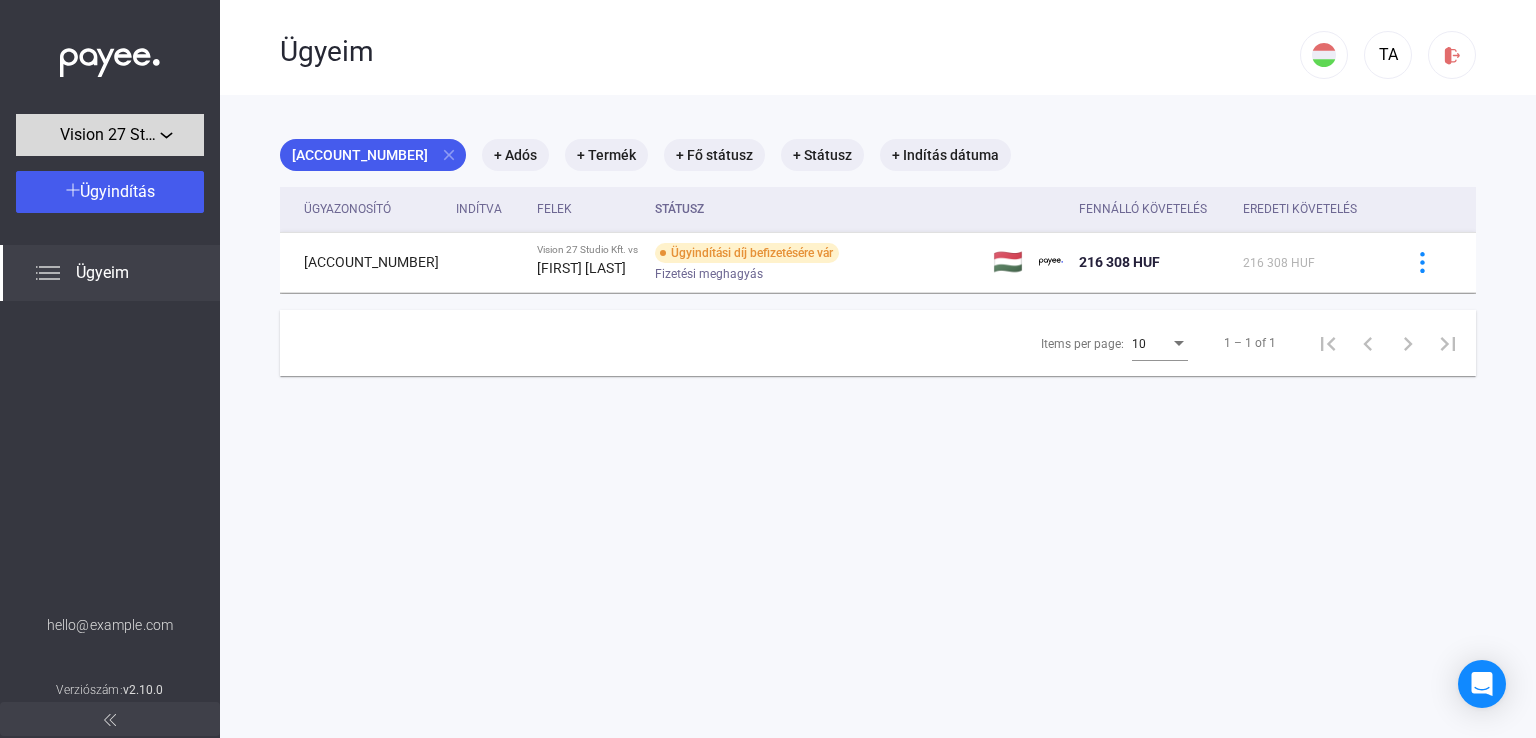 click on "Vision 27 Studio Kft." 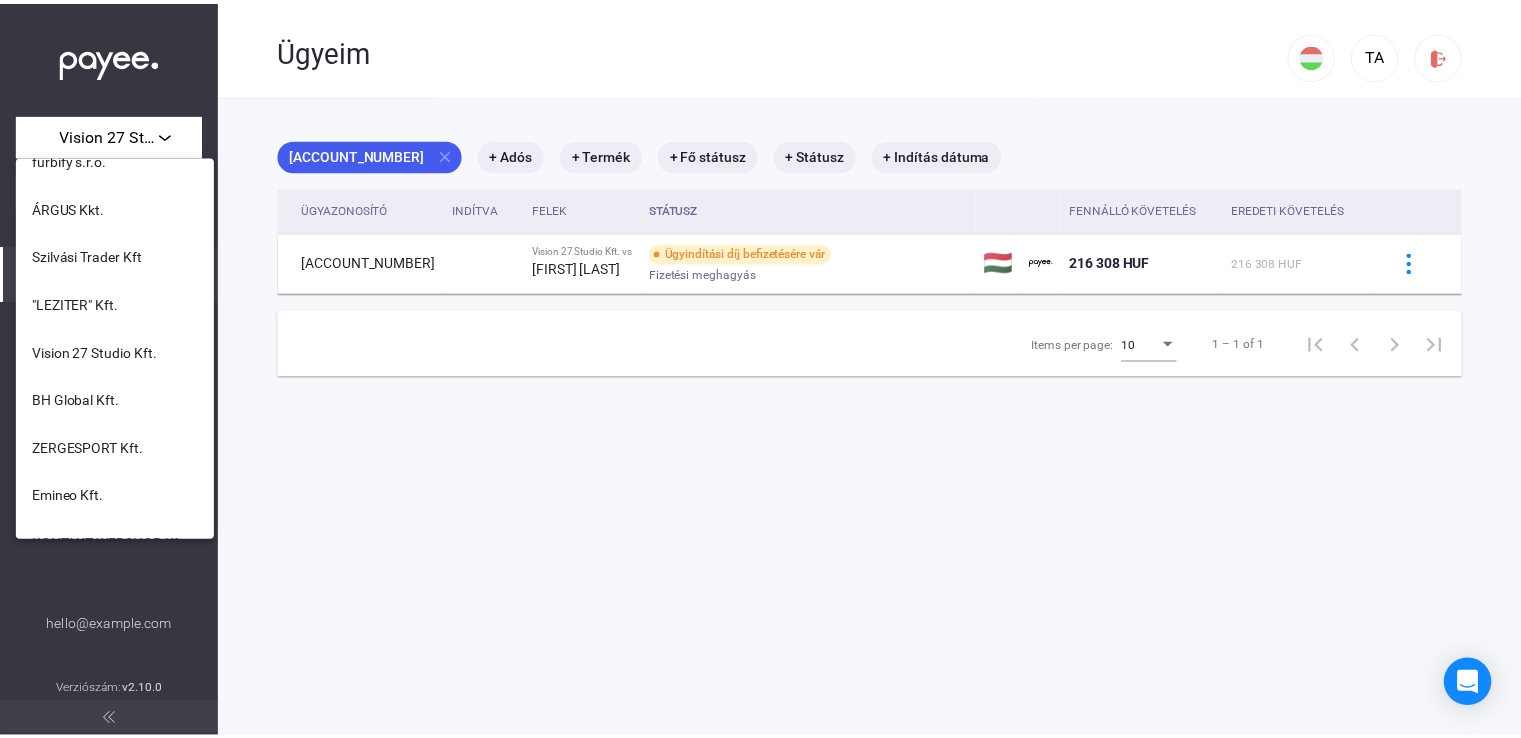 scroll, scrollTop: 355, scrollLeft: 0, axis: vertical 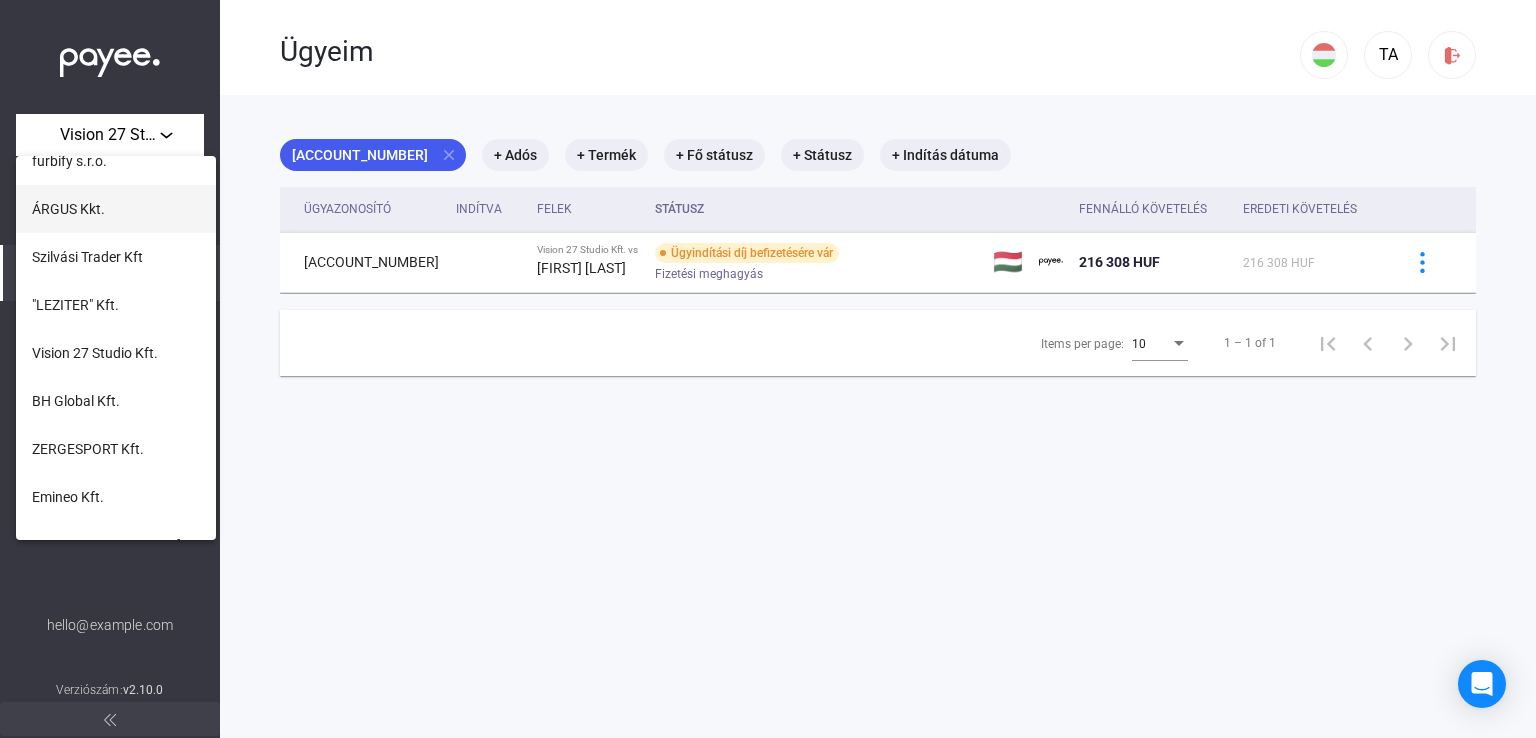 click on "ÁRGUS Kkt." at bounding box center (116, 209) 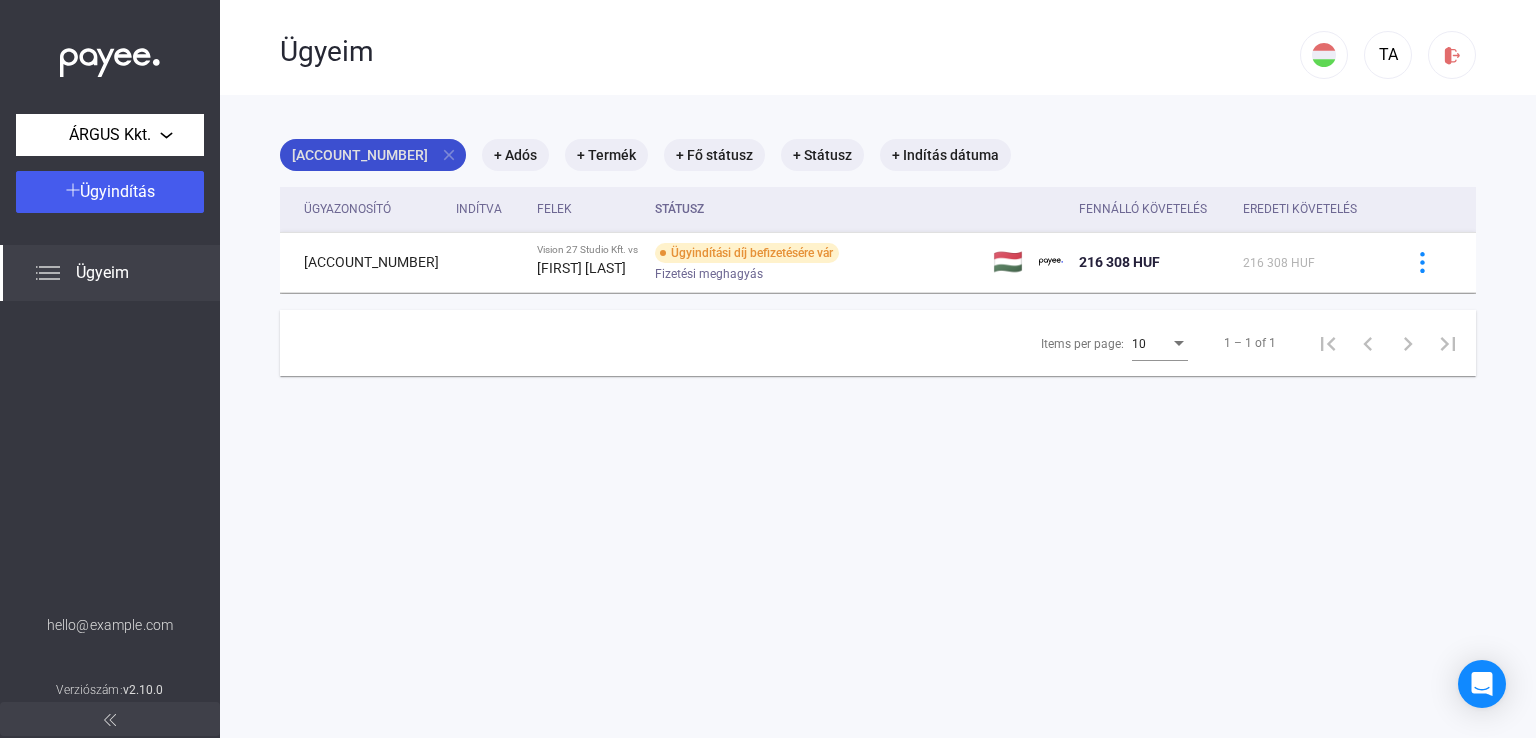 click on "close" at bounding box center (449, 155) 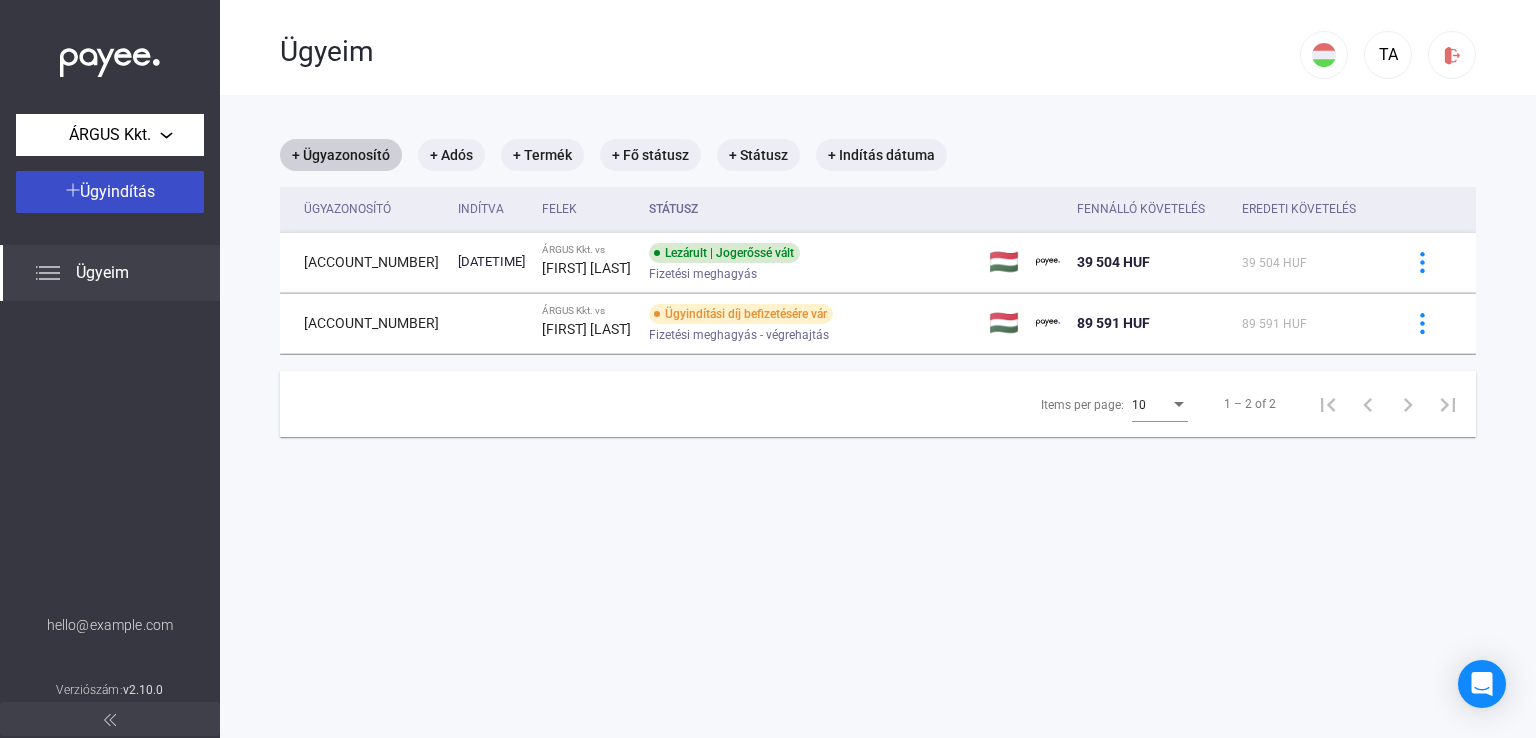 click on "Ügyindítás" 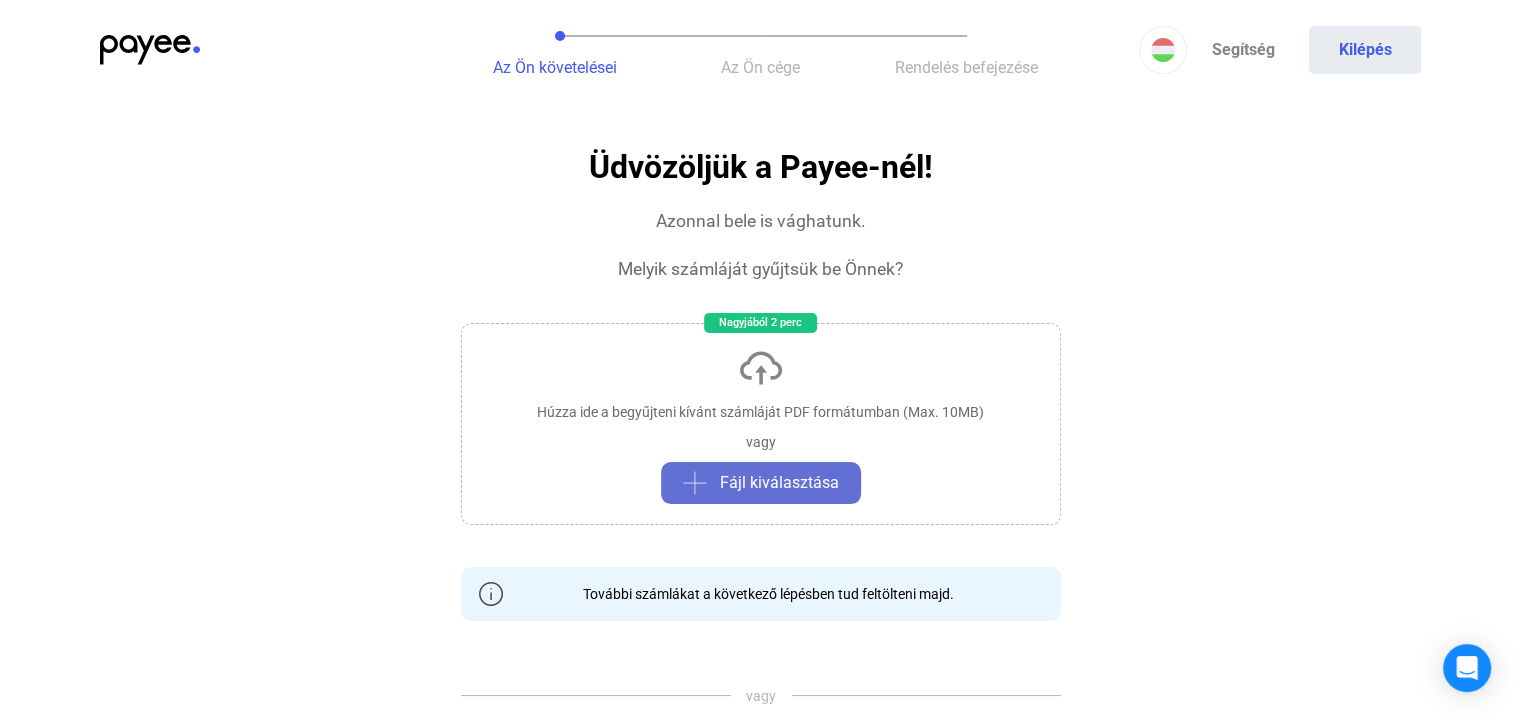 click on "Fájl kiválasztása" 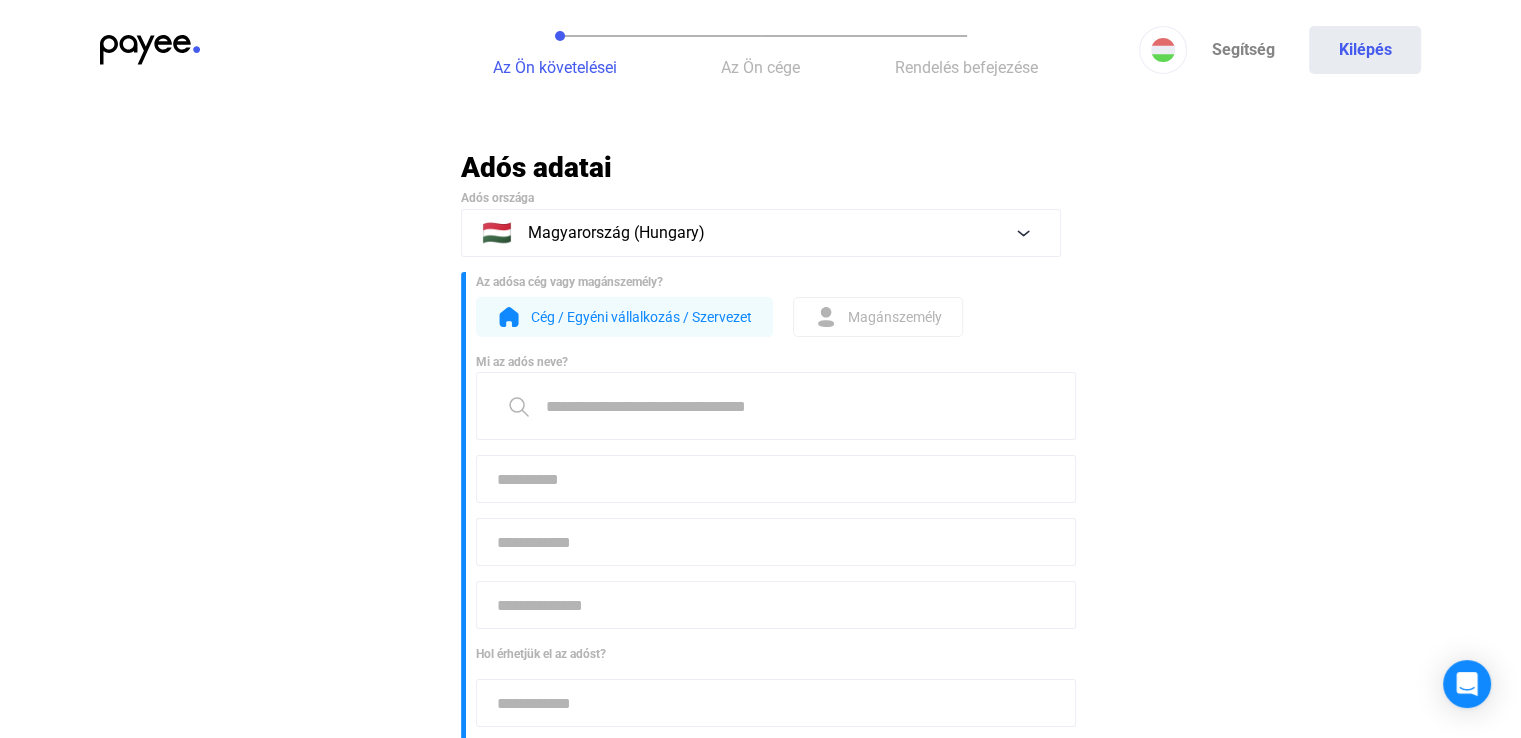 click on "Magánszemély" 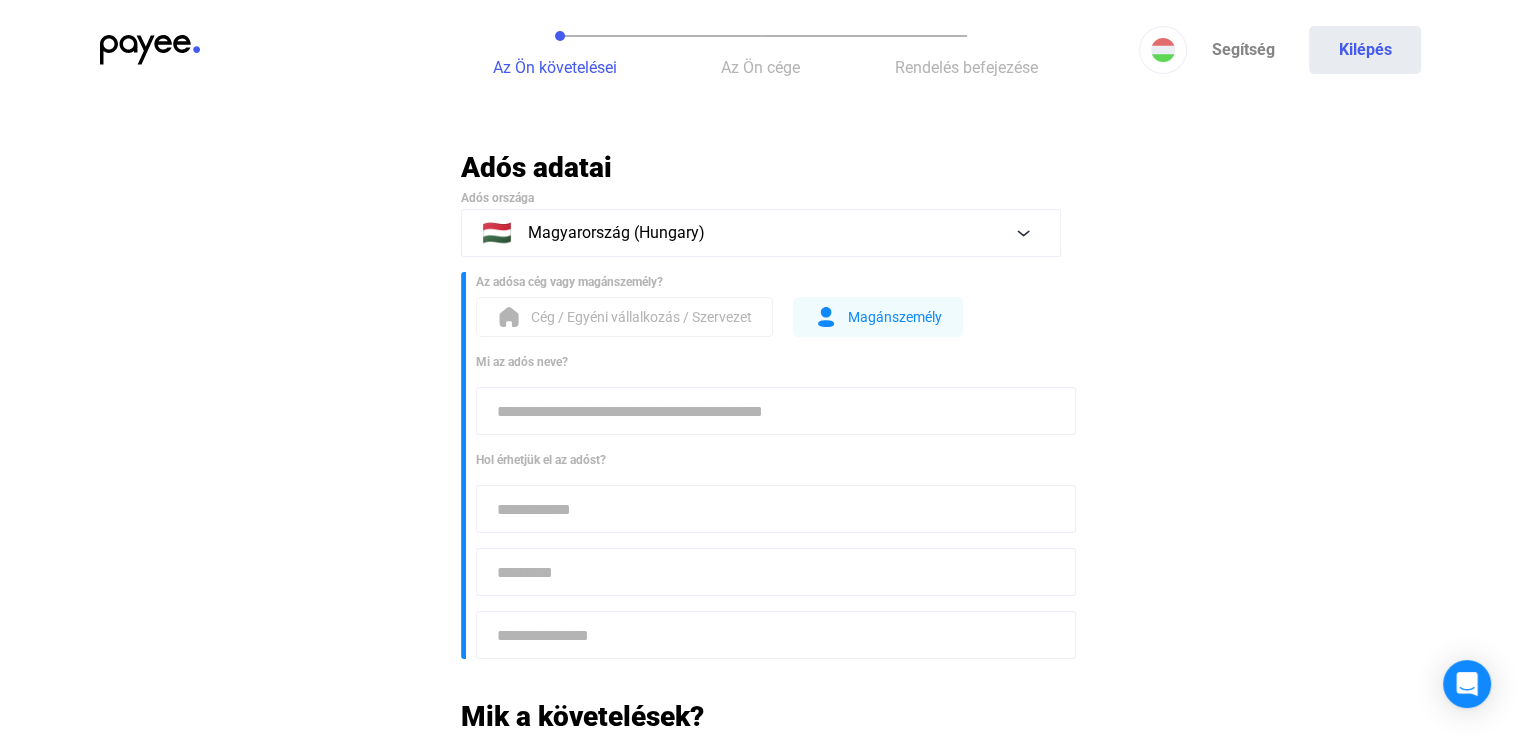 click 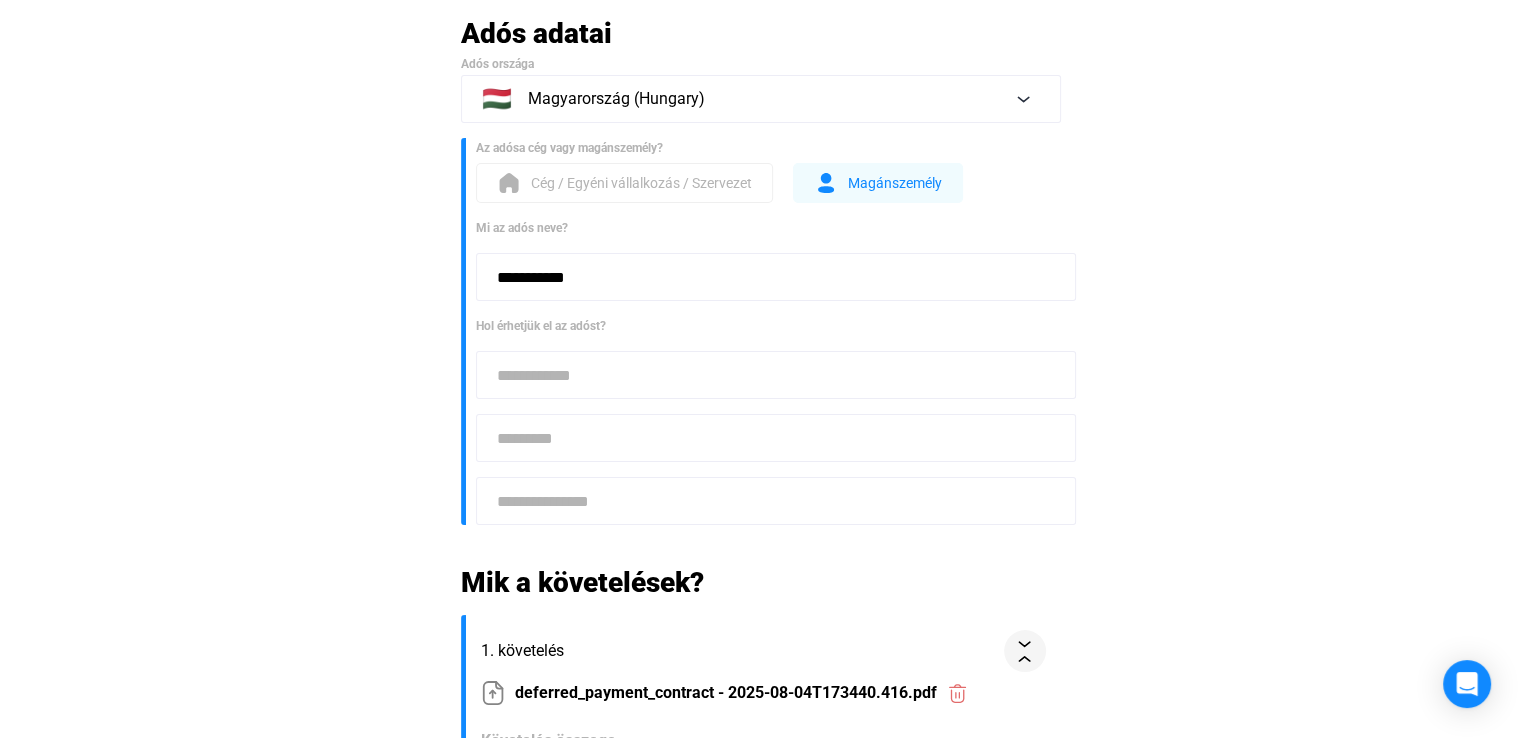 scroll, scrollTop: 148, scrollLeft: 0, axis: vertical 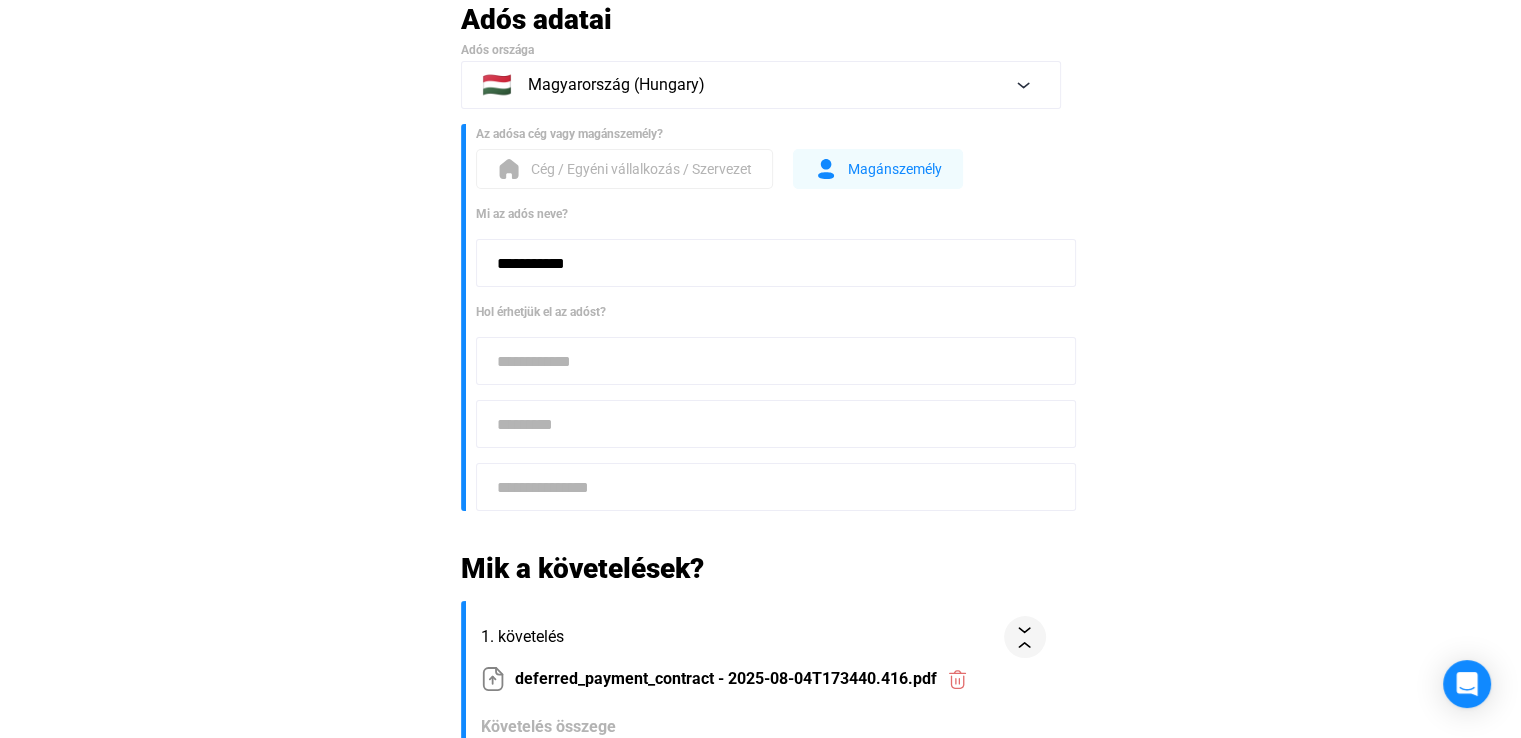 type on "**********" 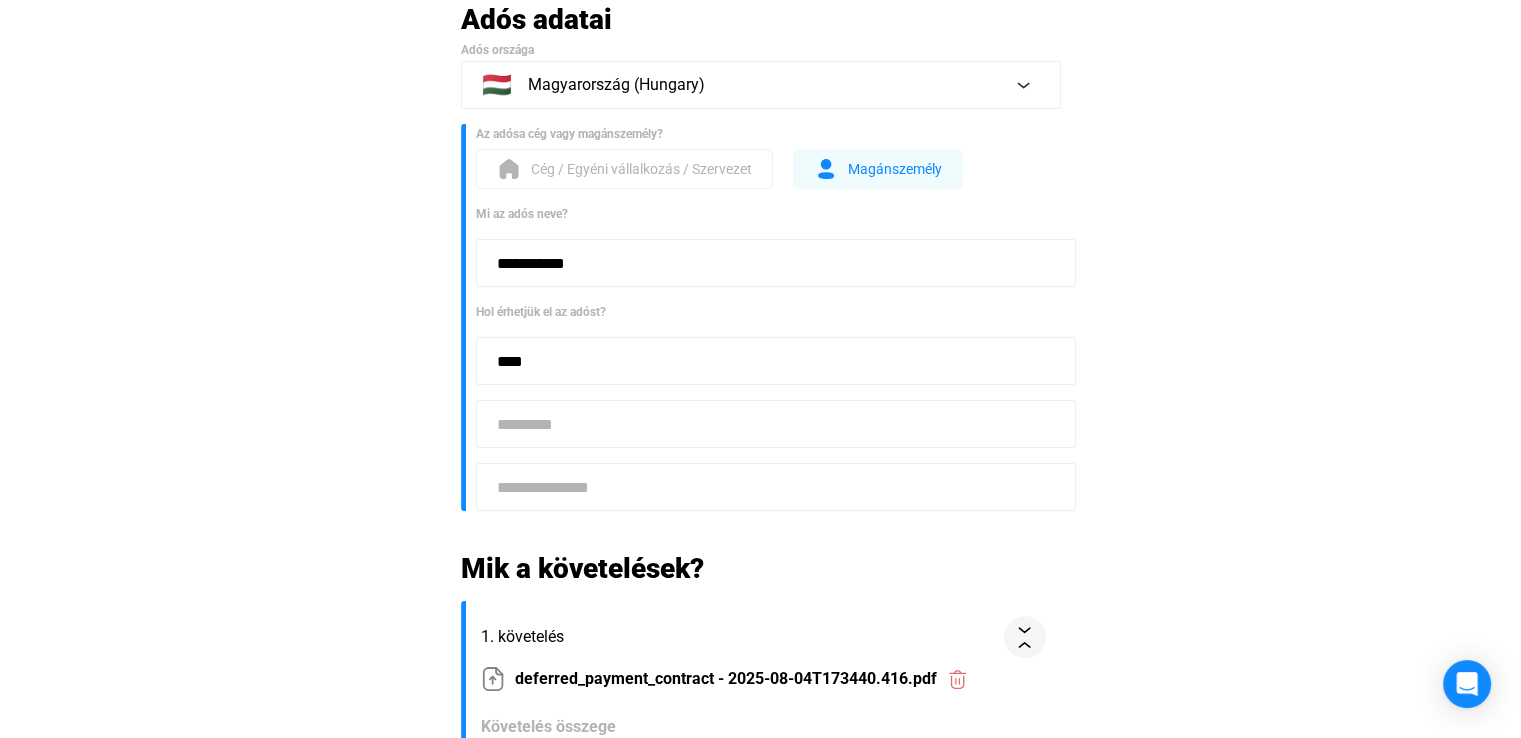 type on "****" 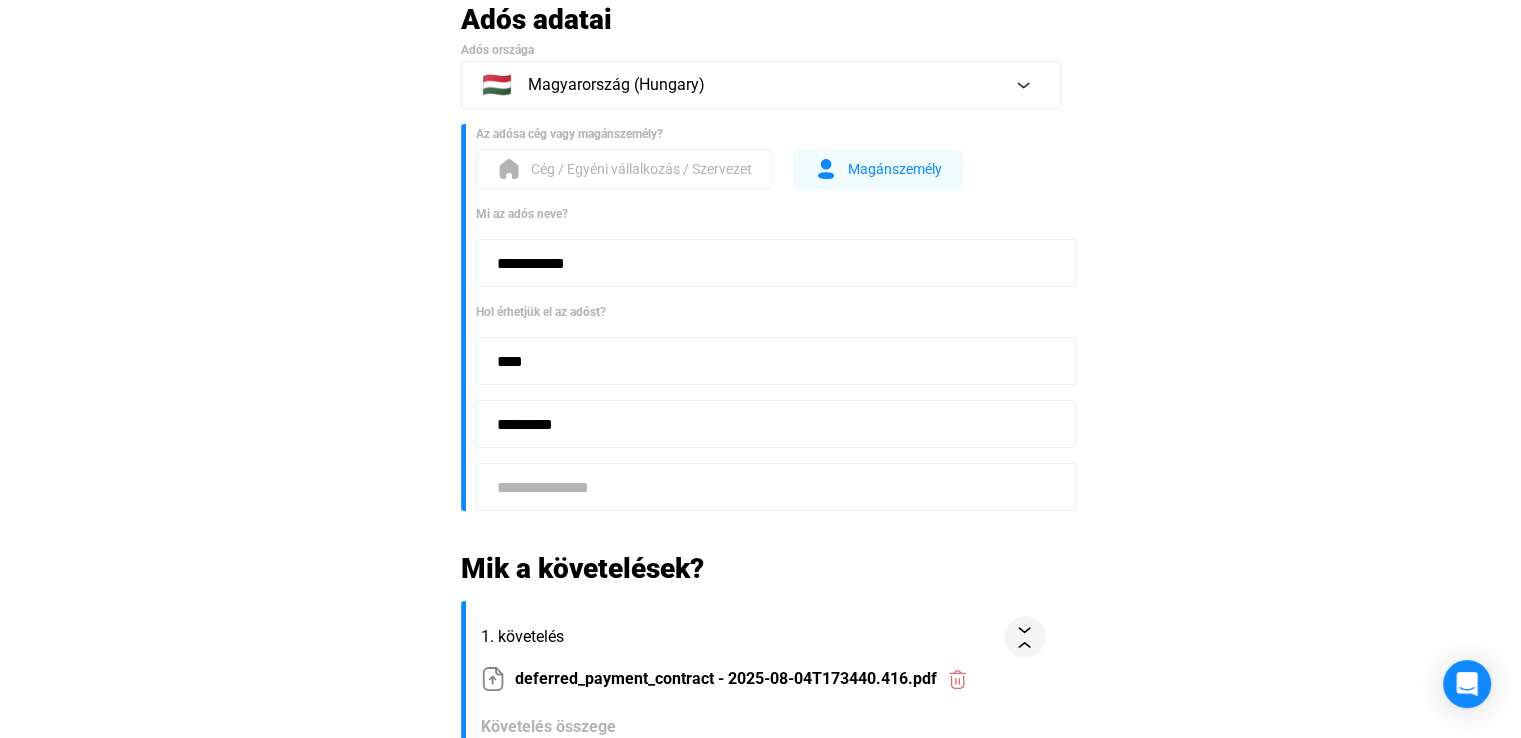 type on "*********" 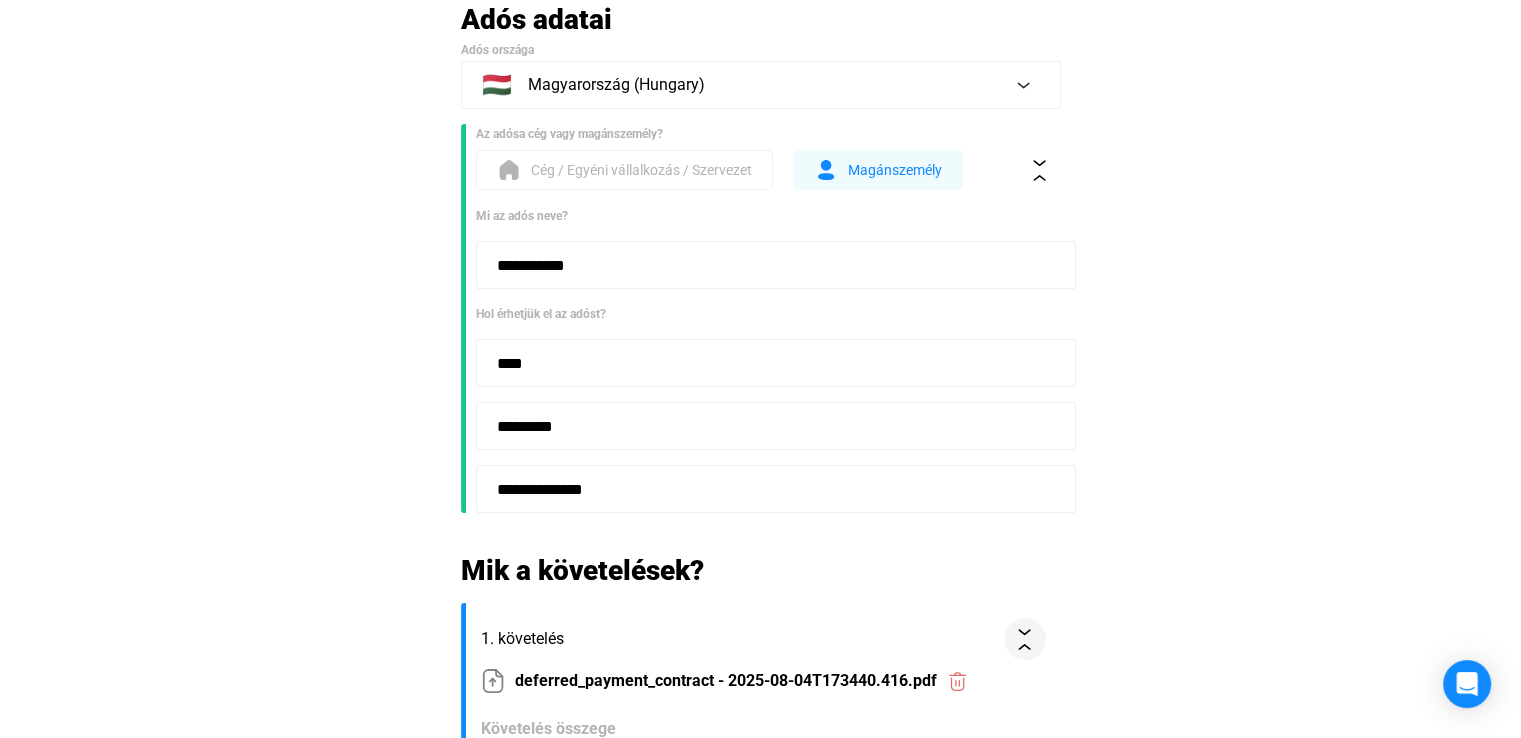 type on "**********" 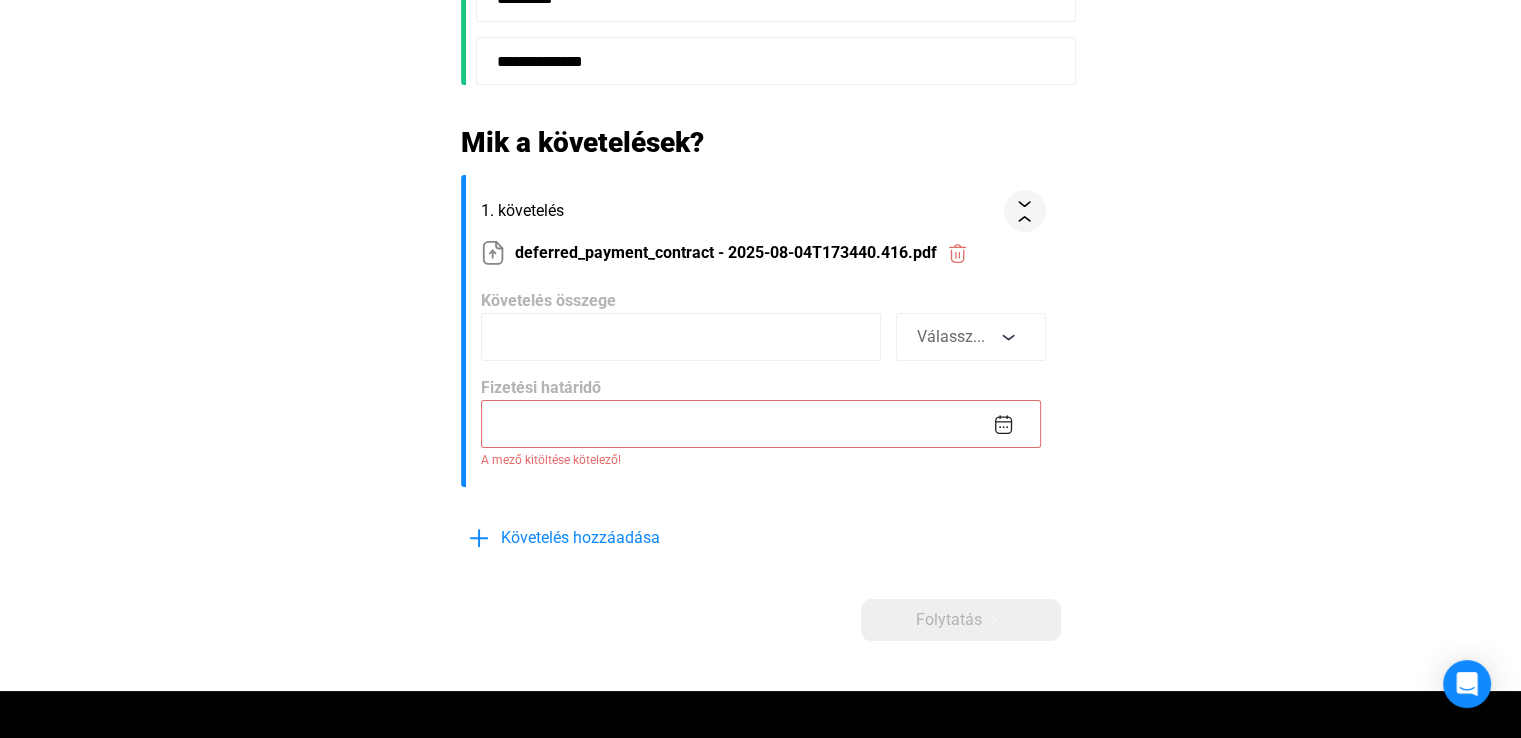 scroll, scrollTop: 579, scrollLeft: 0, axis: vertical 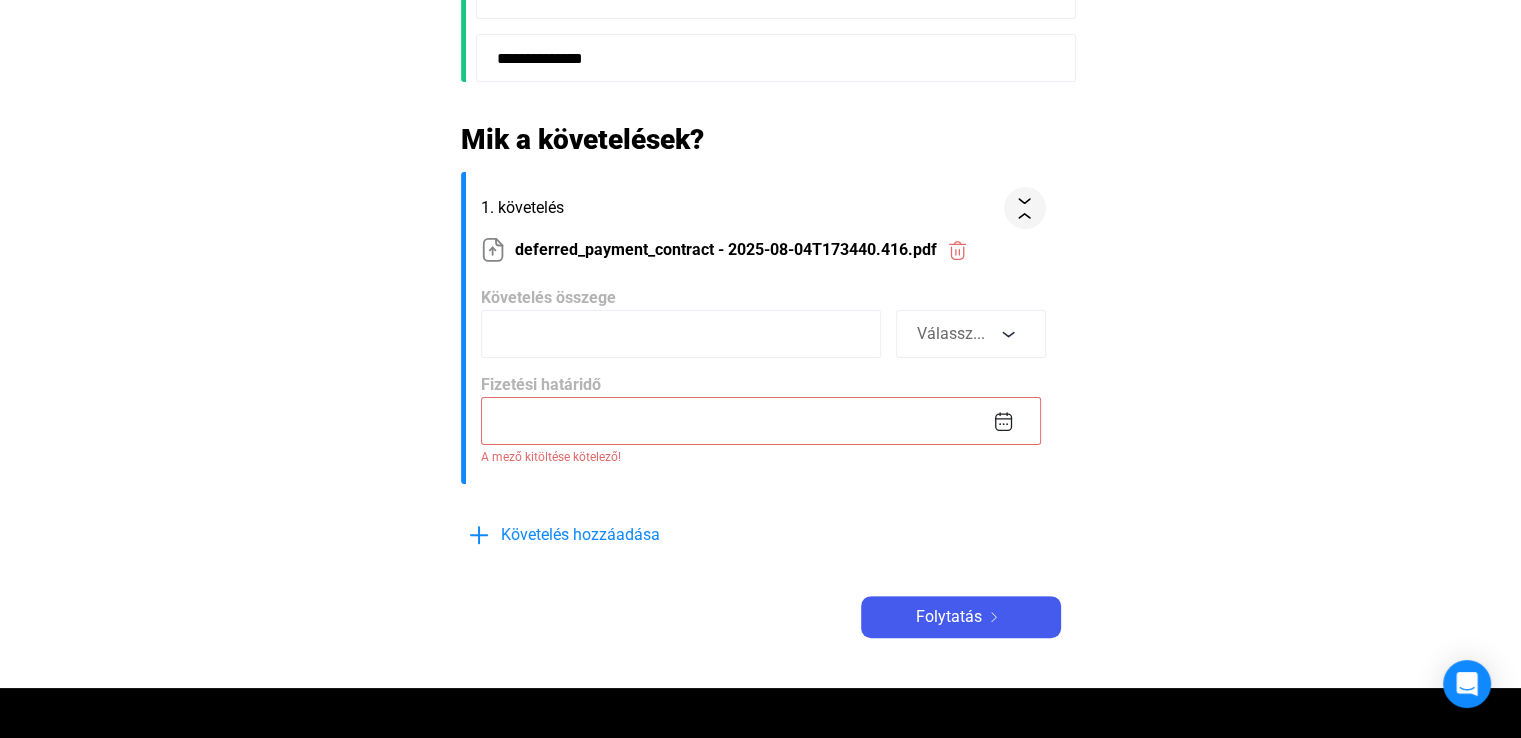 click 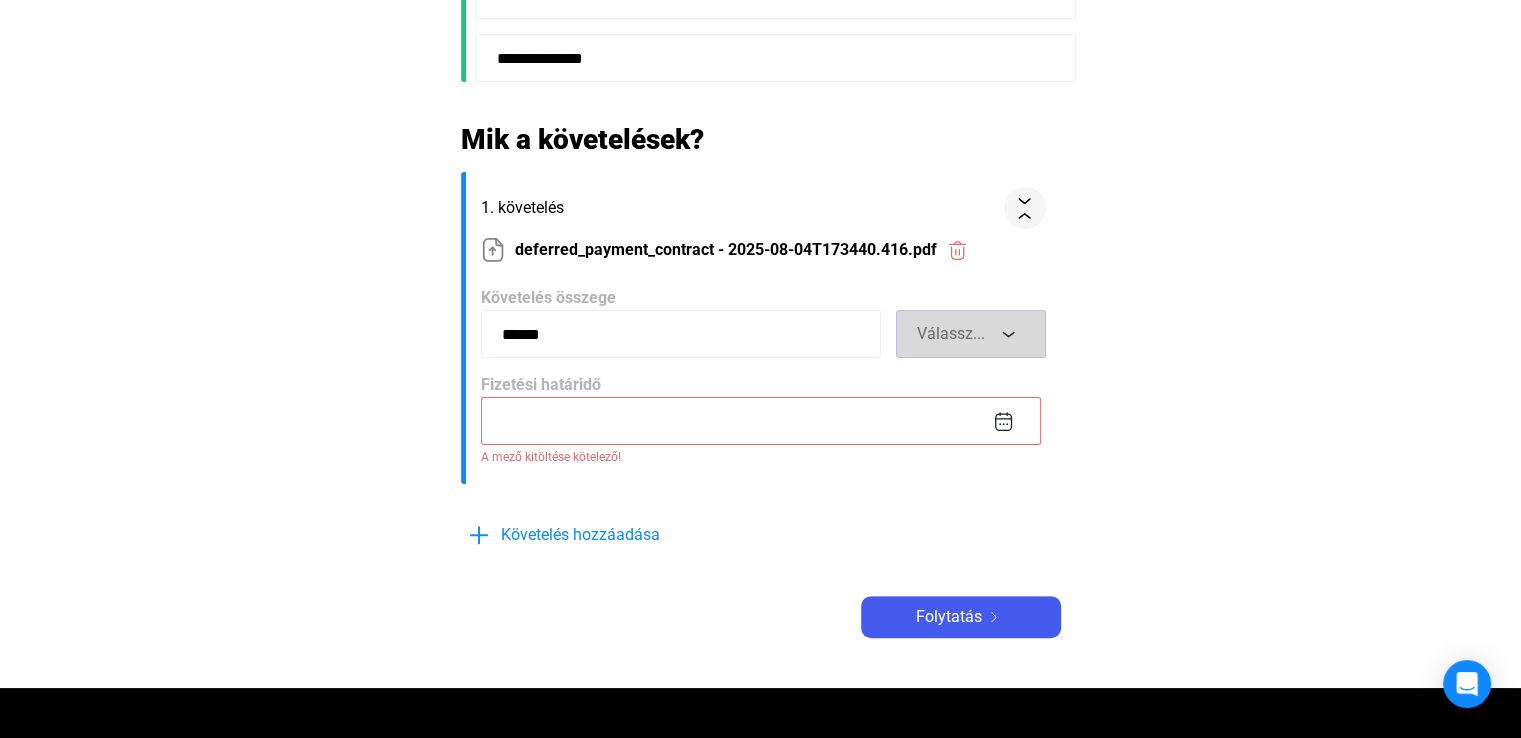 type on "******" 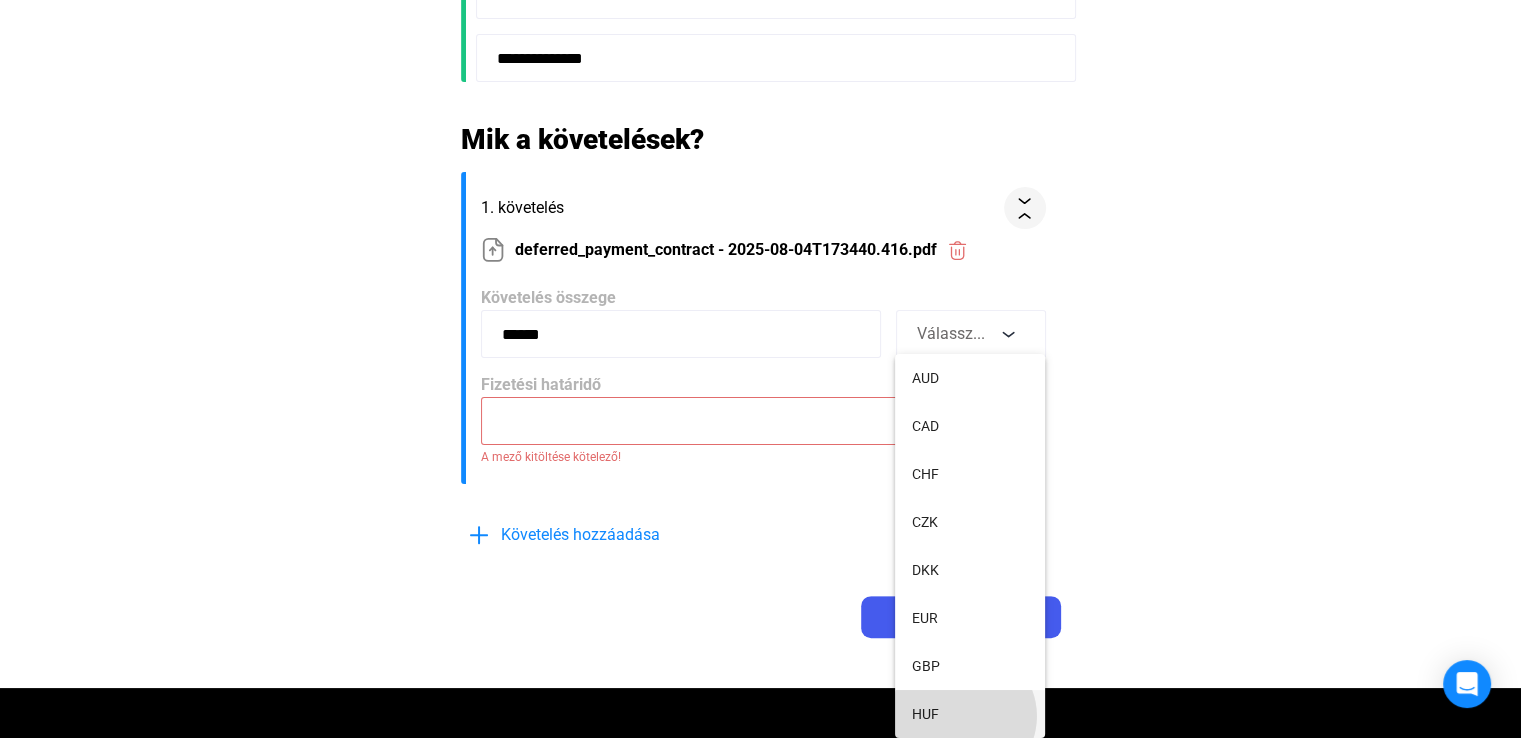 click on "HUF" at bounding box center [970, 714] 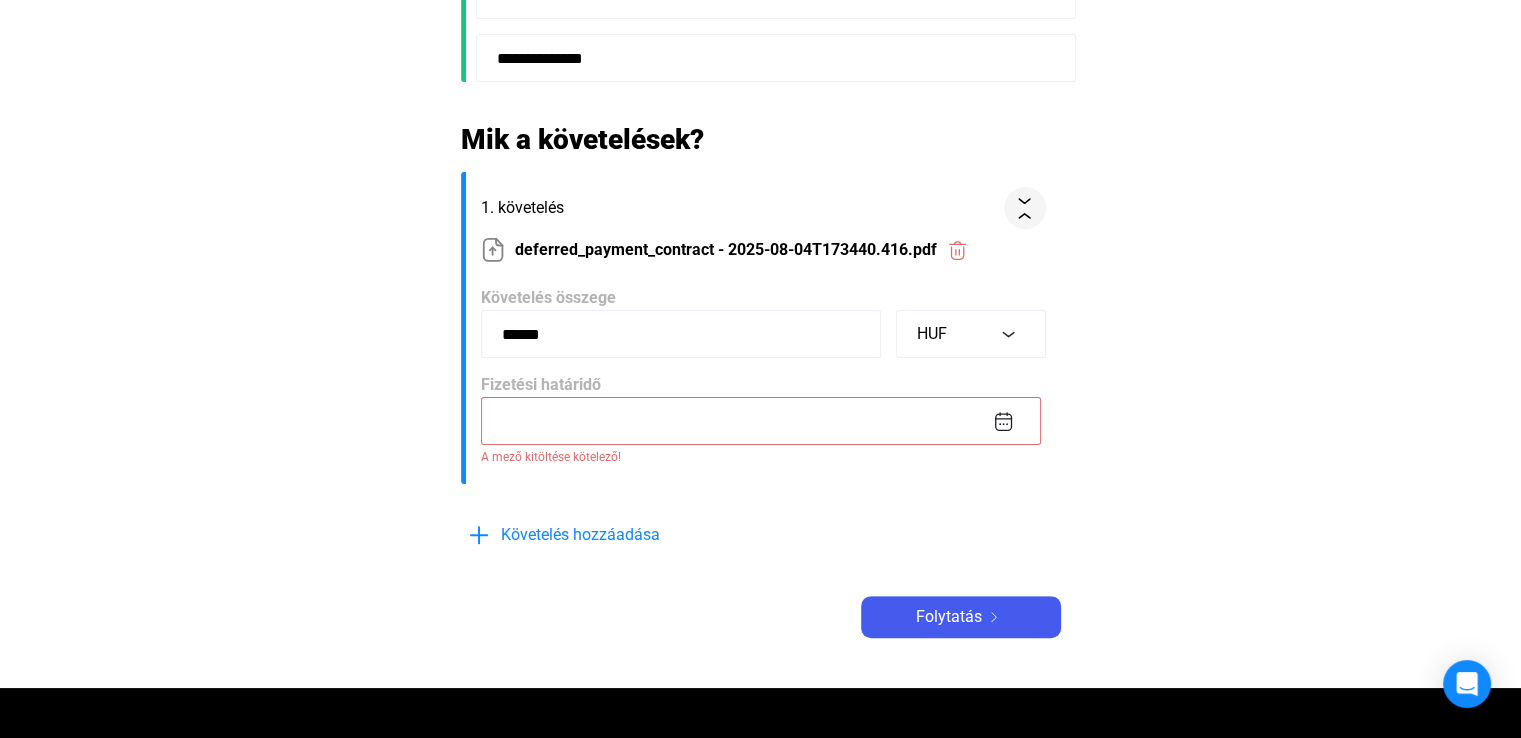 click 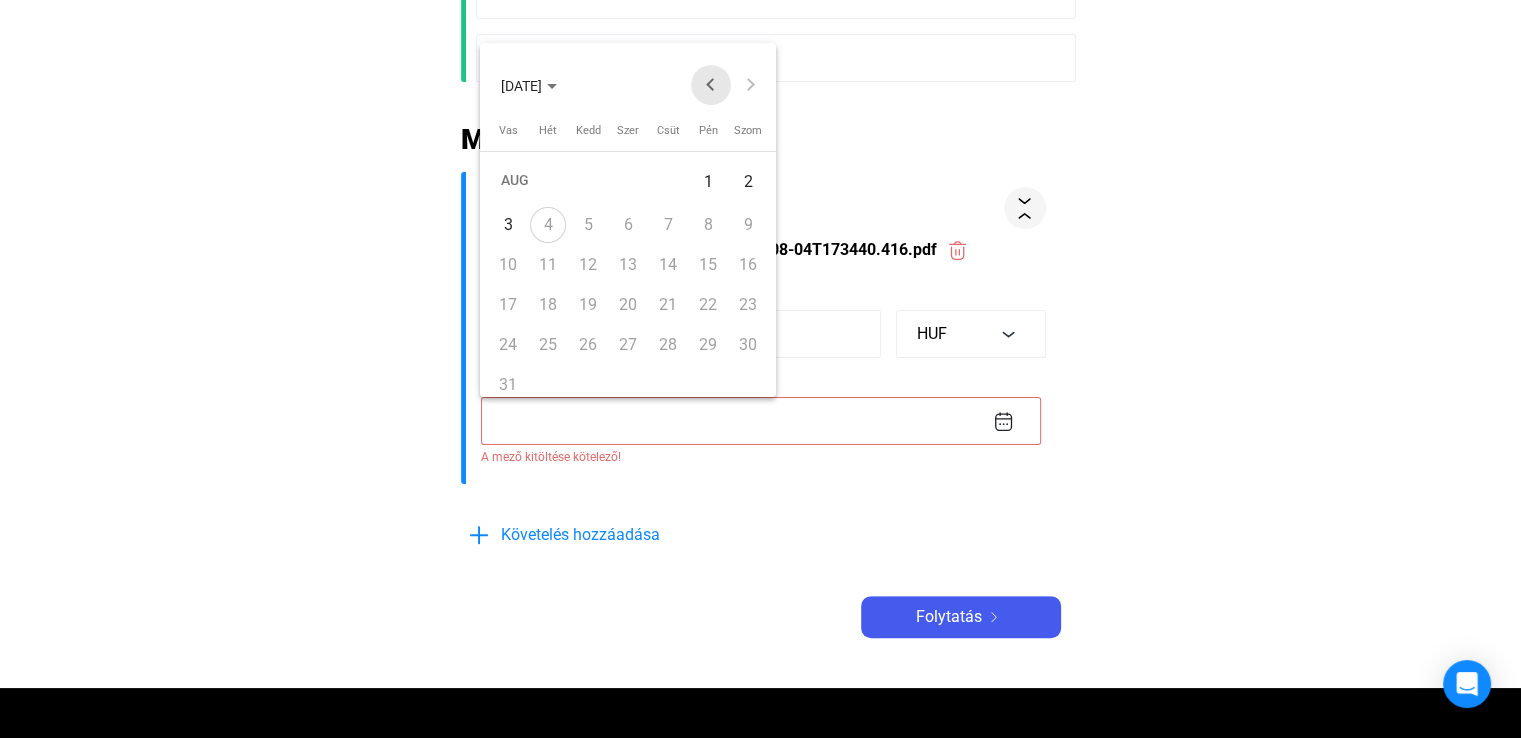 click at bounding box center [711, 85] 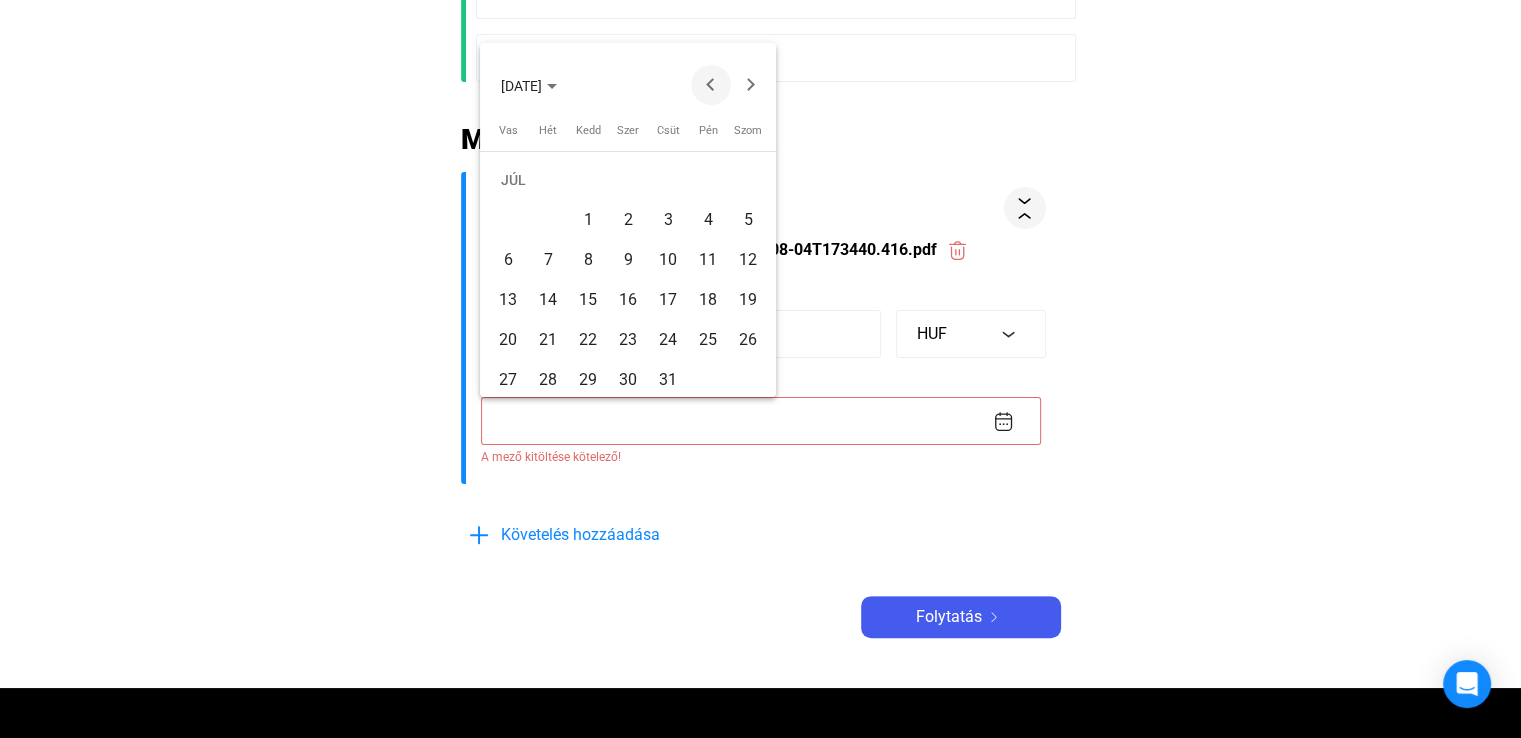 click at bounding box center (711, 85) 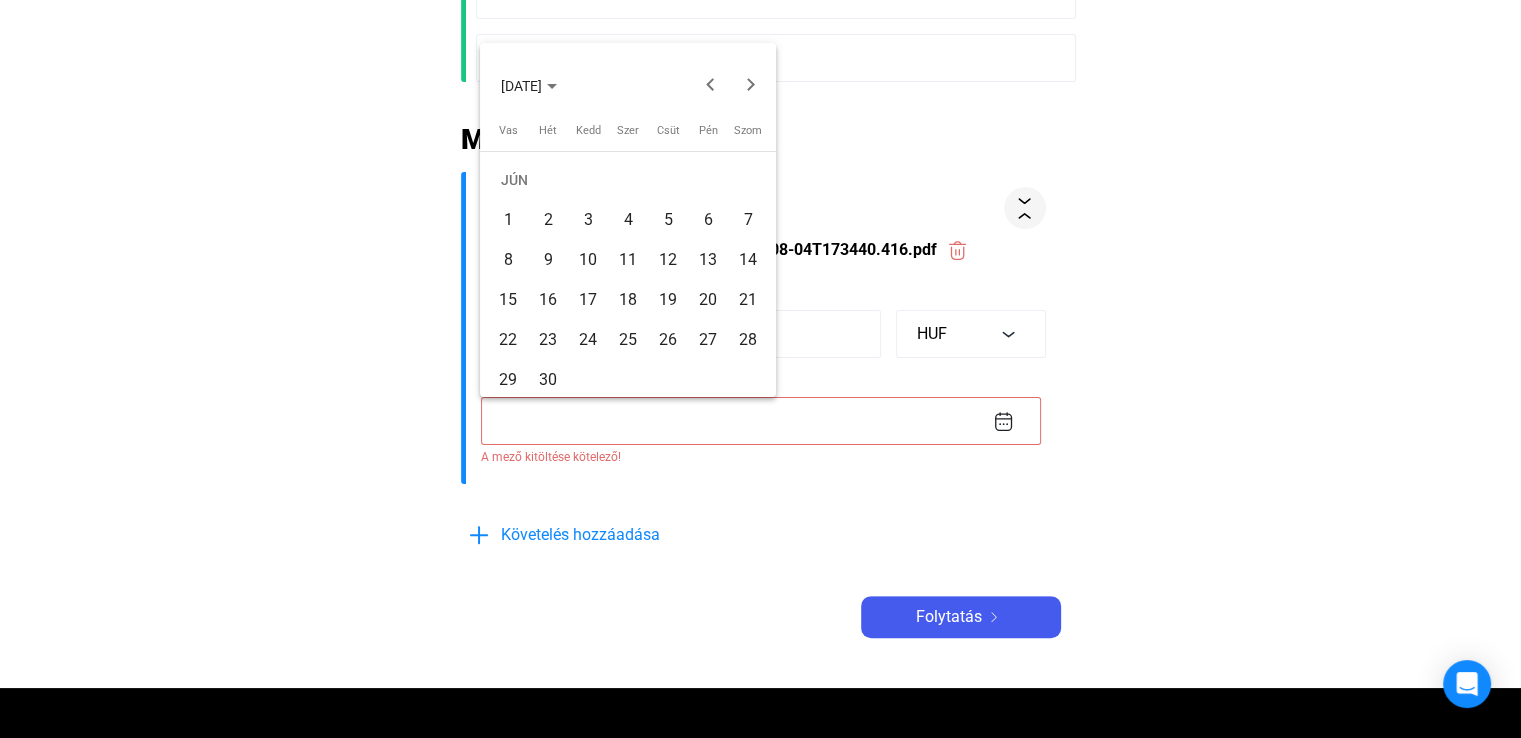 click on "10" at bounding box center (588, 260) 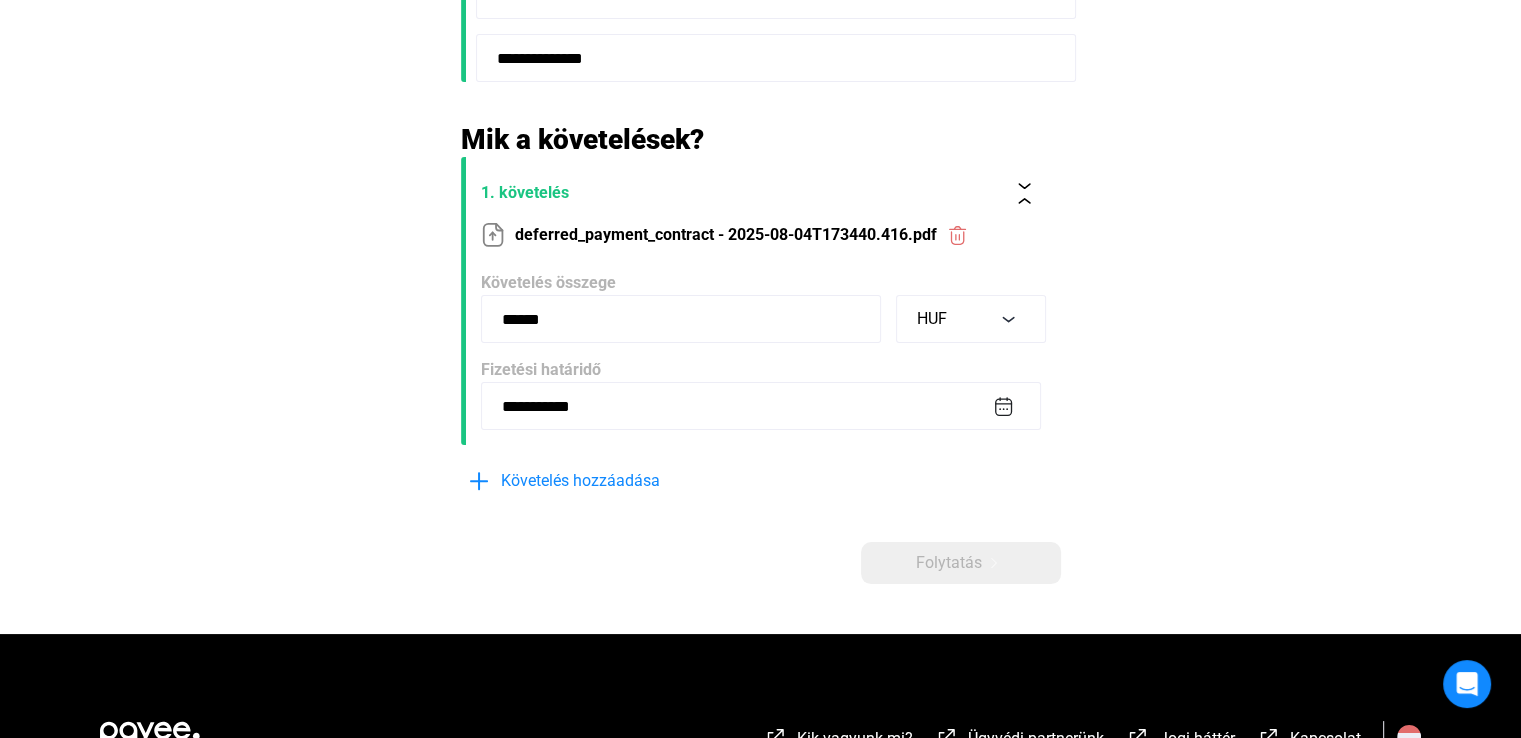 click on "**********" 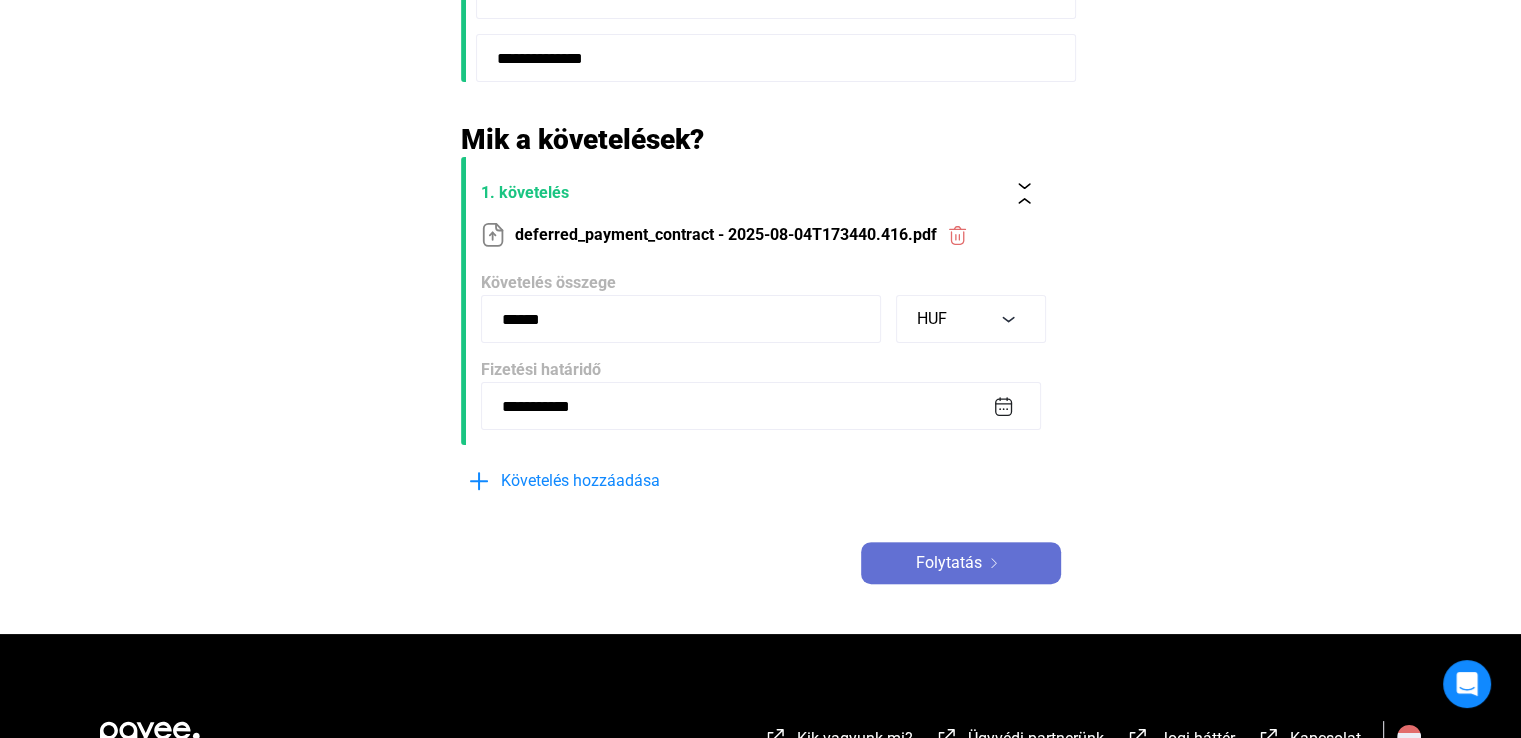 click on "Folytatás" 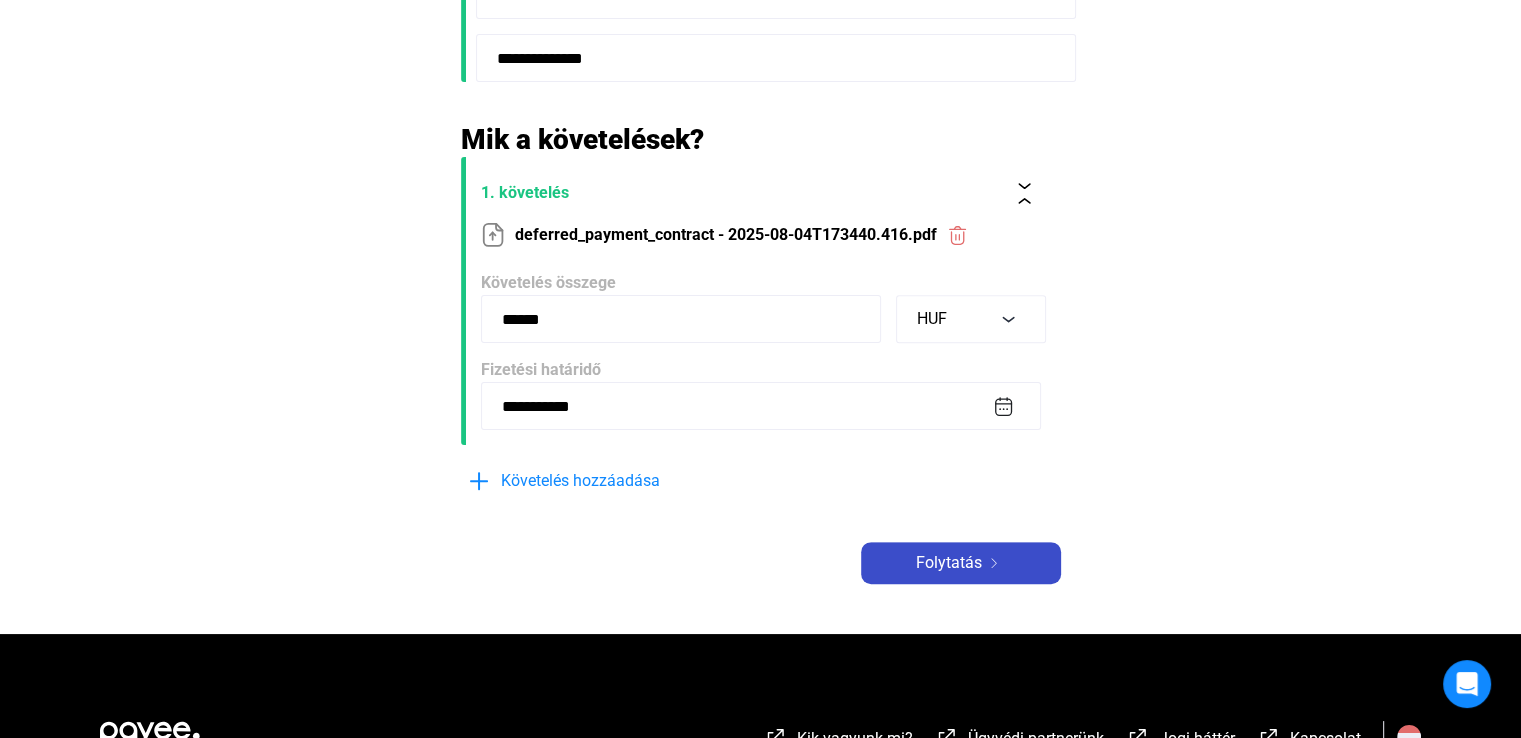 scroll, scrollTop: 0, scrollLeft: 0, axis: both 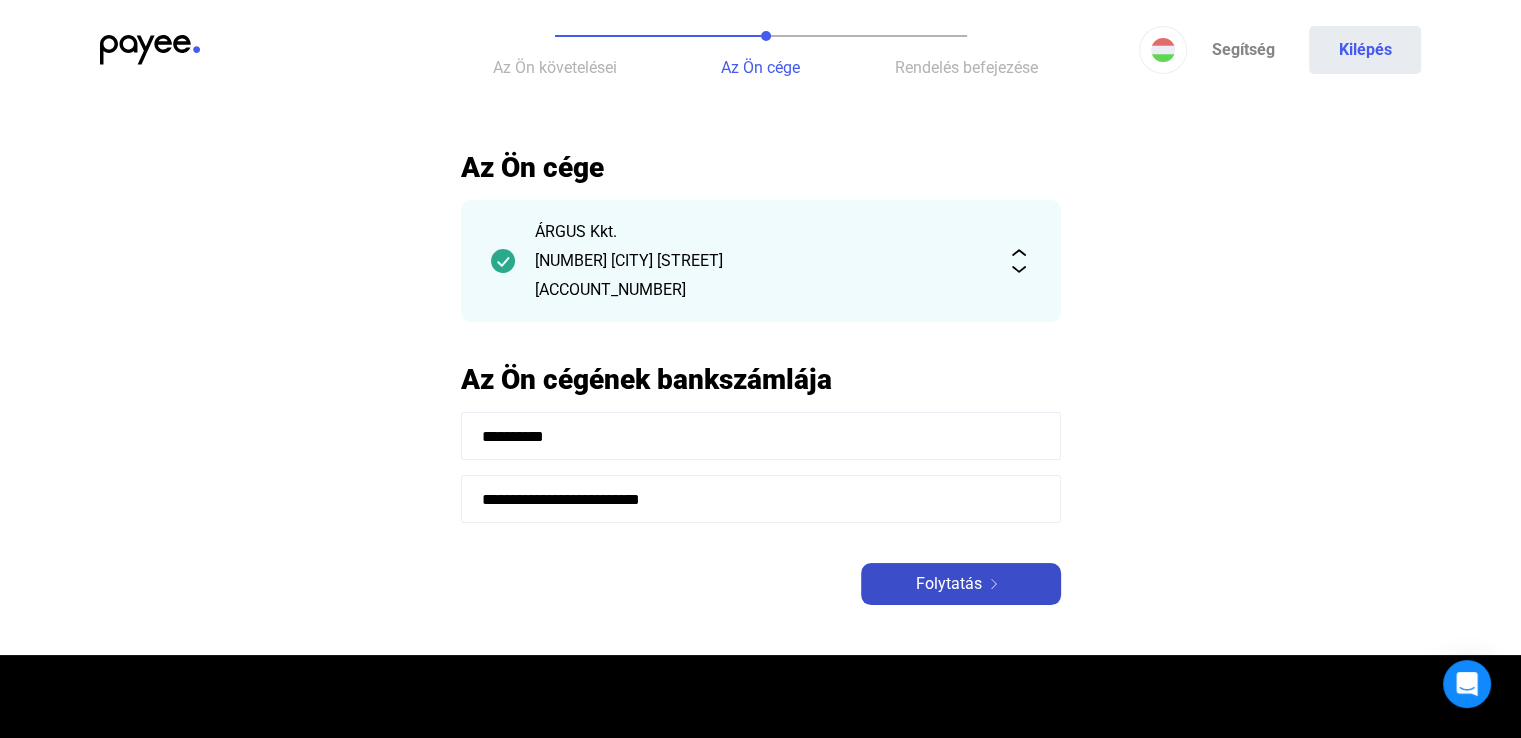 click on "Folytatás" 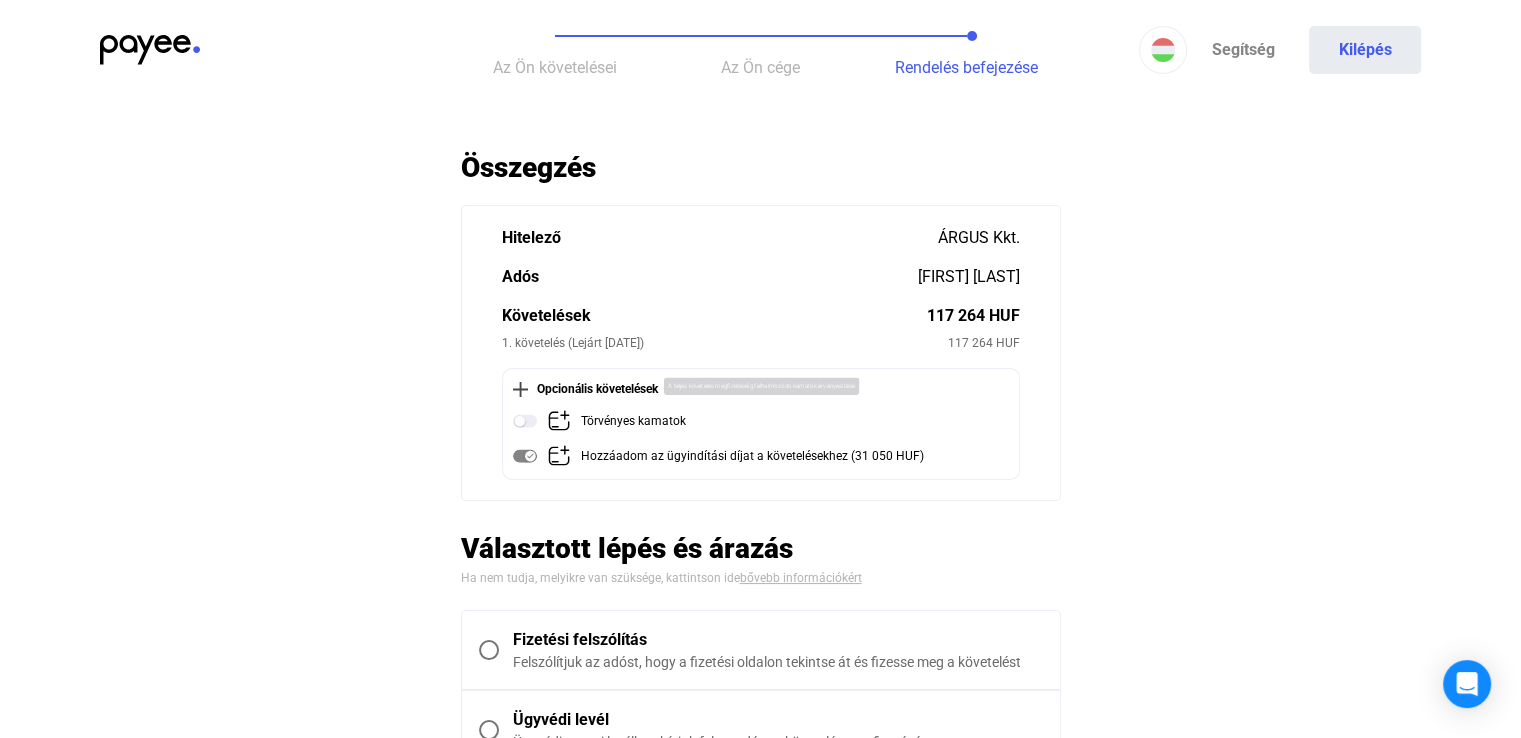 click 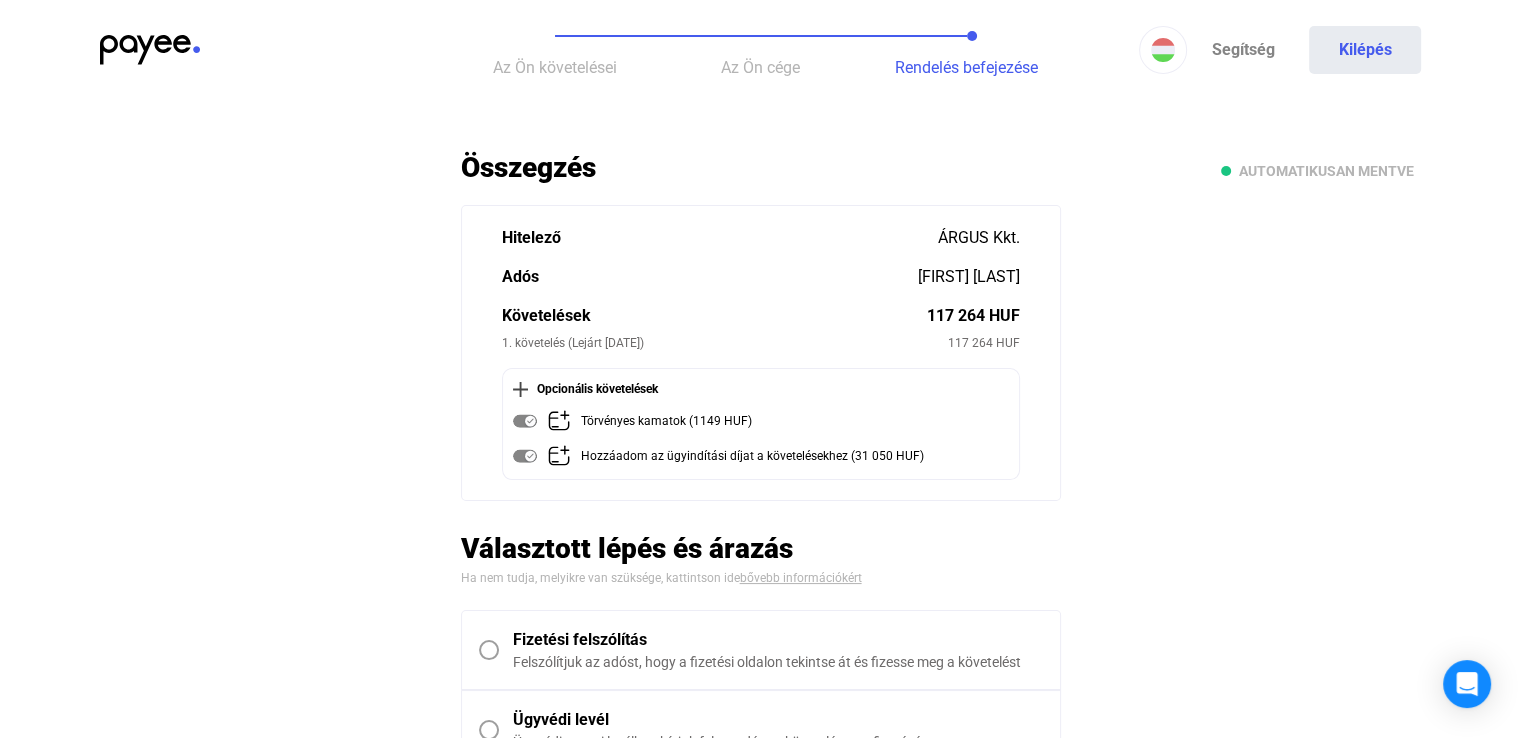 click on "Automatikusan mentve
Összegzés  Hitelező  ÁRGUS Kkt.  Adós  [FIRST] [LAST]  Követelések   117 264 HUF   1. követelés (Lejárt [DATE])   117 264 HUF    Opcionális követelések   Törvényes kamatok (1149 HUF)   Hozzáadom az ügyindítási díjat a követelésekhez (31 050 HUF)   Választott lépés és árazás
Ha nem tudja, melyikre van szüksége, kattintson ide   bővebb információkért     Fizetési felszólítás   Felszólítjuk az adóst, hogy a fizetési oldalon tekintse át és fizesse meg a követelést     Ügyvédi levél   Ügyvédi postai levélben hívjuk fel az adóst a követelés megfizetésére     Fizetési meghagyás és végrehajtás   Hivatalos eljárásban hívja fel a közjegyző az adóst a fizetésre   Ajánlott   Fizetendő ügyindítási díj   31 050 HUF   Ügyindítási díj  15 000 HUF + ÁFA   19 050 HUF   Eljárási díj  (Min 12 000 HUF, 3%)   12 000 HUF   Teljes követelés   149 463 HUF   Válasszon fizetési módot" 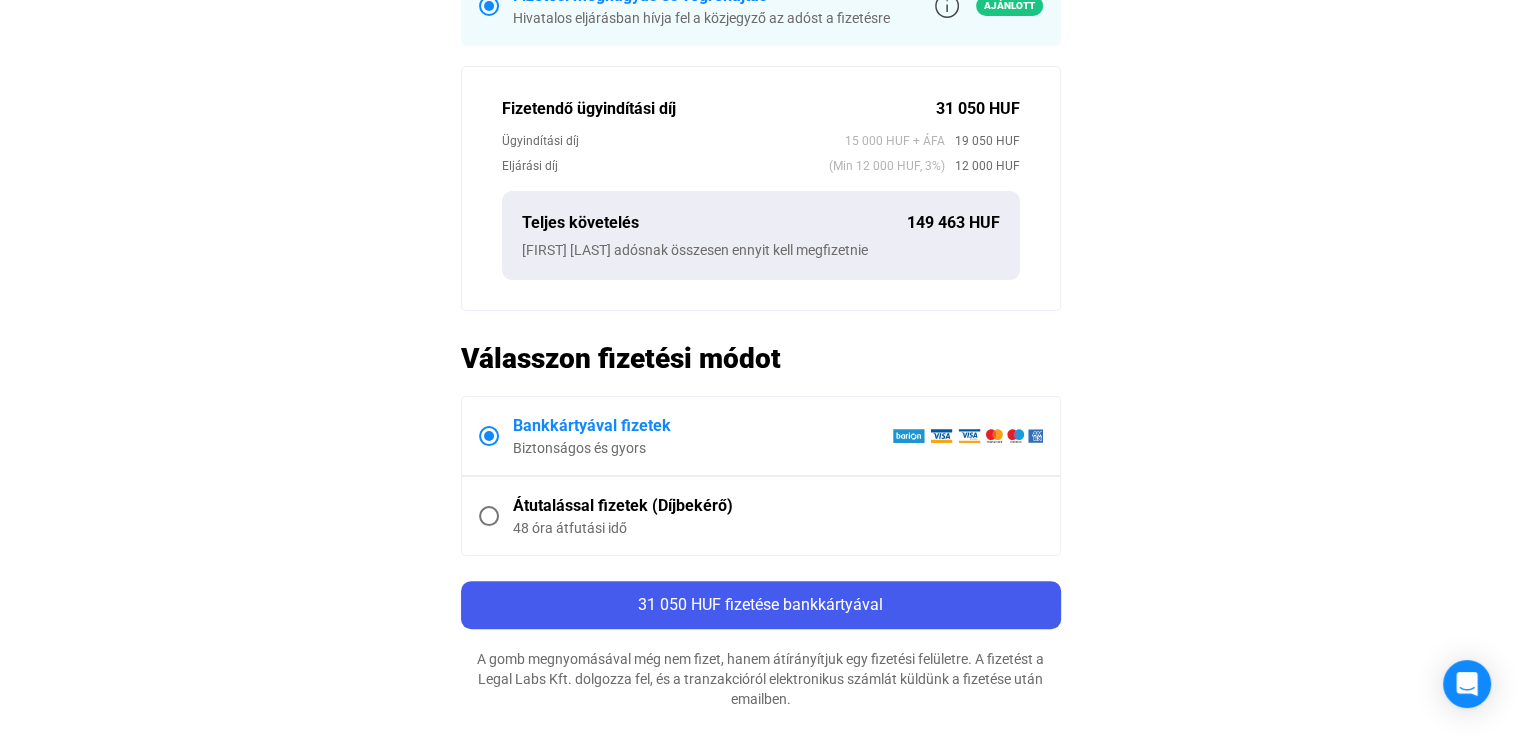 scroll, scrollTop: 798, scrollLeft: 0, axis: vertical 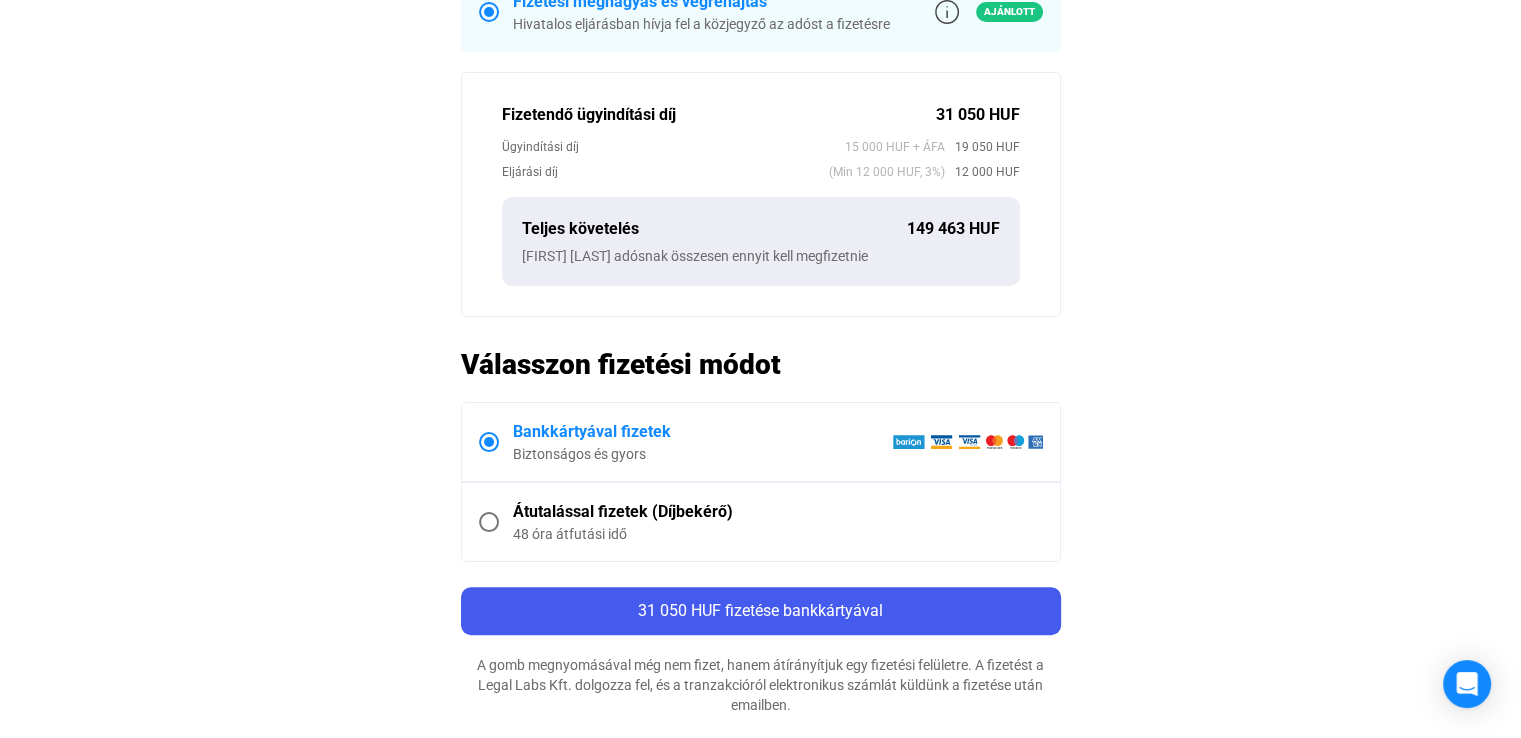 click at bounding box center [489, 522] 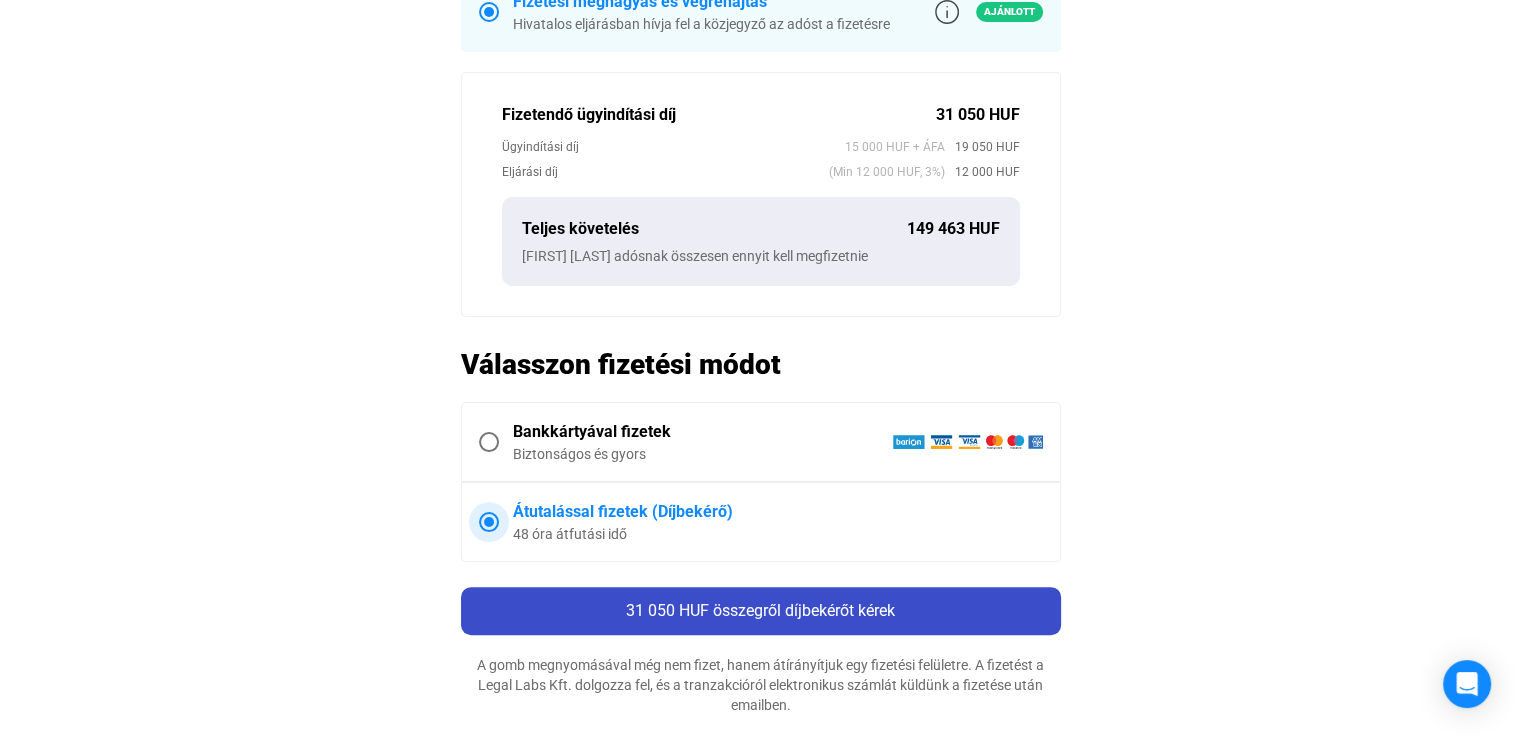 click on "31 050 HUF összegről díjbekérőt kérek" 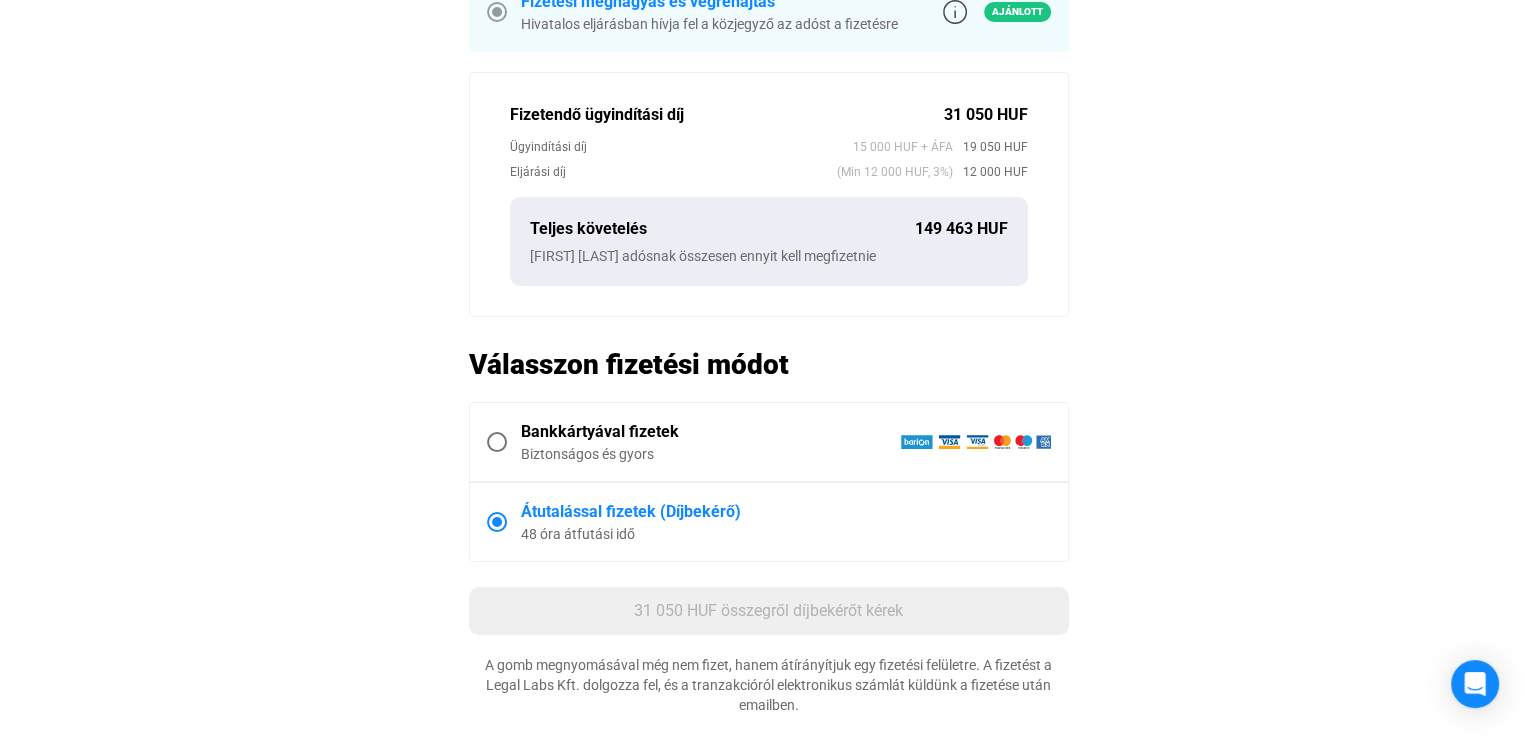 scroll, scrollTop: 0, scrollLeft: 0, axis: both 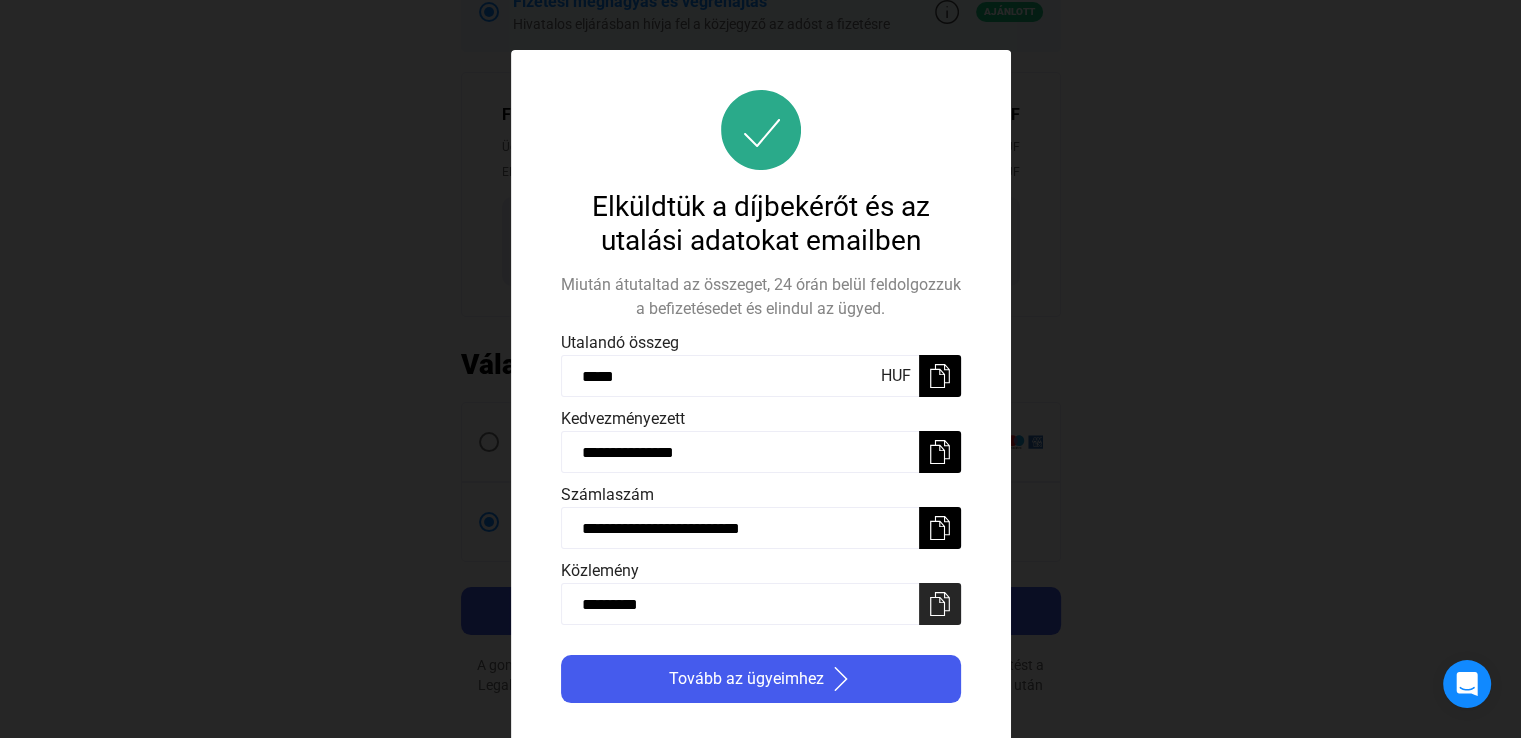 click at bounding box center (940, 604) 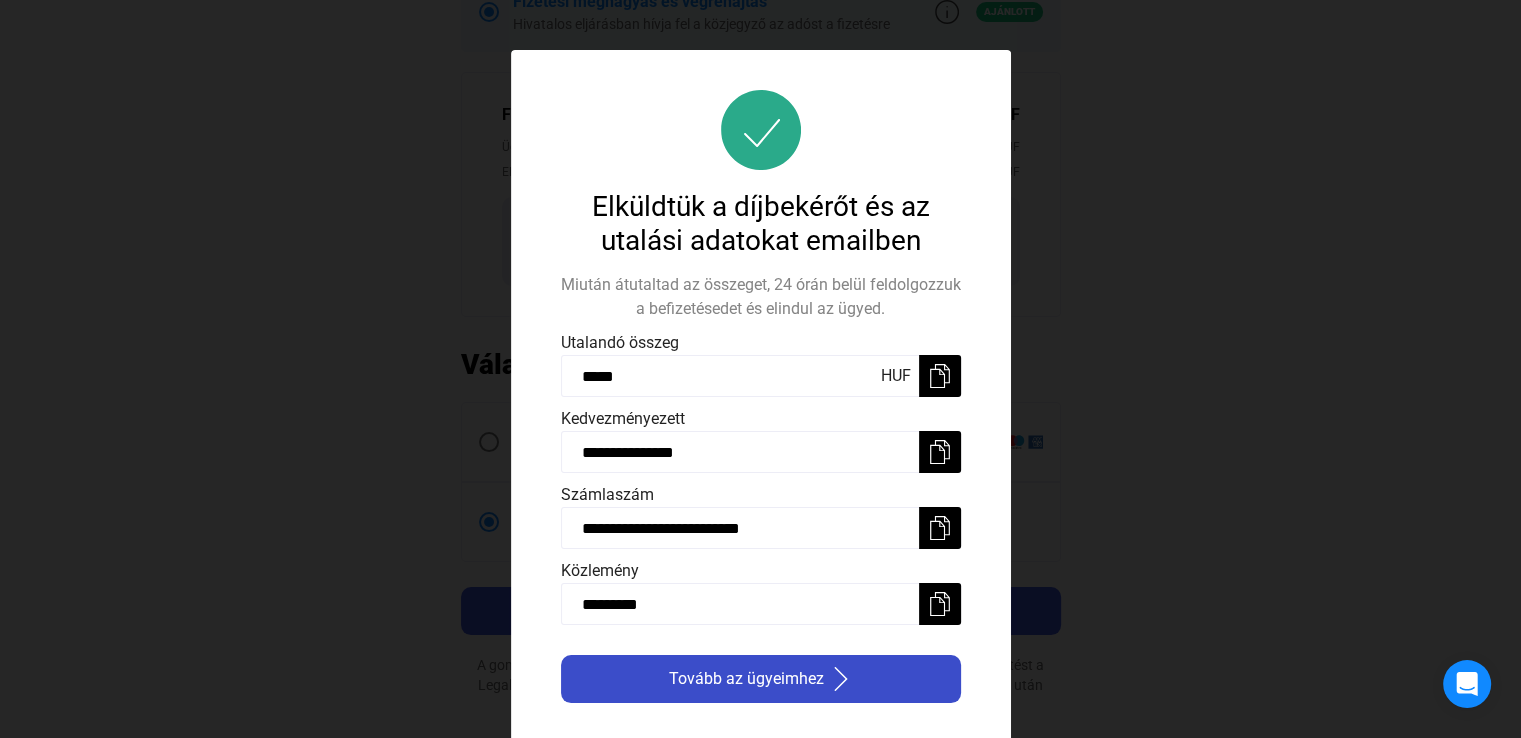 click on "Tovább az ügyeimhez" at bounding box center (746, 679) 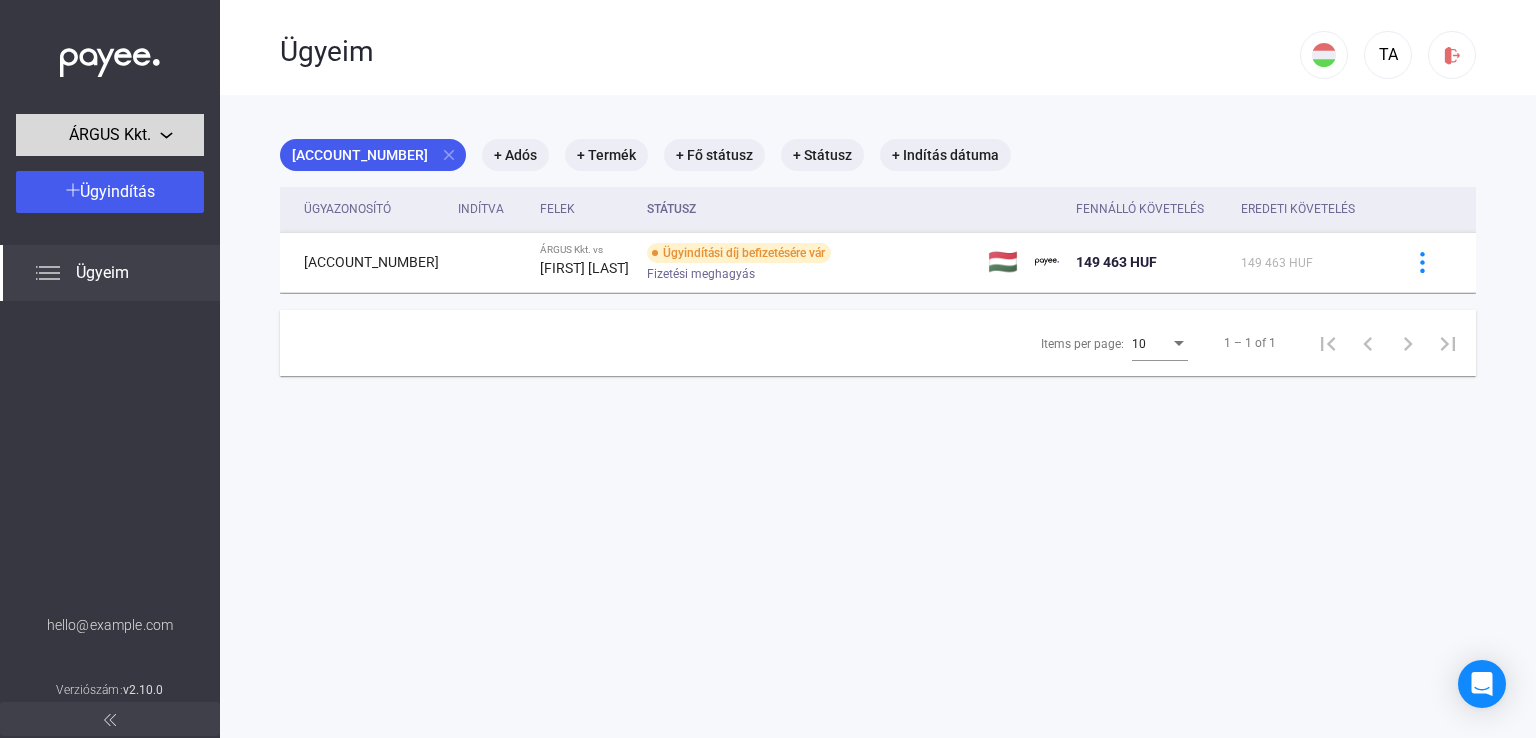 click on "ÁRGUS Kkt." 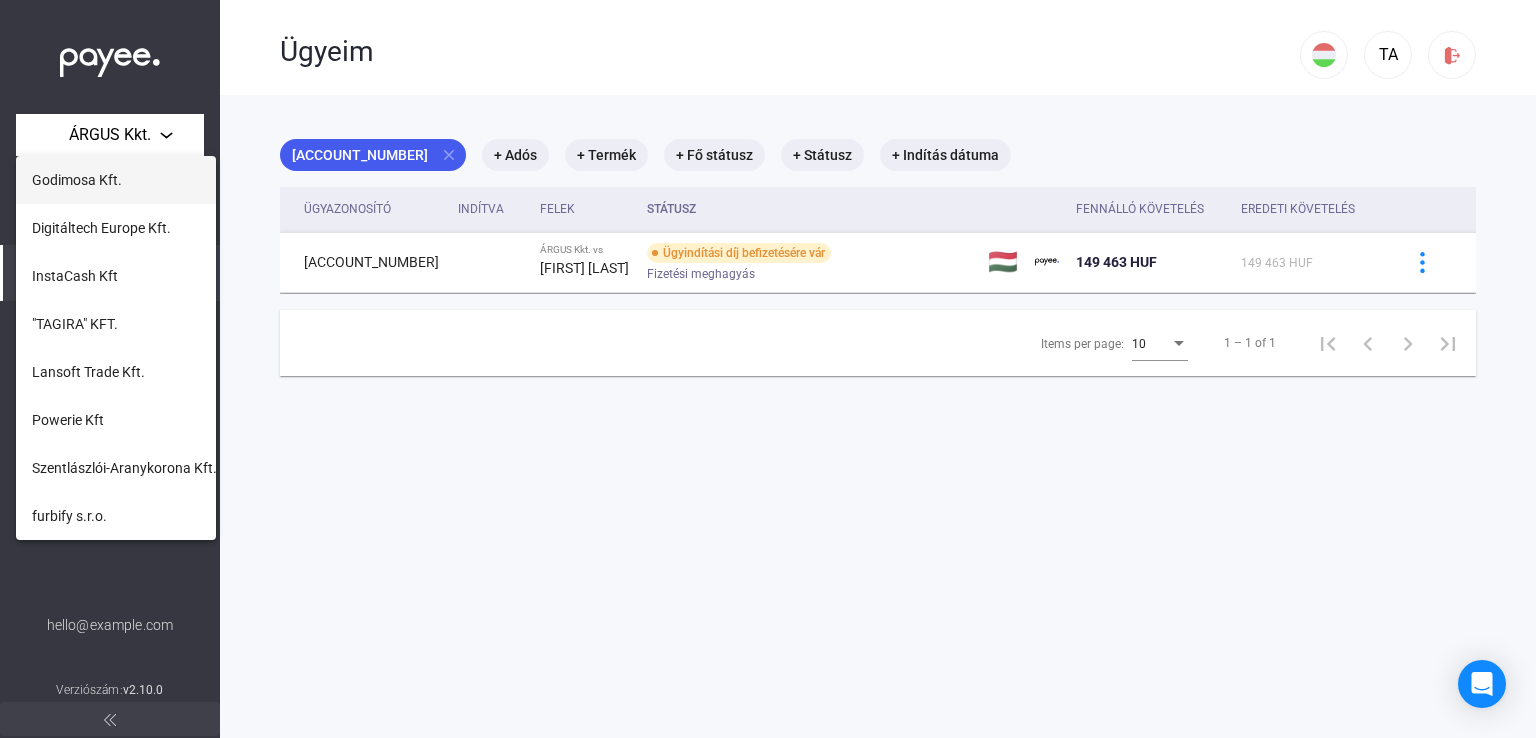click on "Godimosa Kft." at bounding box center [77, 180] 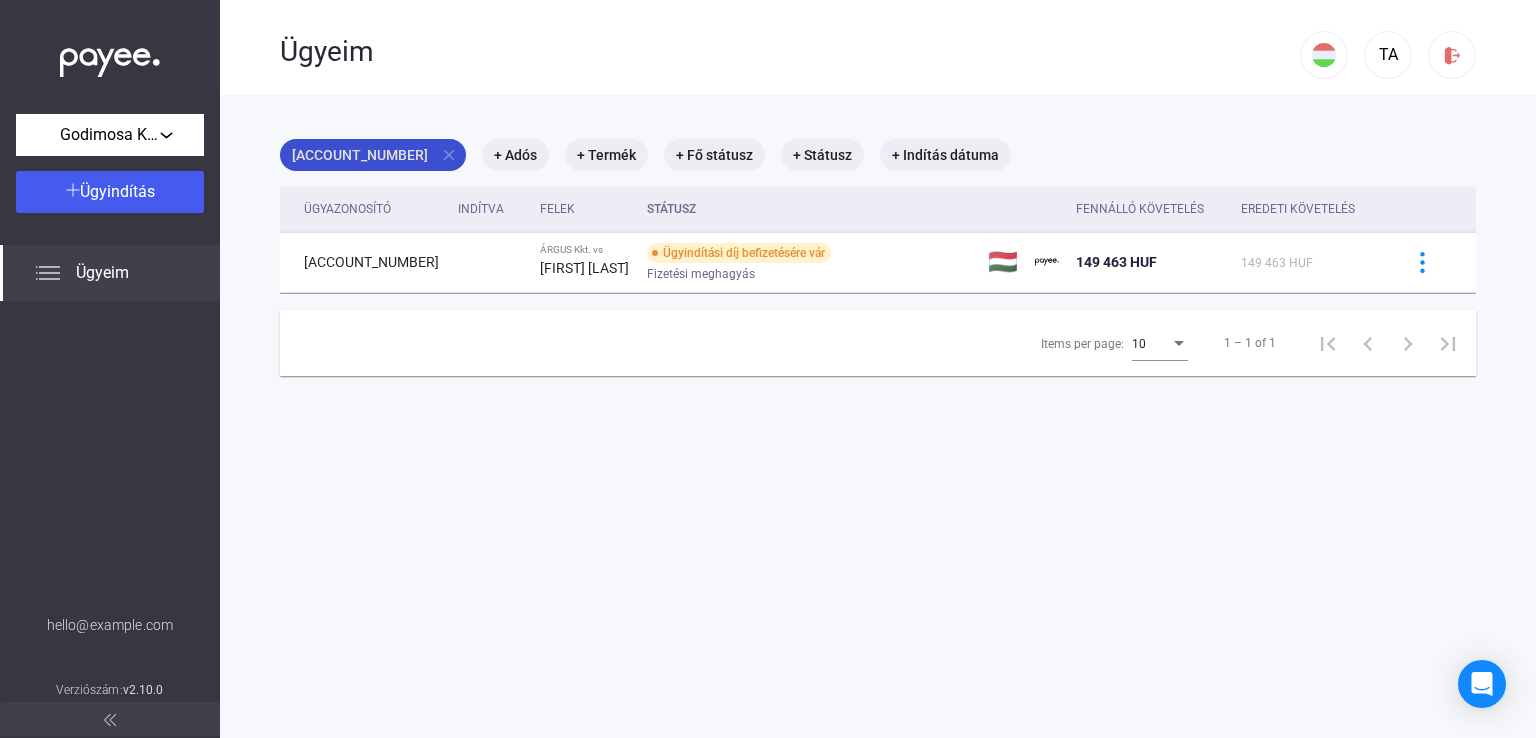 click on "close" at bounding box center (449, 155) 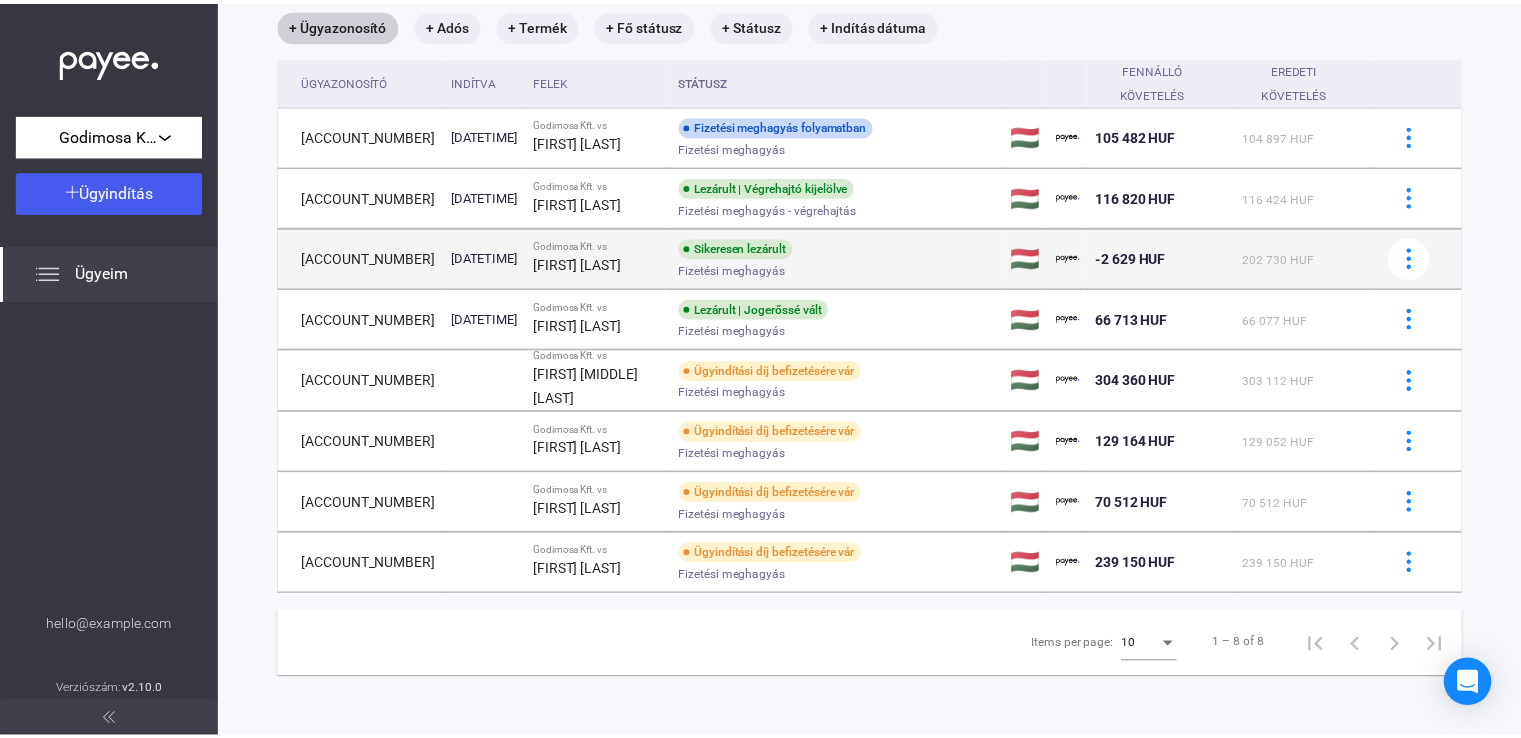 scroll, scrollTop: 81, scrollLeft: 0, axis: vertical 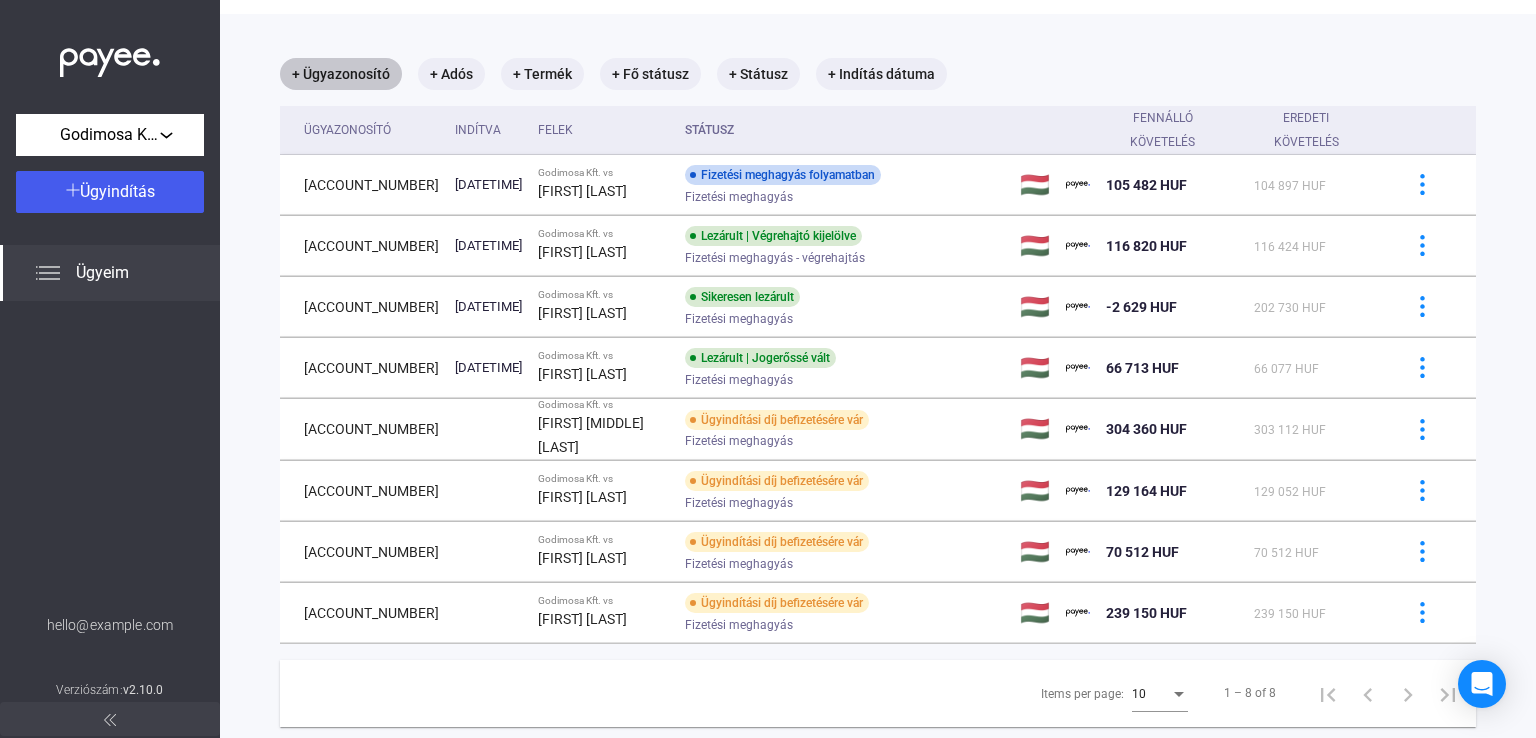 click on "+ Ügyazonosító" at bounding box center [341, 74] 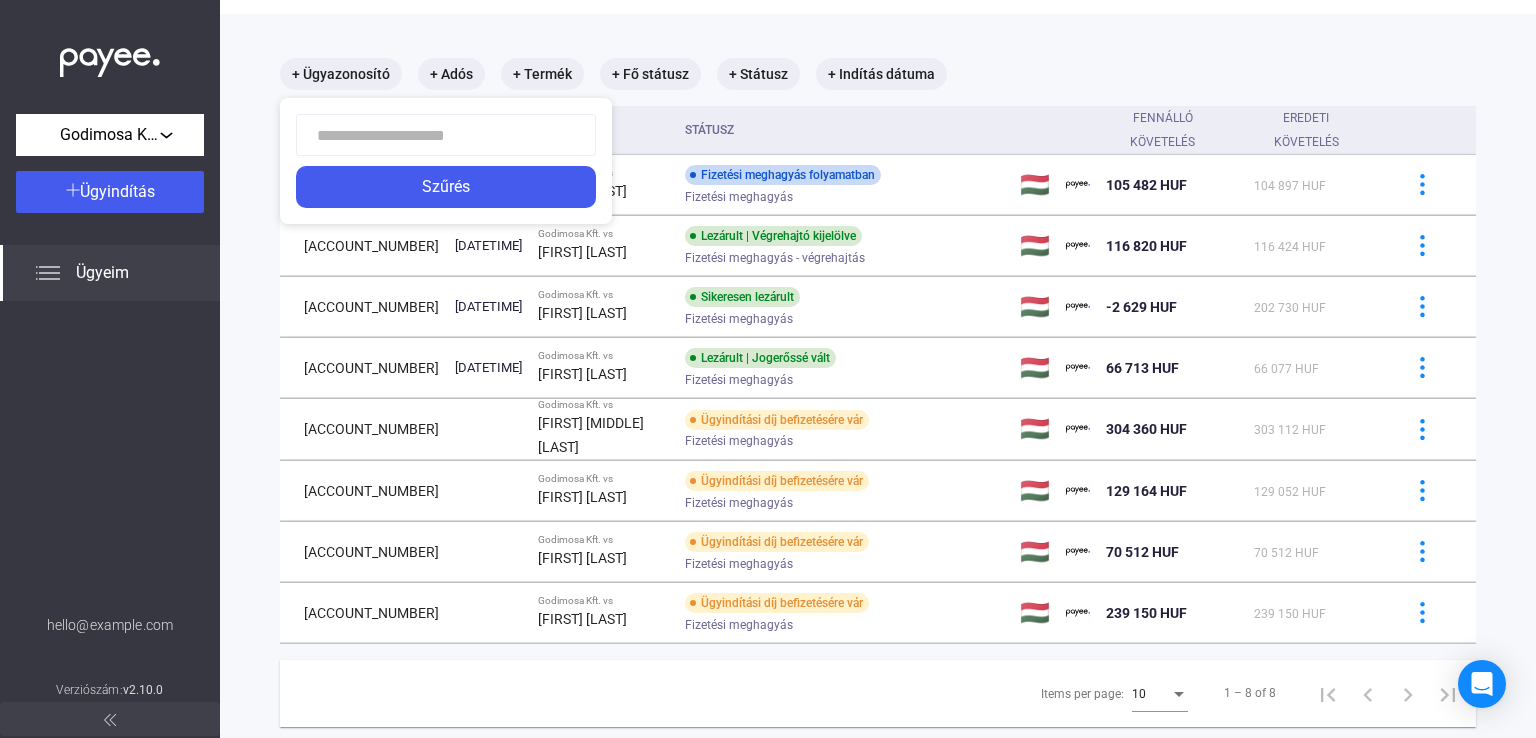 click at bounding box center (768, 369) 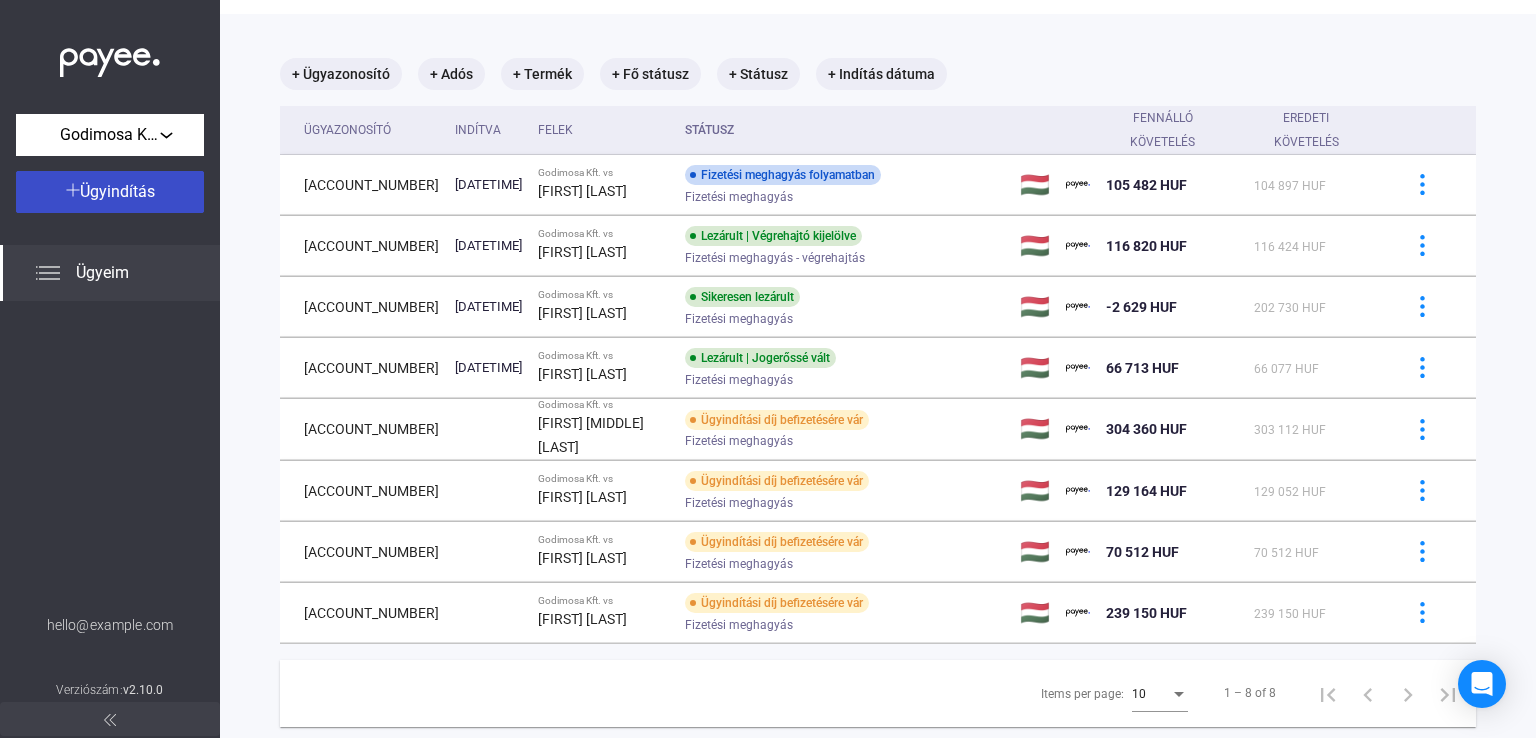 click on "Ügyindítás" 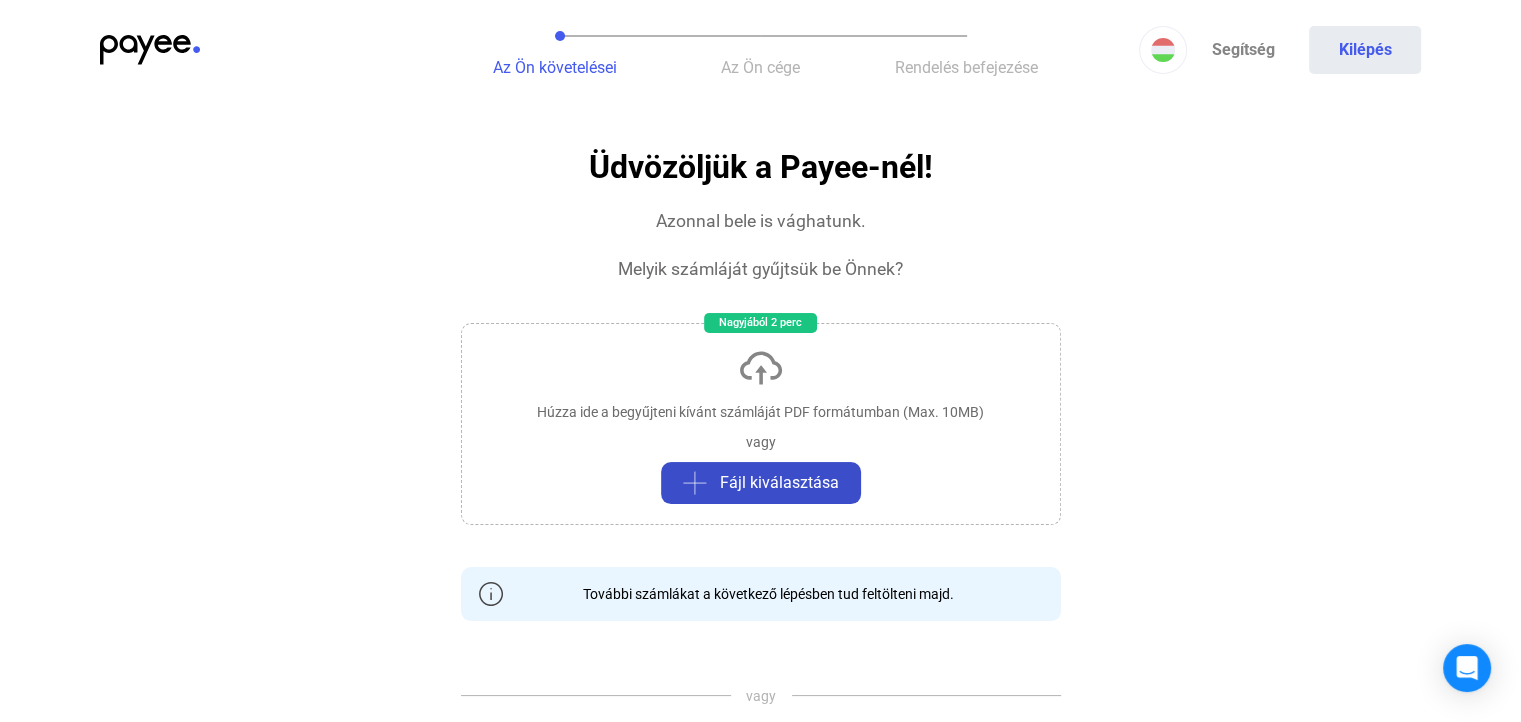 click on "Fájl kiválasztása" 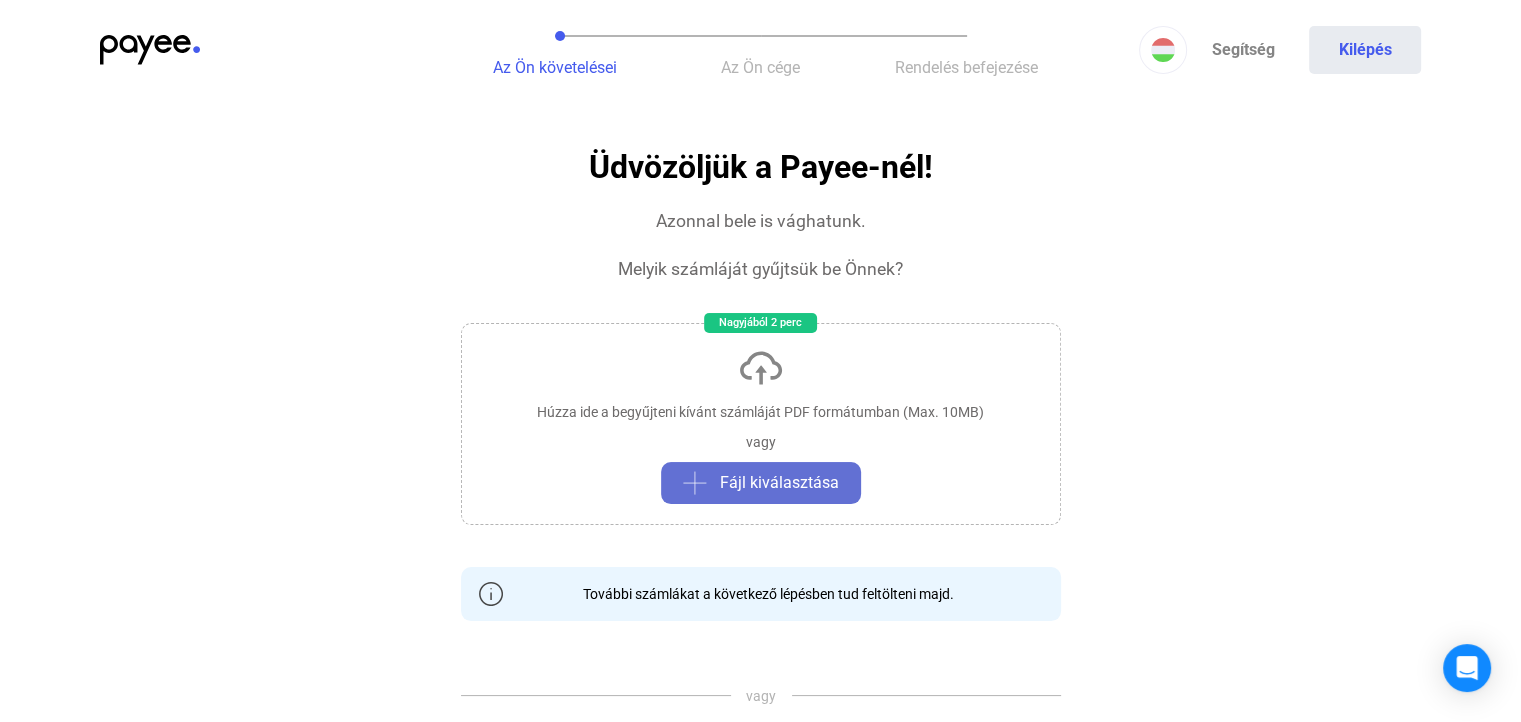 click on "Fájl kiválasztása" 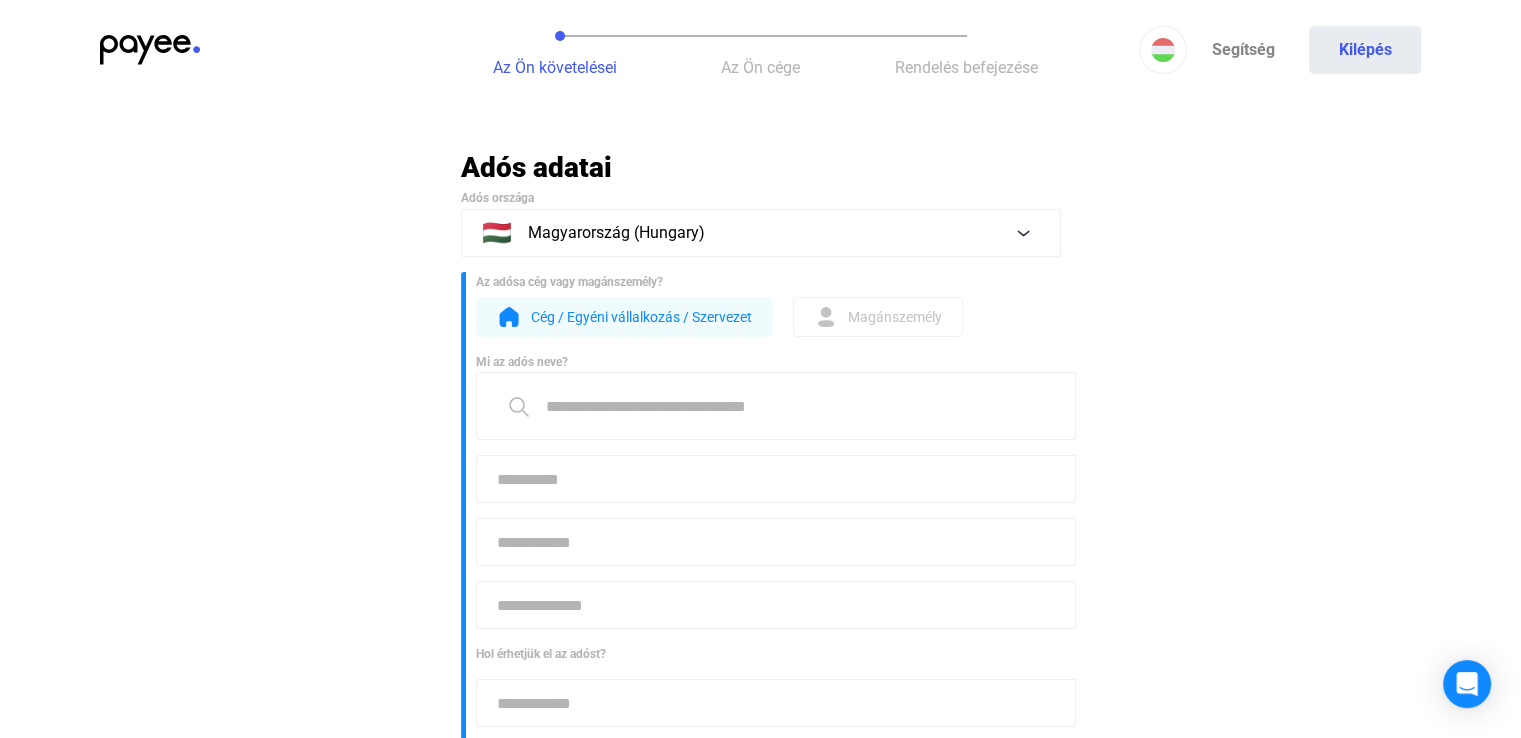 click on "Magánszemély" 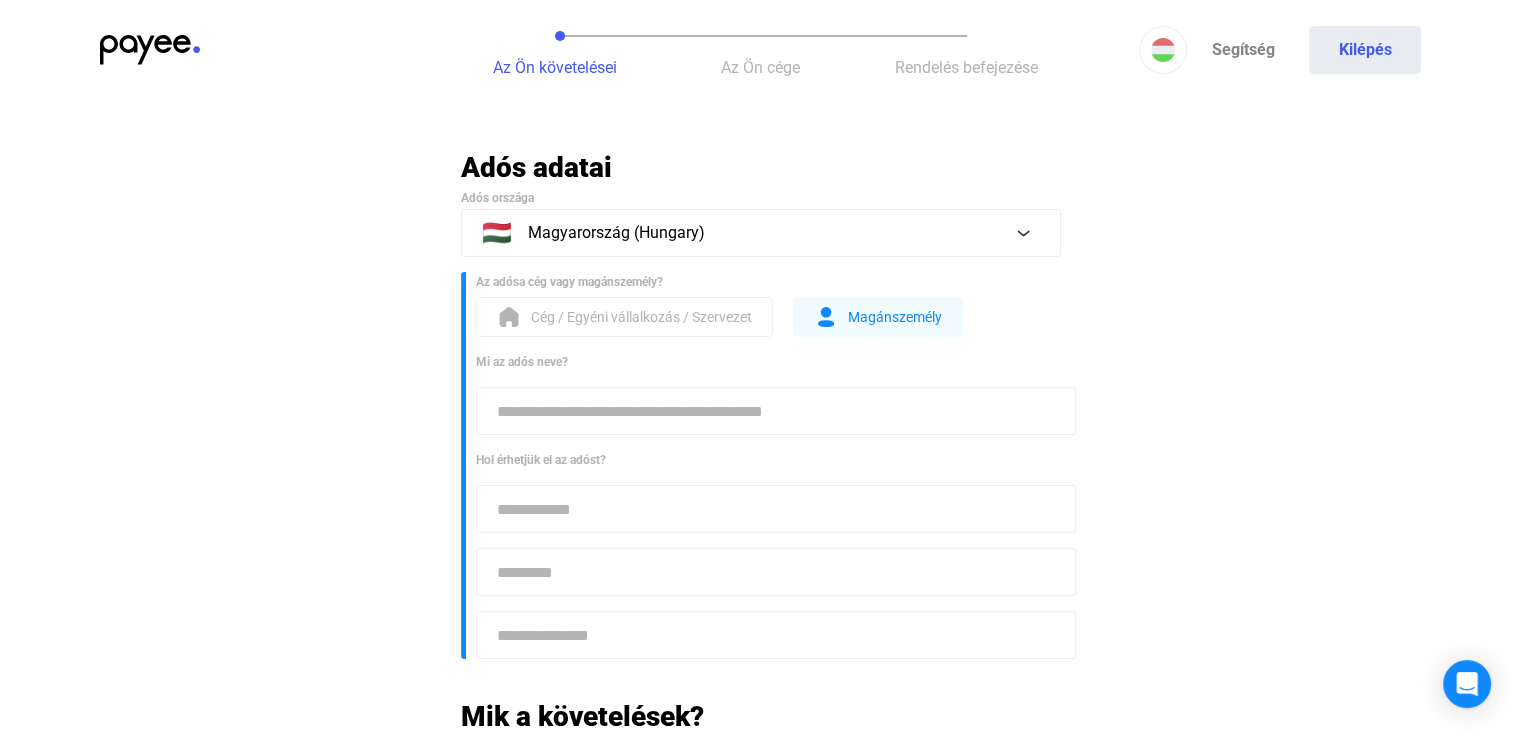 scroll, scrollTop: 150, scrollLeft: 0, axis: vertical 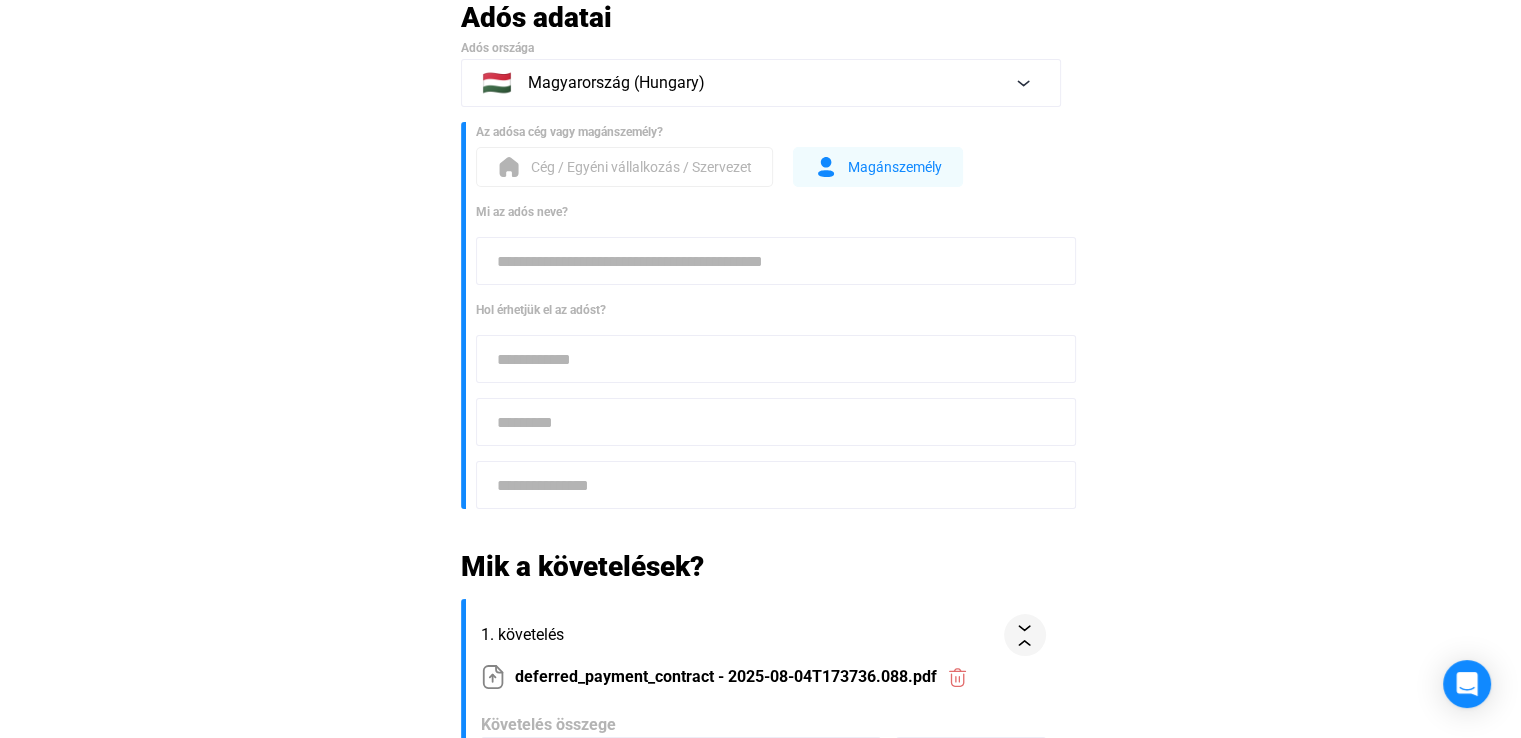 click 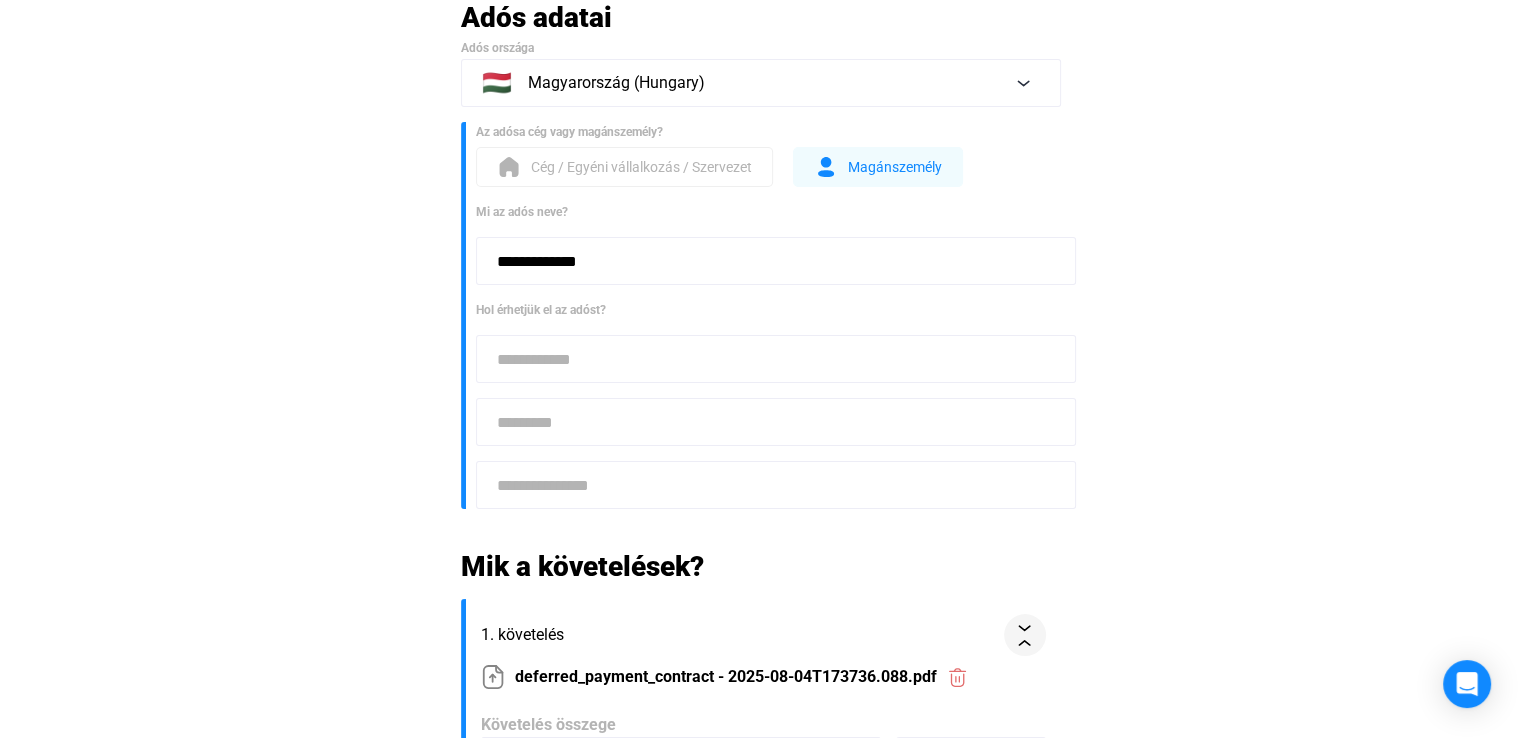 type on "**********" 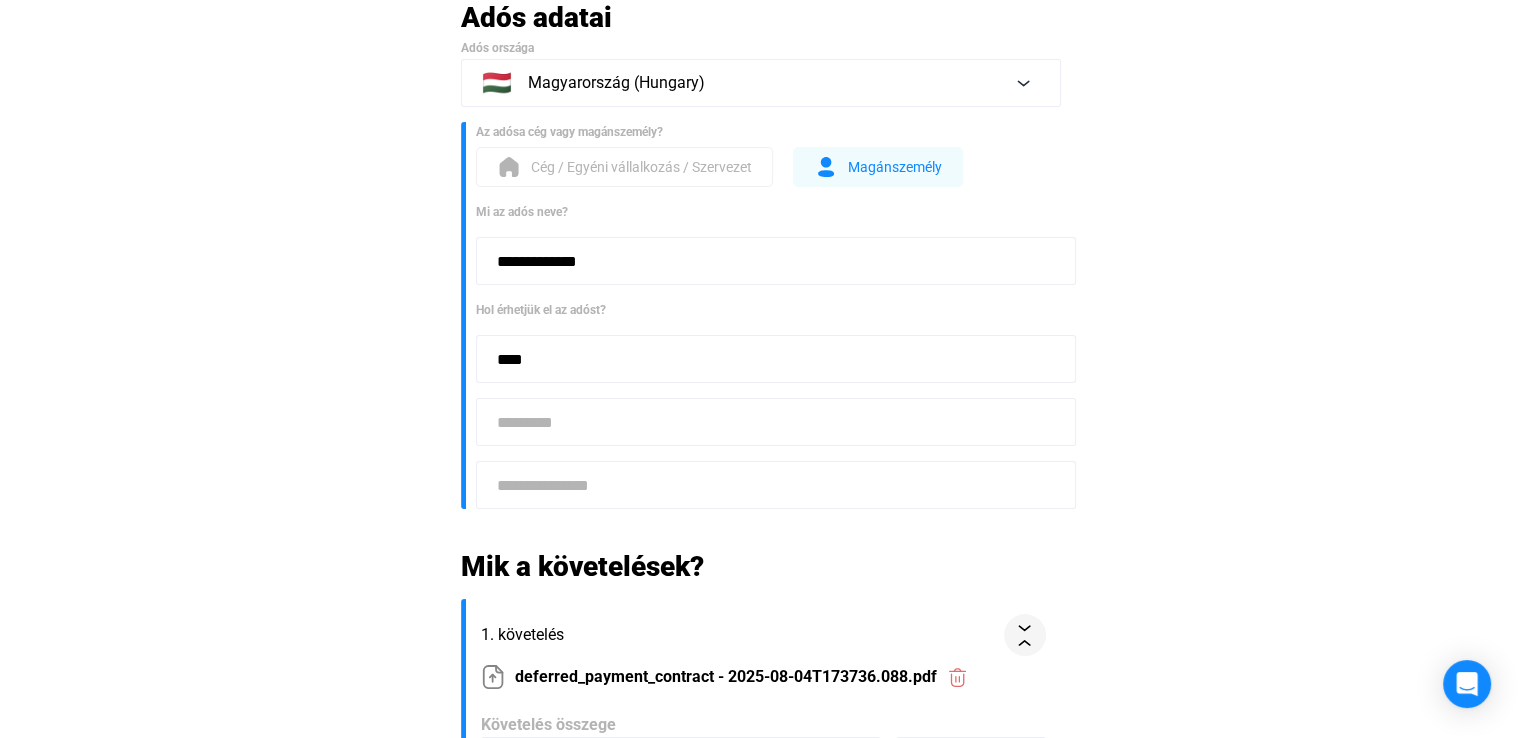 type on "****" 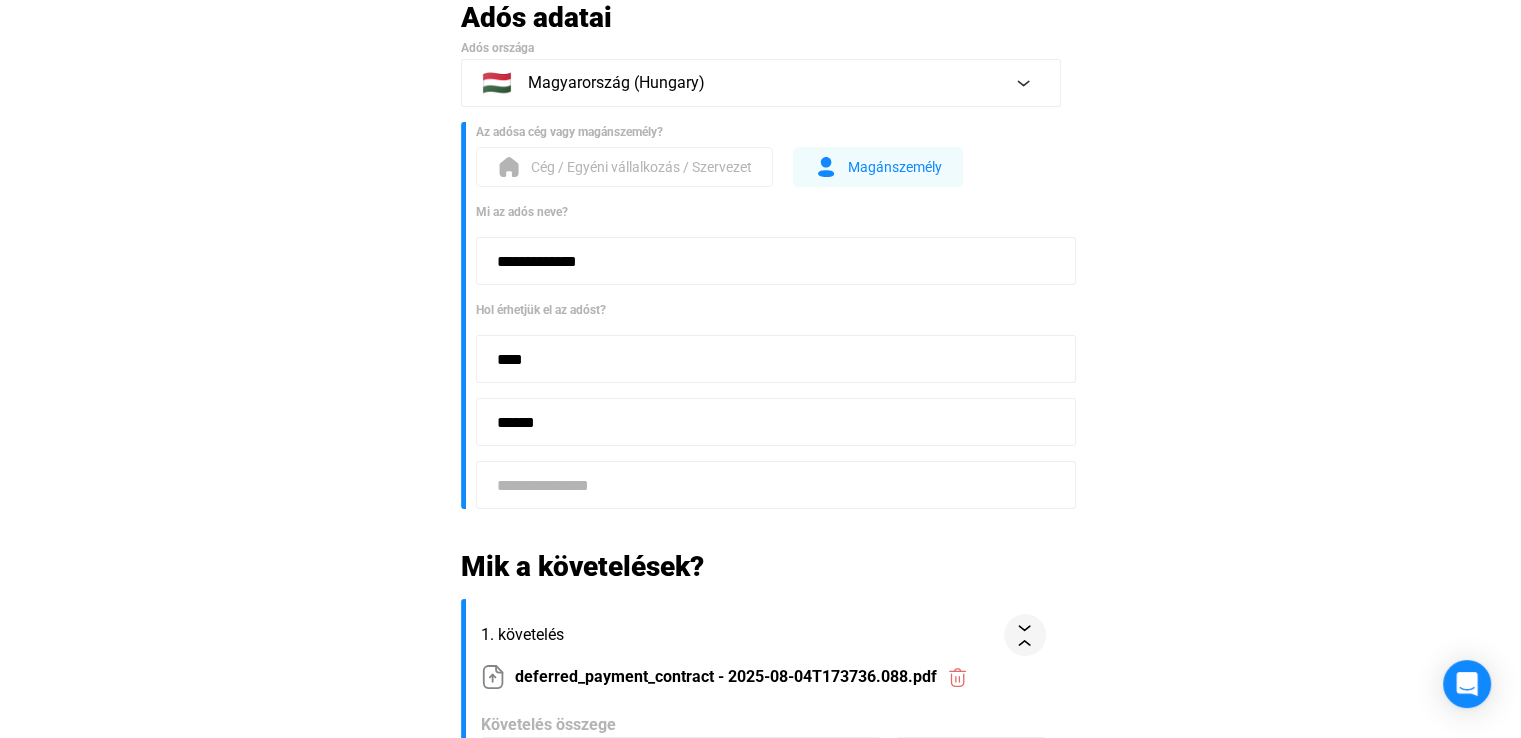 type on "******" 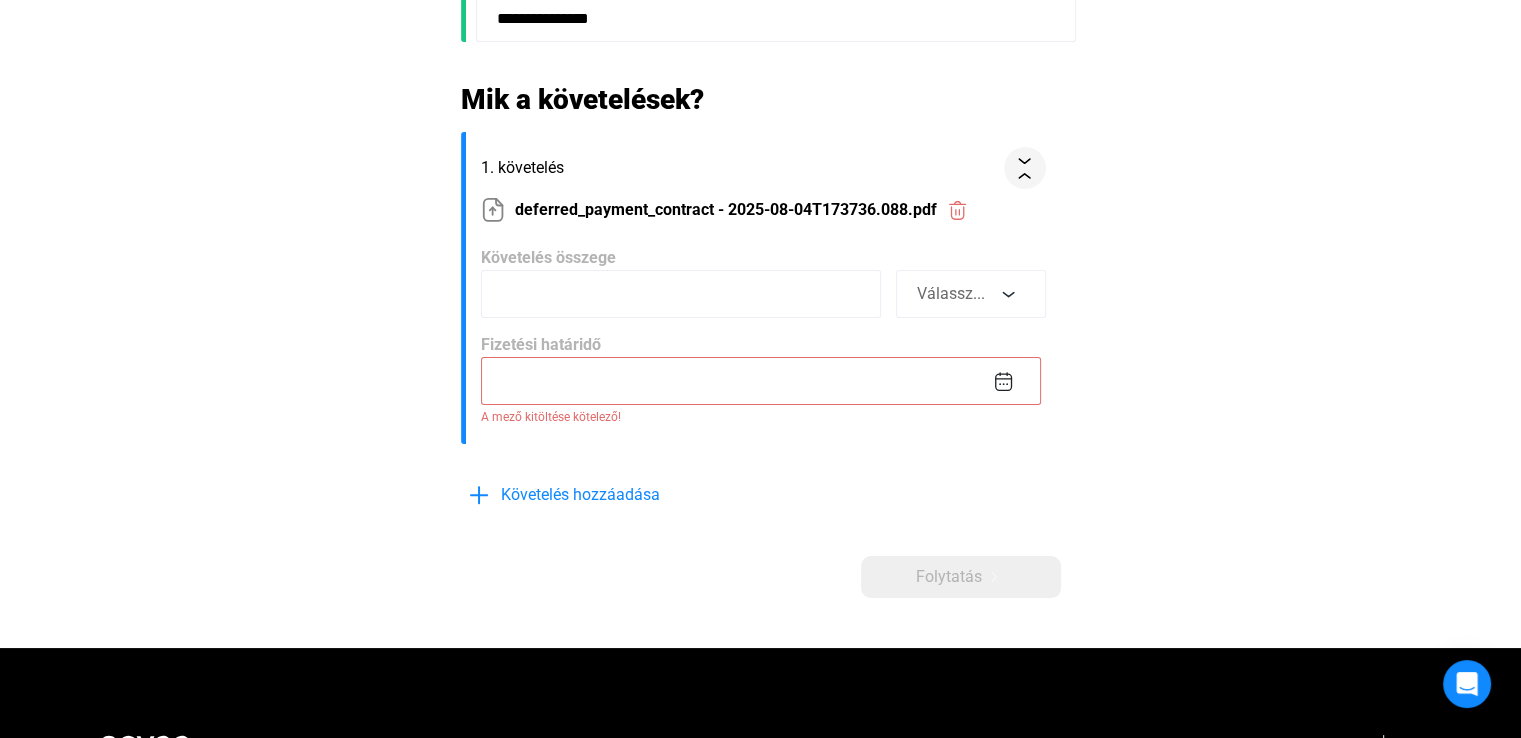 scroll, scrollTop: 620, scrollLeft: 0, axis: vertical 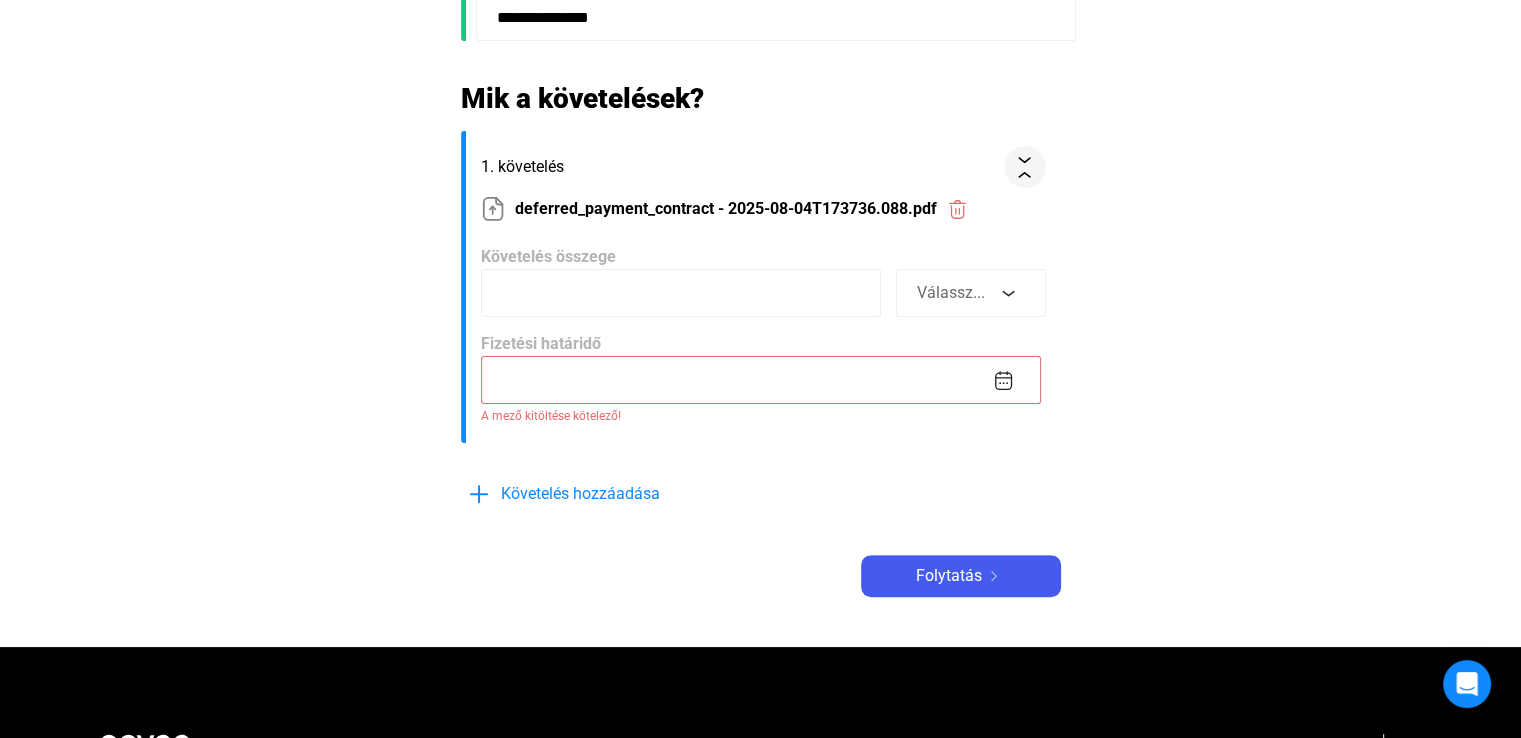 type on "**********" 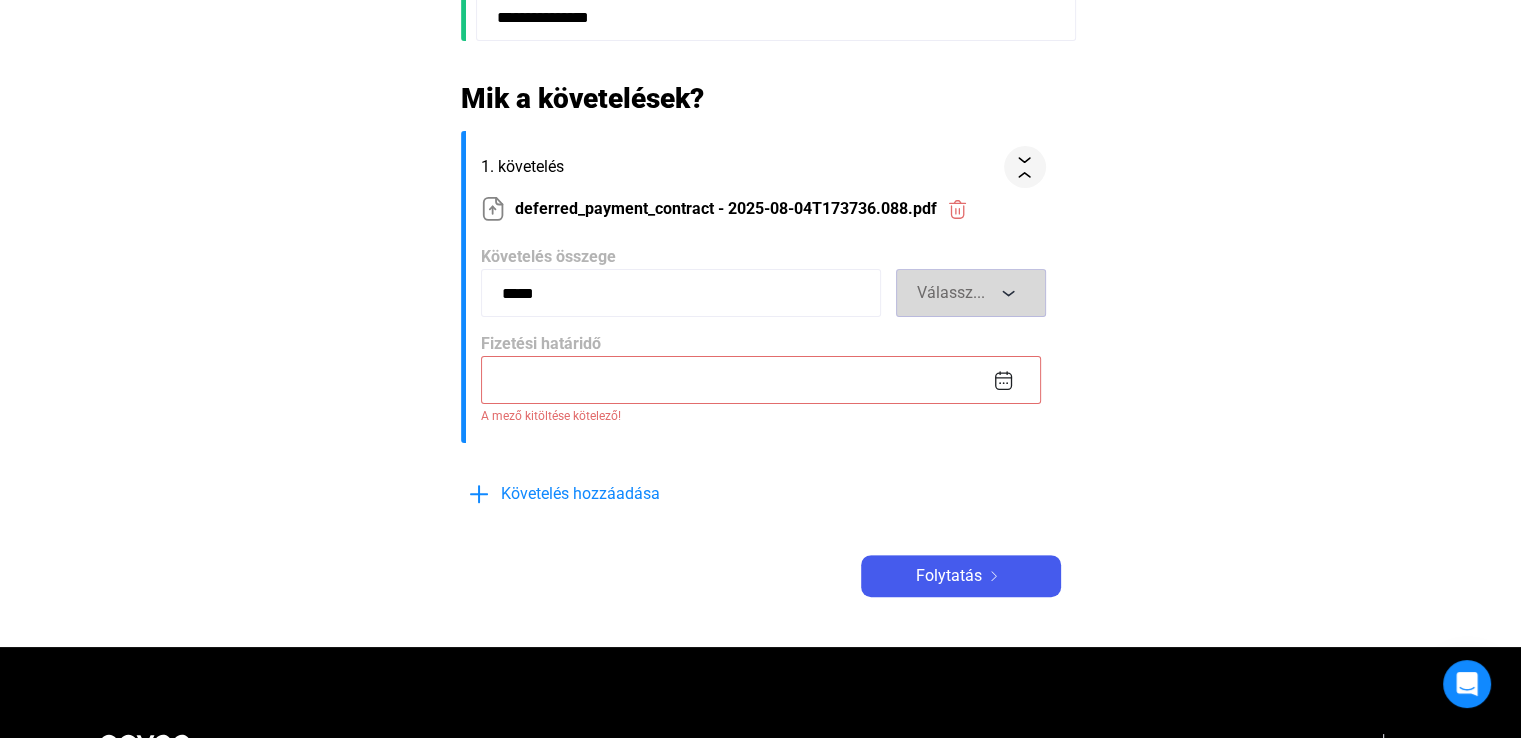 type on "*****" 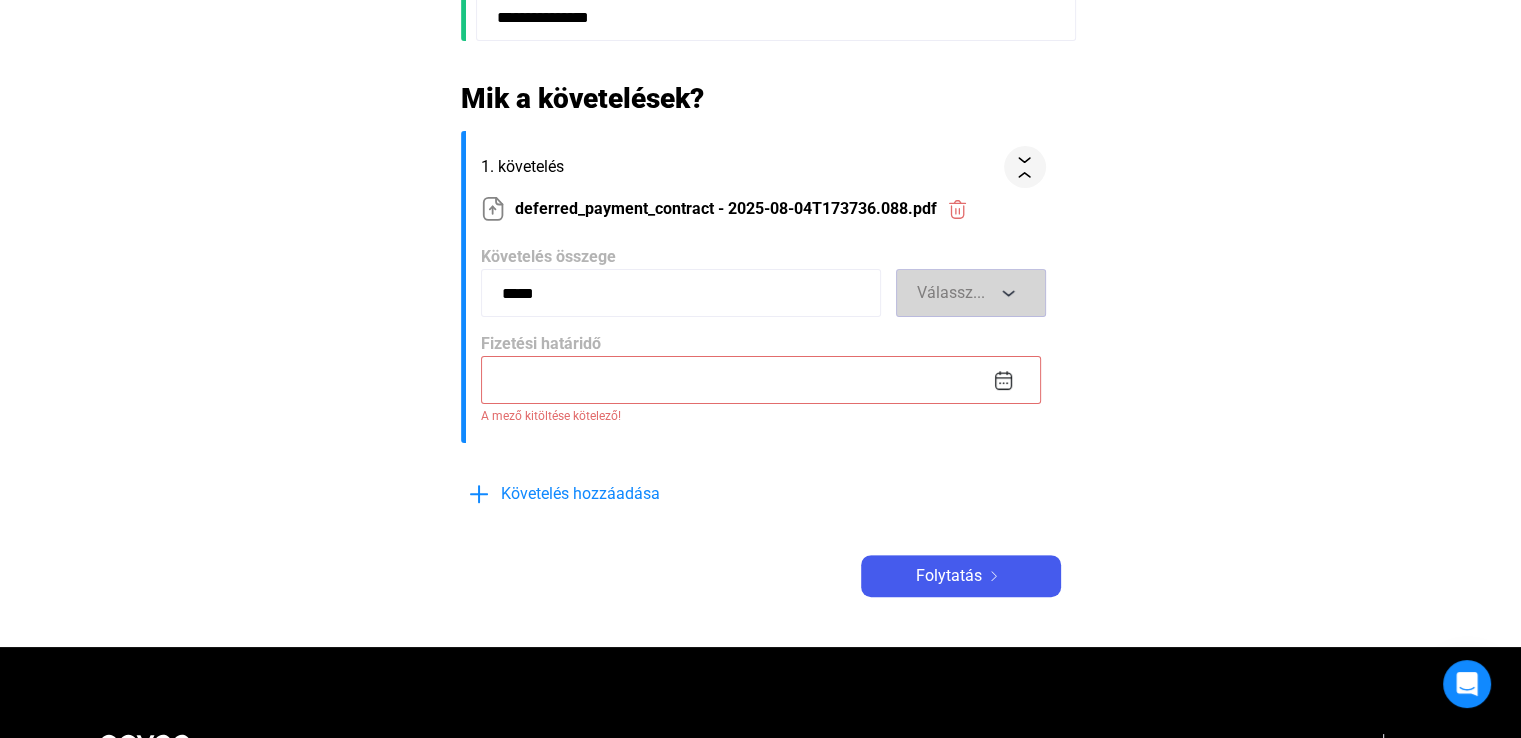 click on "Válassz..." 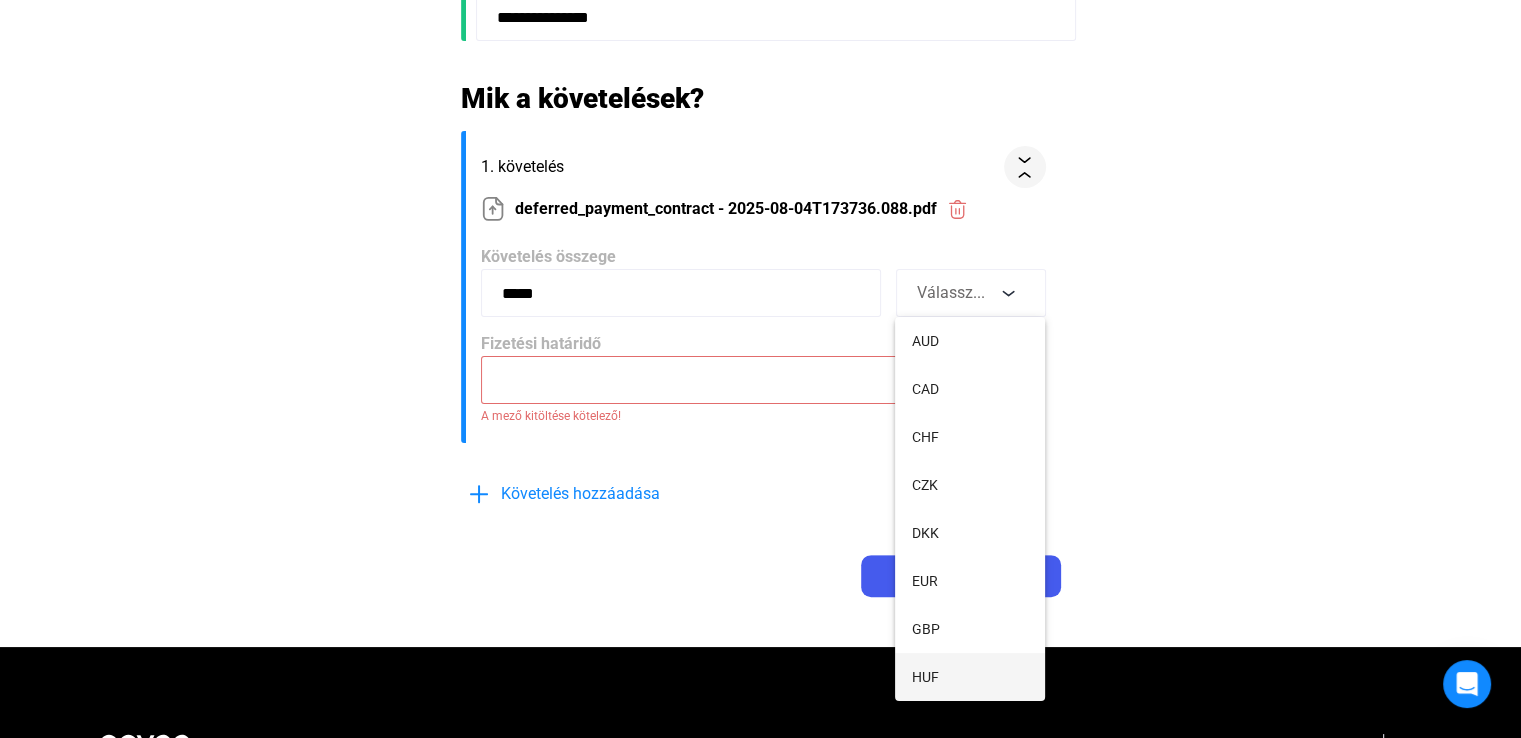 click on "HUF" at bounding box center [970, 677] 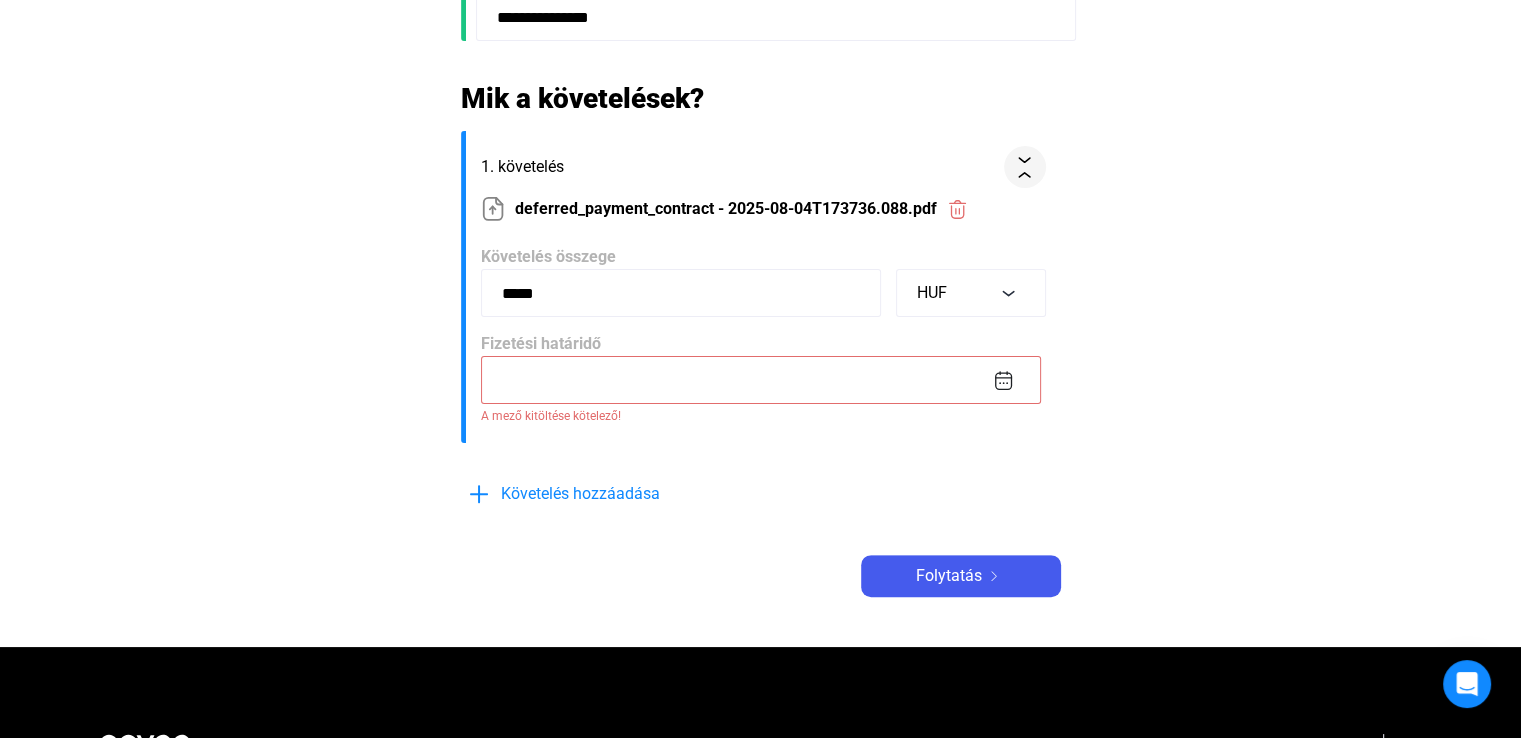 click on "**********" 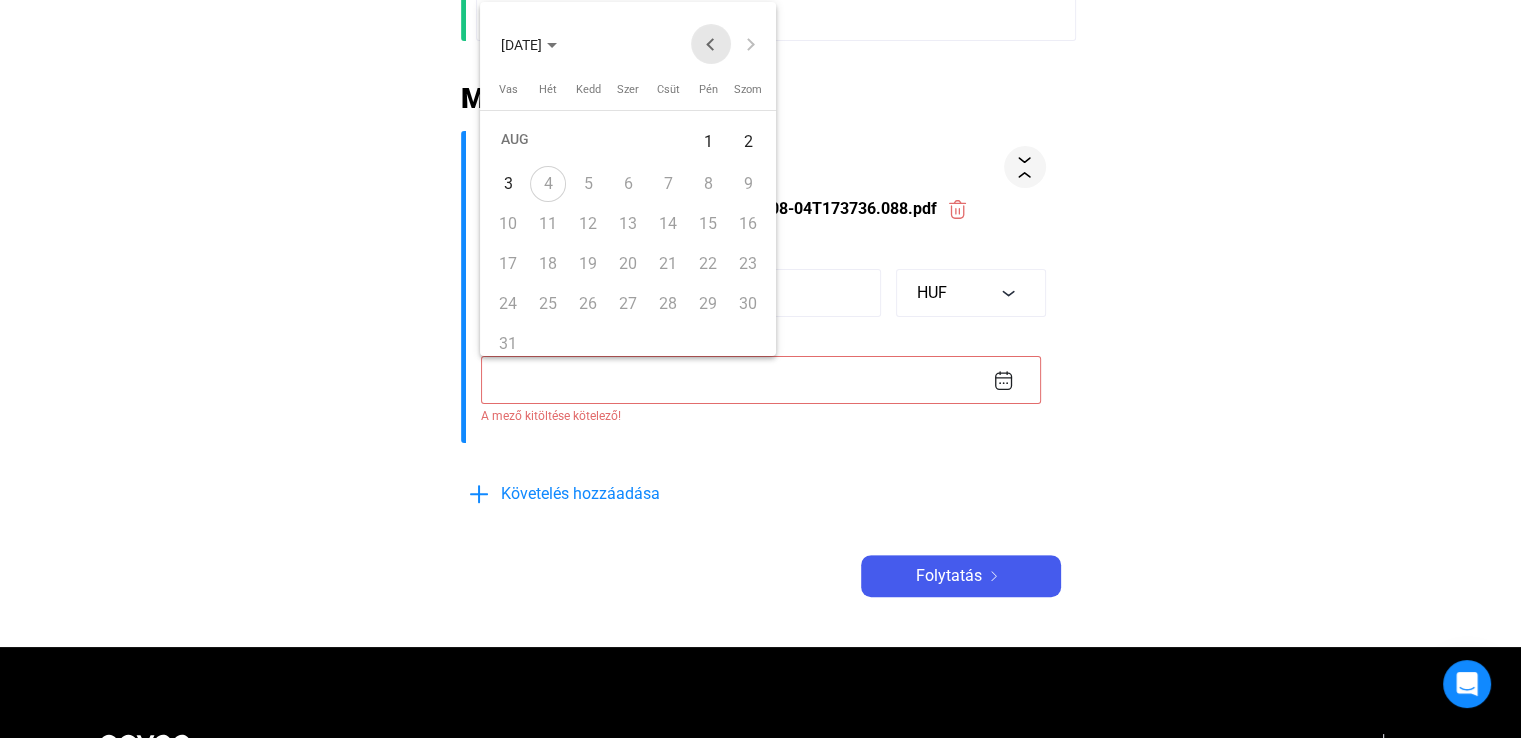 click at bounding box center [711, 44] 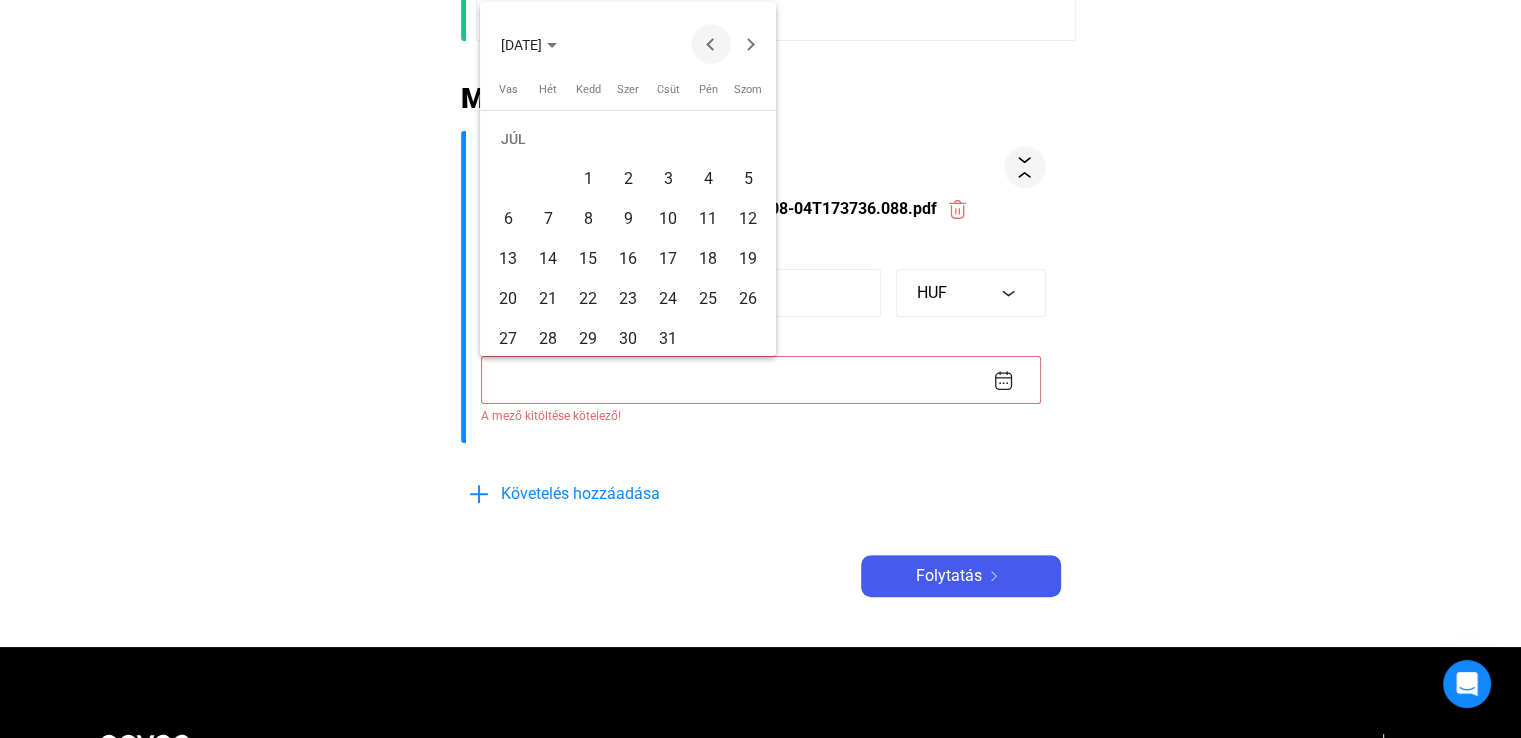 click at bounding box center (711, 44) 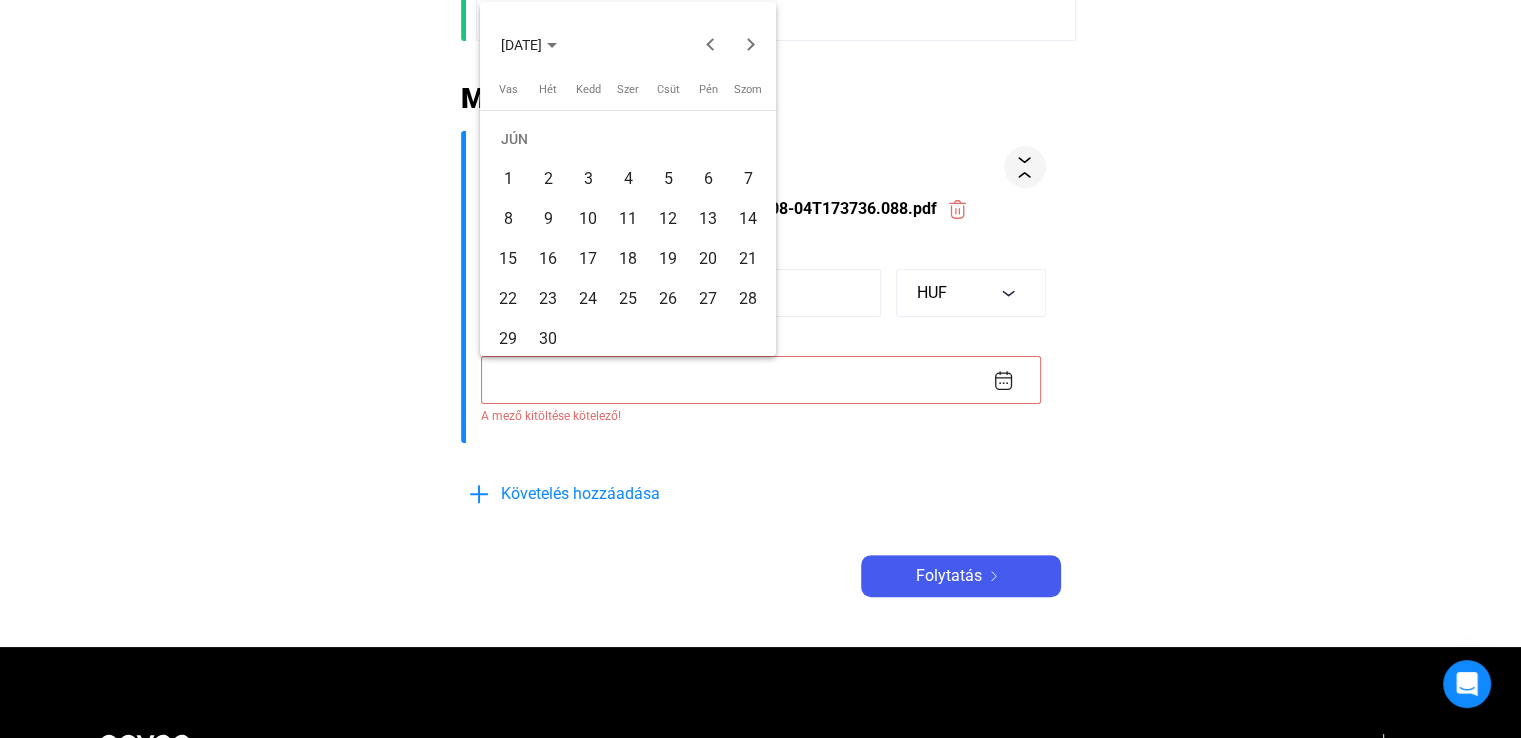 click on "10" at bounding box center [588, 219] 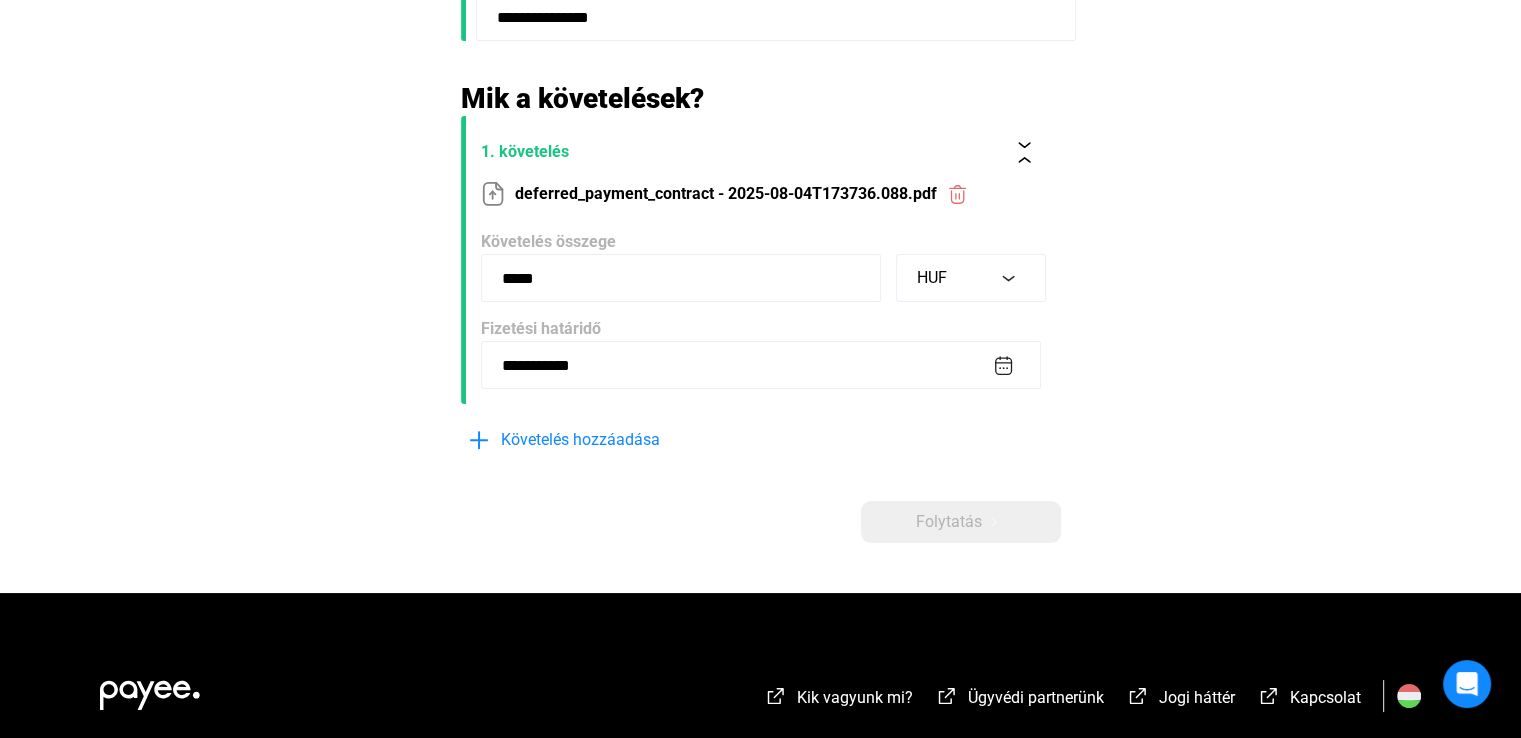 click on "**********" 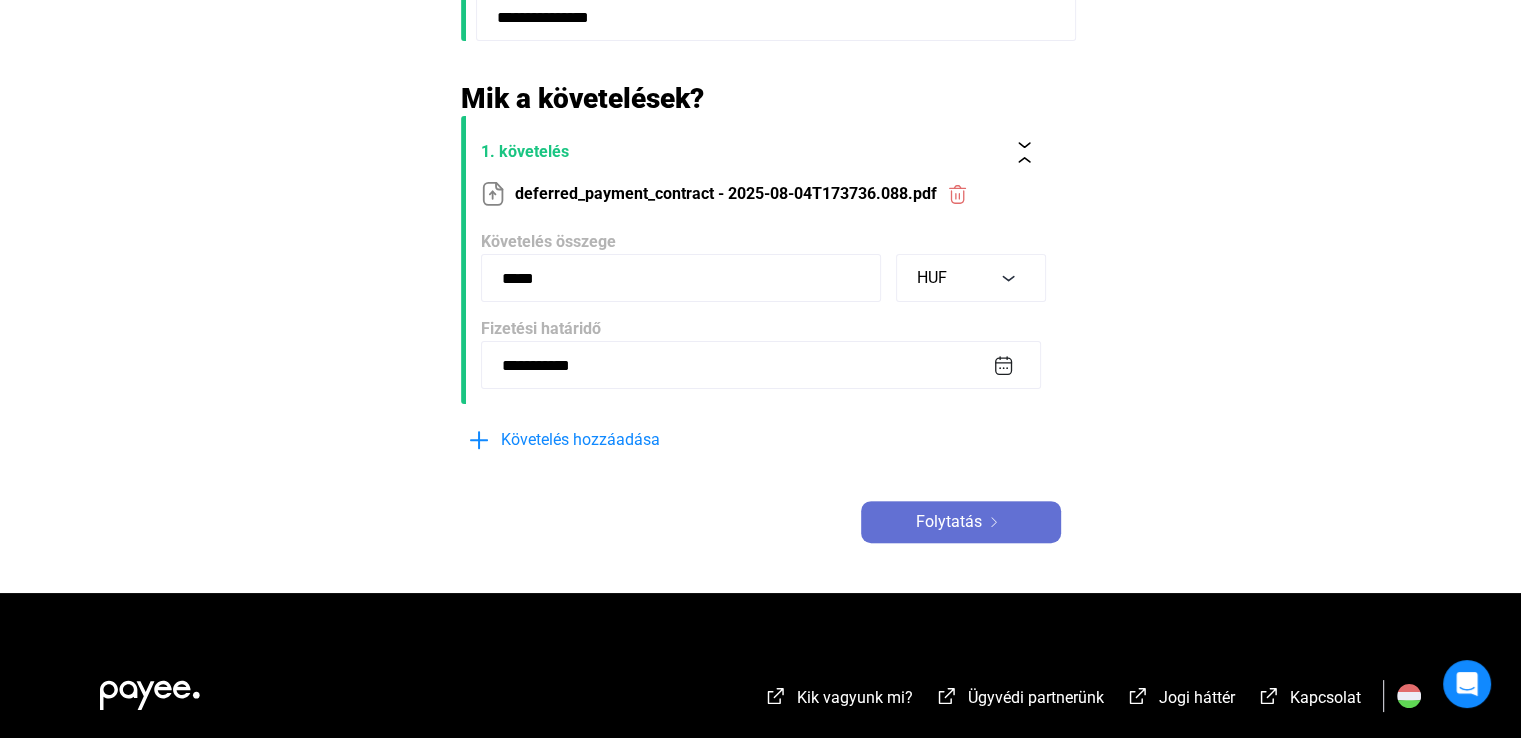 click on "Folytatás" 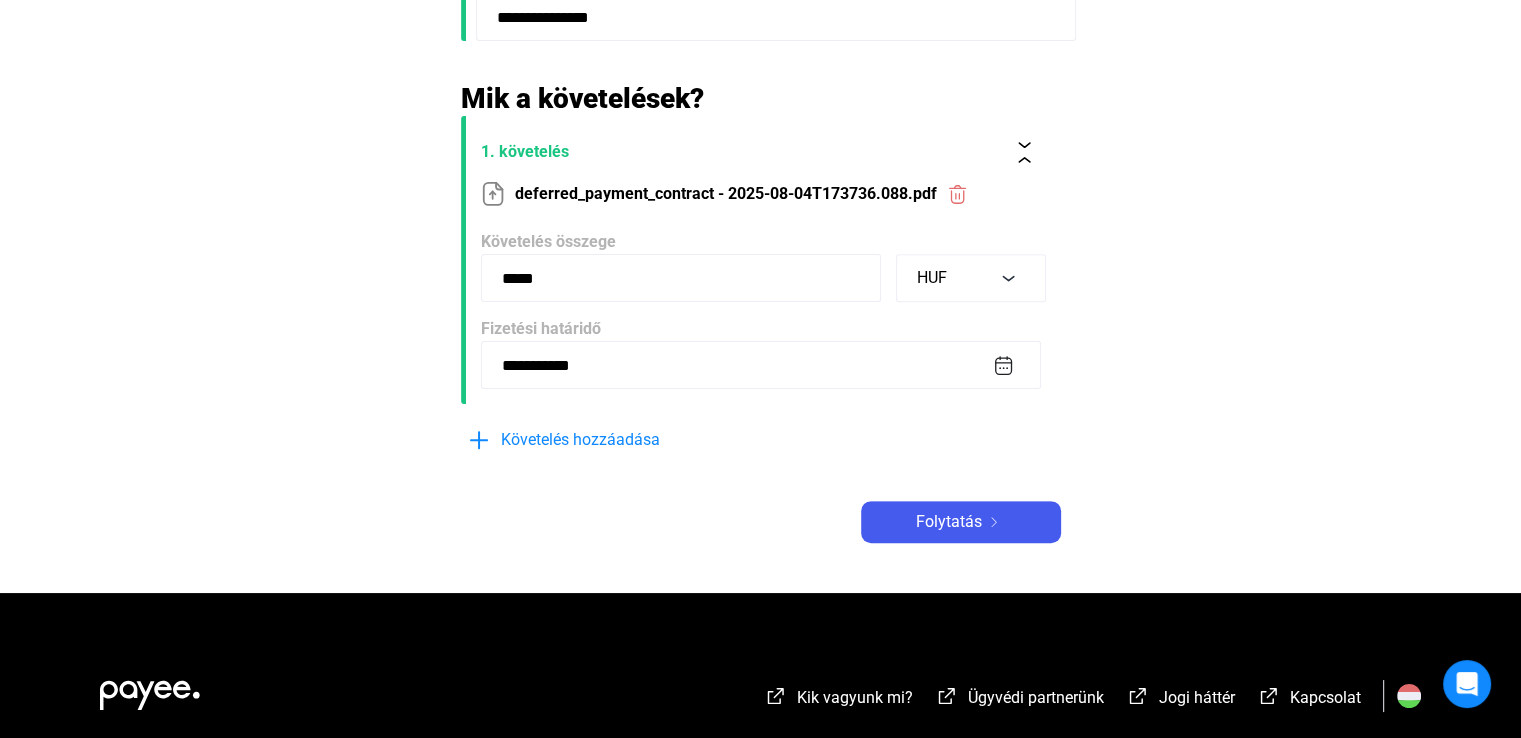 scroll, scrollTop: 0, scrollLeft: 0, axis: both 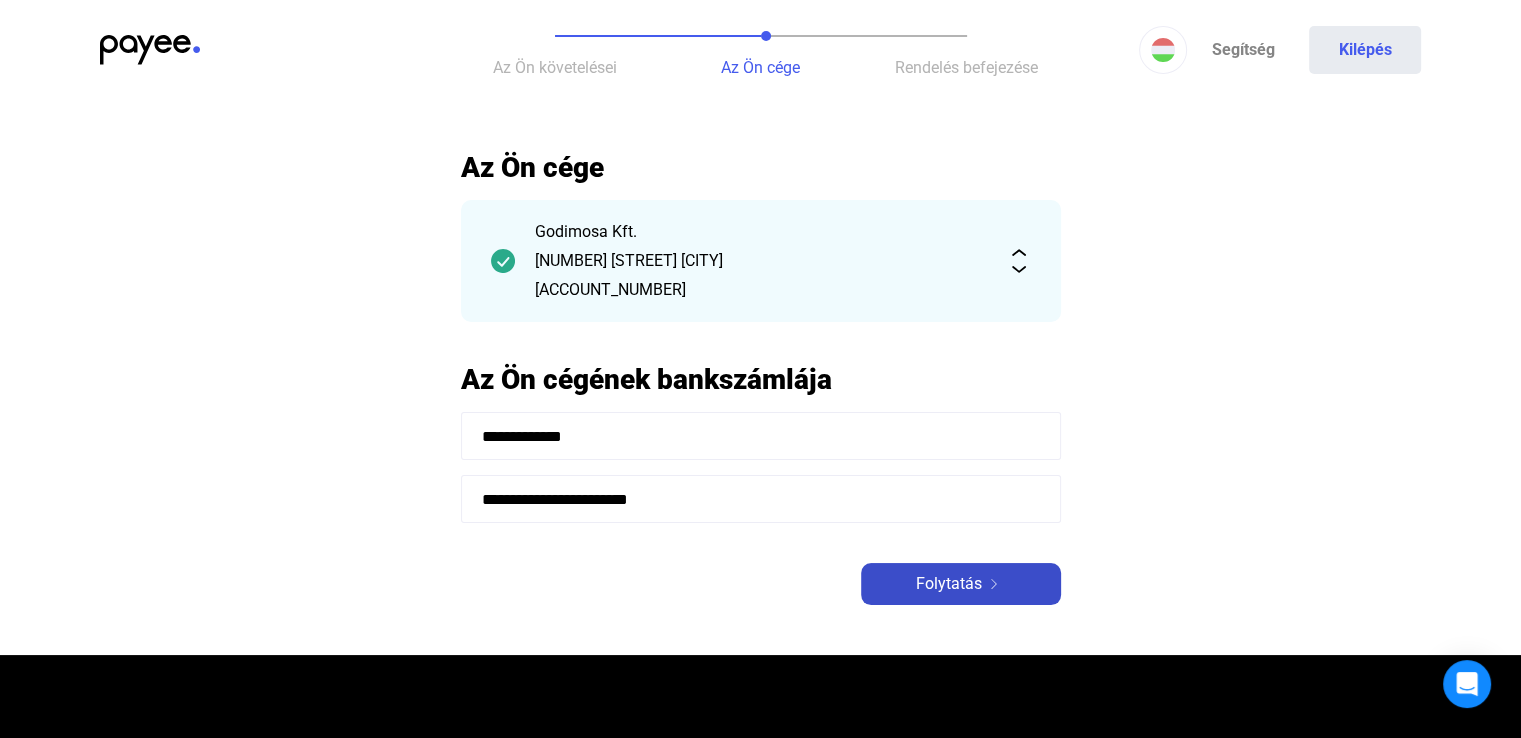 click on "Folytatás" 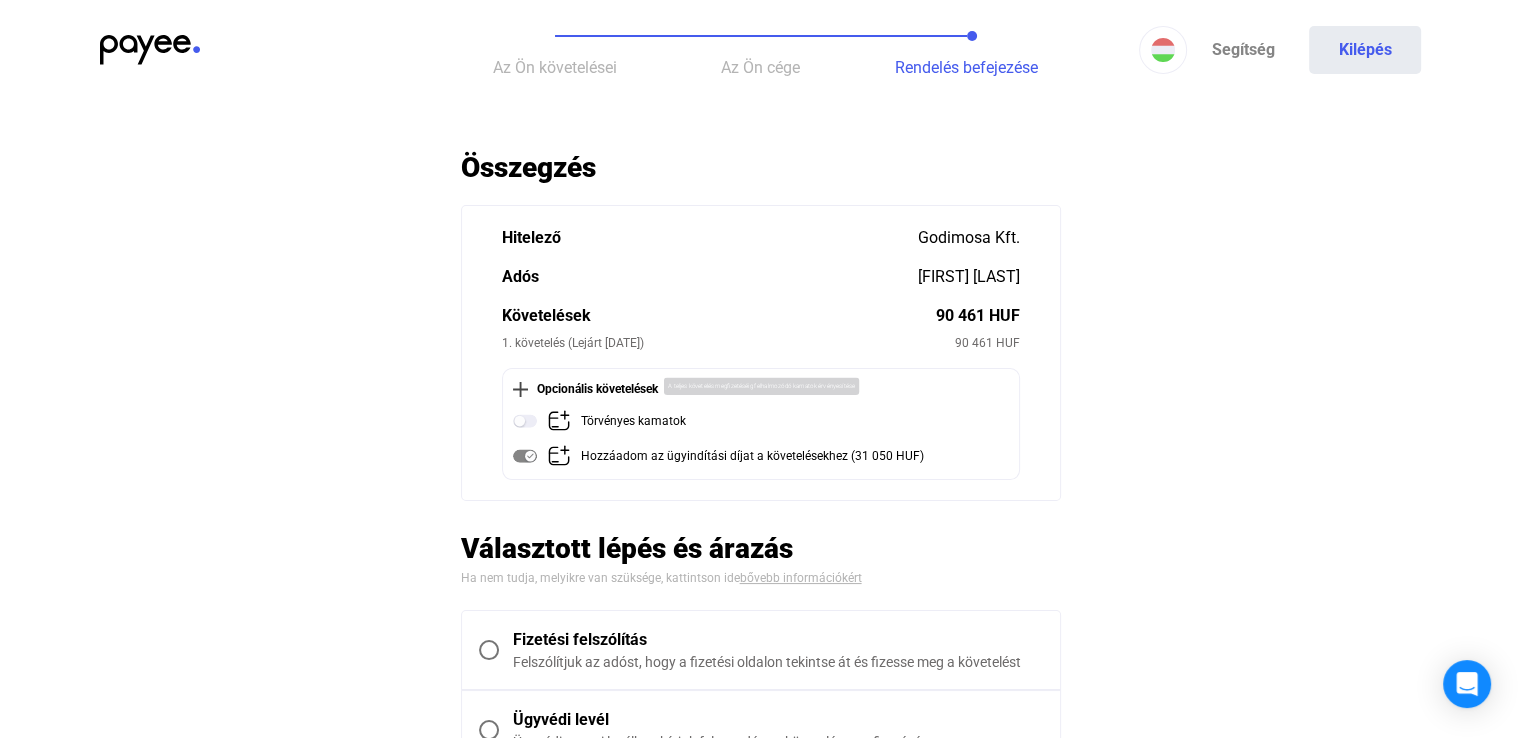 click 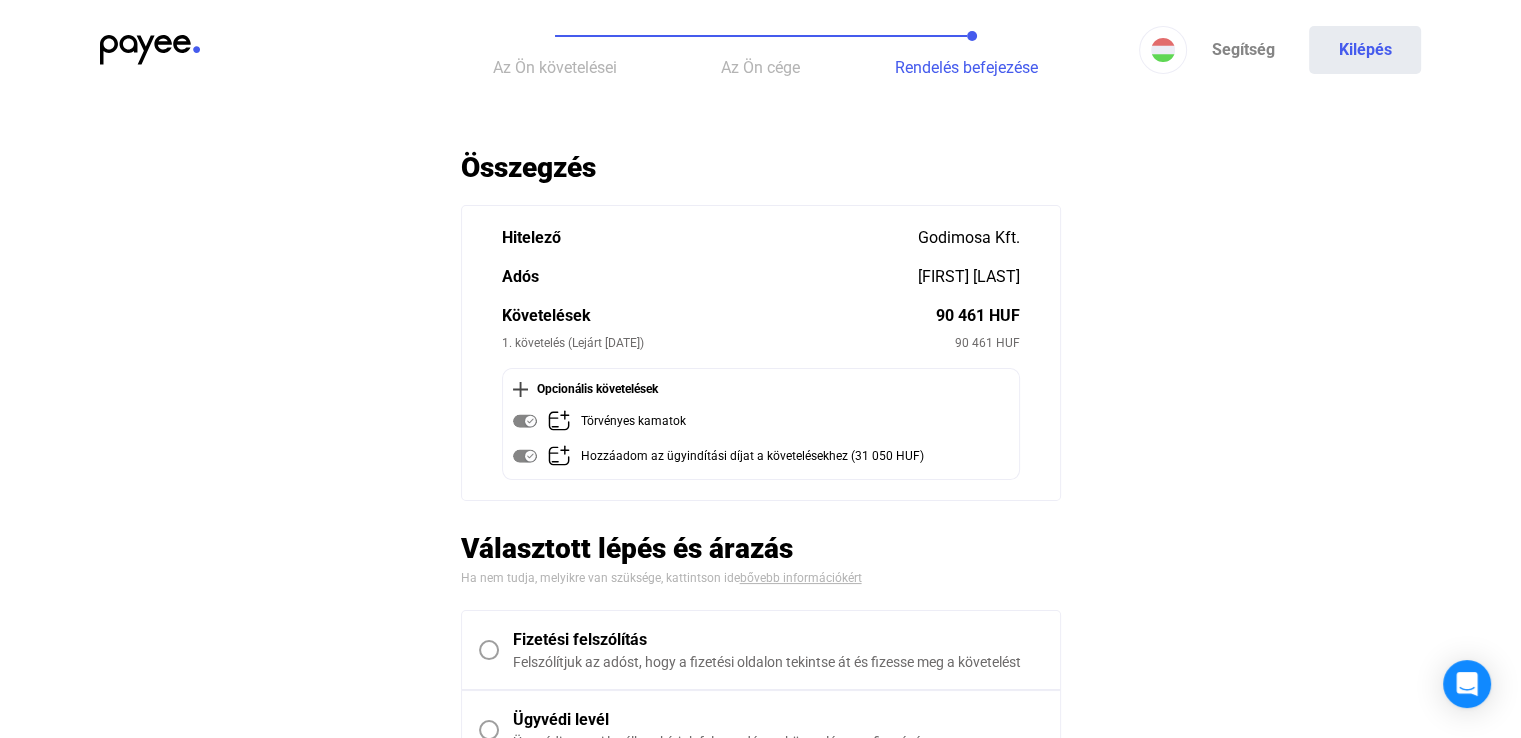 click on "Automatikusan mentve
Összegzés  Hitelező  Godimosa Kft.  Adós  [FIRST] [LAST]  Követelések   90 461 HUF   1. követelés (Lejárt [DATE])   90 461 HUF    Opcionális követelések   Törvényes kamatok   Hozzáadom az ügyindítási díjat a követelésekhez (31 050 HUF)   Választott lépés és árazás
Ha nem tudja, melyikre van szüksége, kattintson ide   bővebb információkért     Fizetési felszólítás   Felszólítjuk az adóst, hogy a fizetési oldalon tekintse át és fizesse meg a követelést     Ügyvédi levél   Ügyvédi postai levélben hívjuk fel az adóst a követelés megfizetésére     Fizetési meghagyás és végrehajtás   Hivatalos eljárásban hívja fel a közjegyző az adóst a fizetésre   Ajánlott   Fizetendő ügyindítási díj   31 050 HUF   Ügyindítási díj  15 000 HUF + ÁFA   19 050 HUF   Eljárási díj  (Min 12 000 HUF, 3%)   12 000 HUF   Teljes követelés   121 511 HUF   [FIRST] [LAST] adósnak összesen ennyit kell megfizetnie" 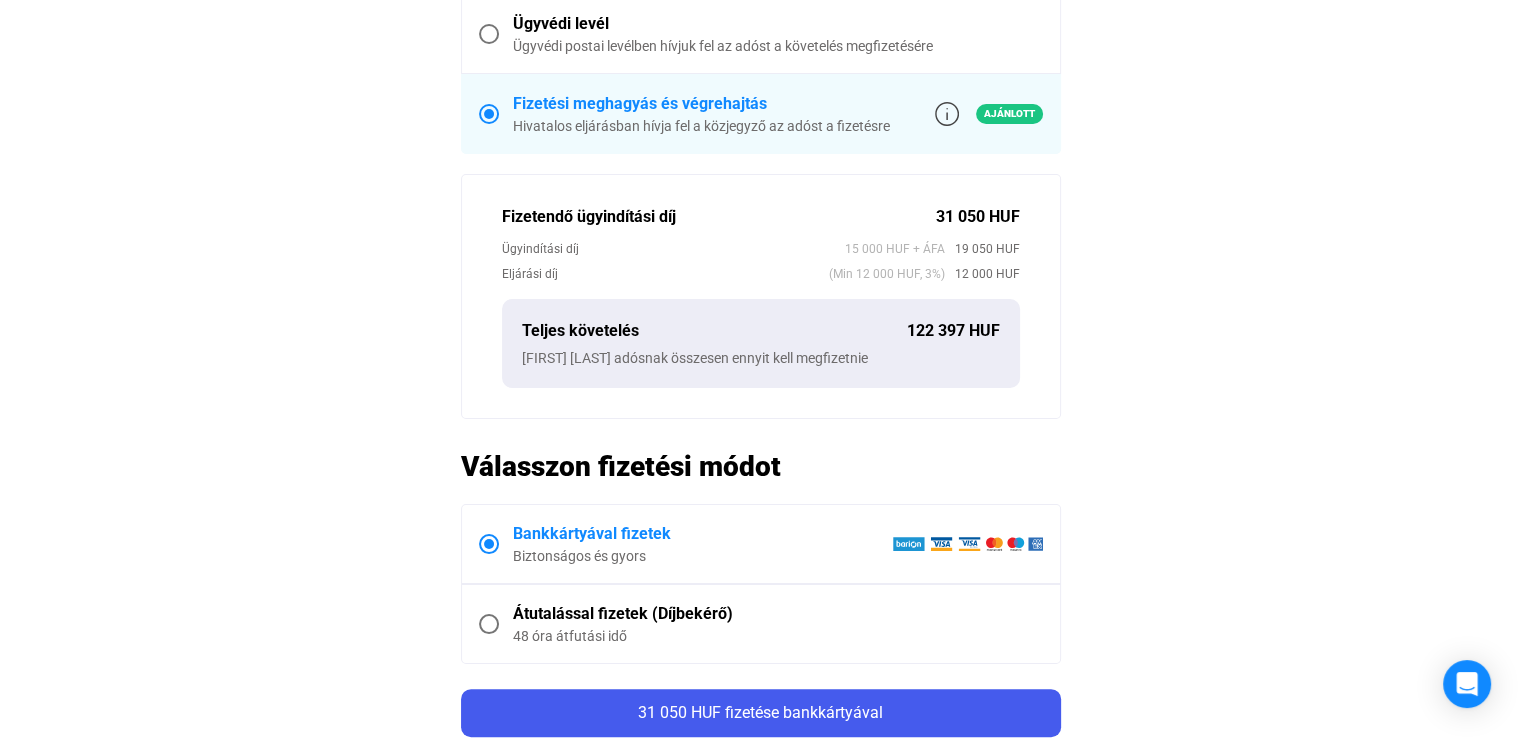 scroll, scrollTop: 920, scrollLeft: 0, axis: vertical 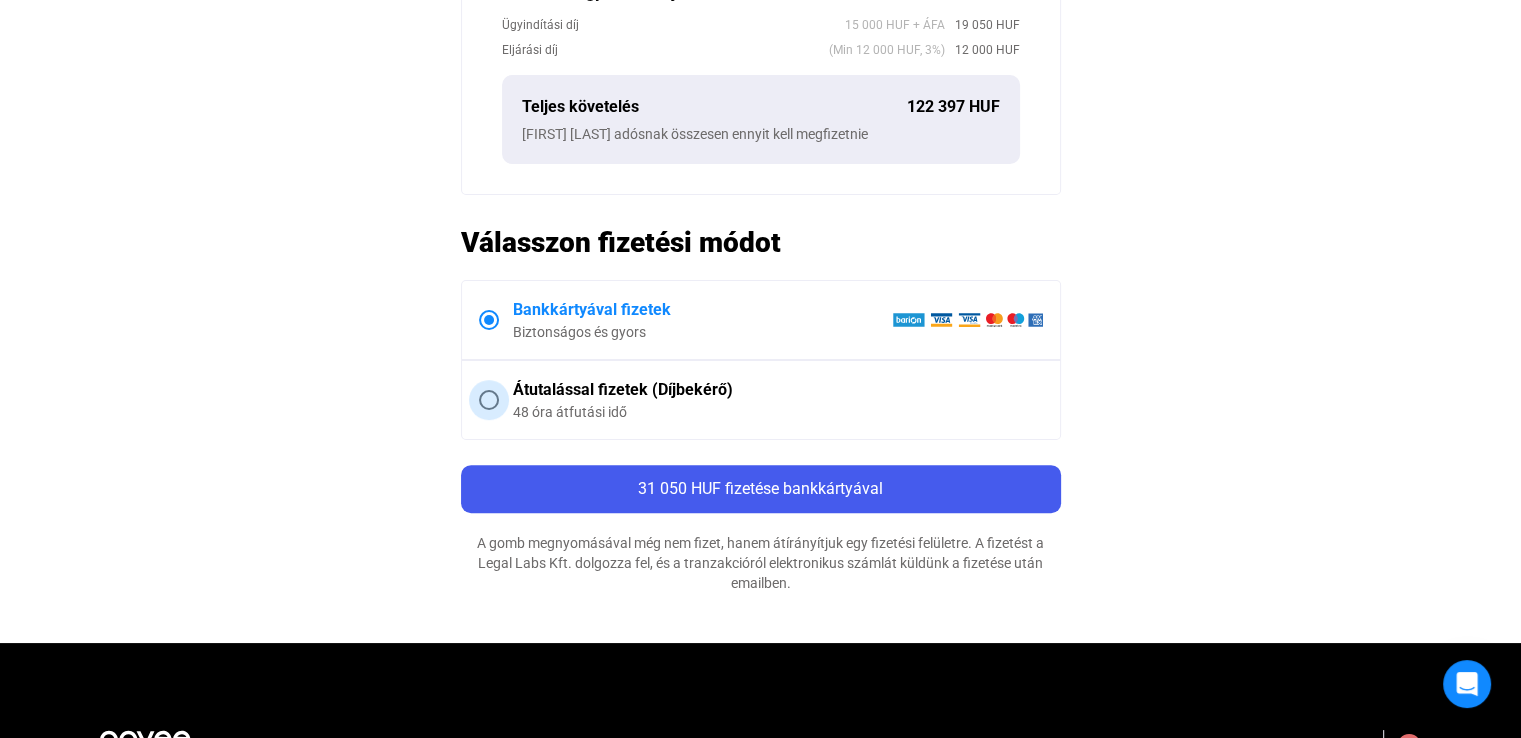 click at bounding box center (489, 400) 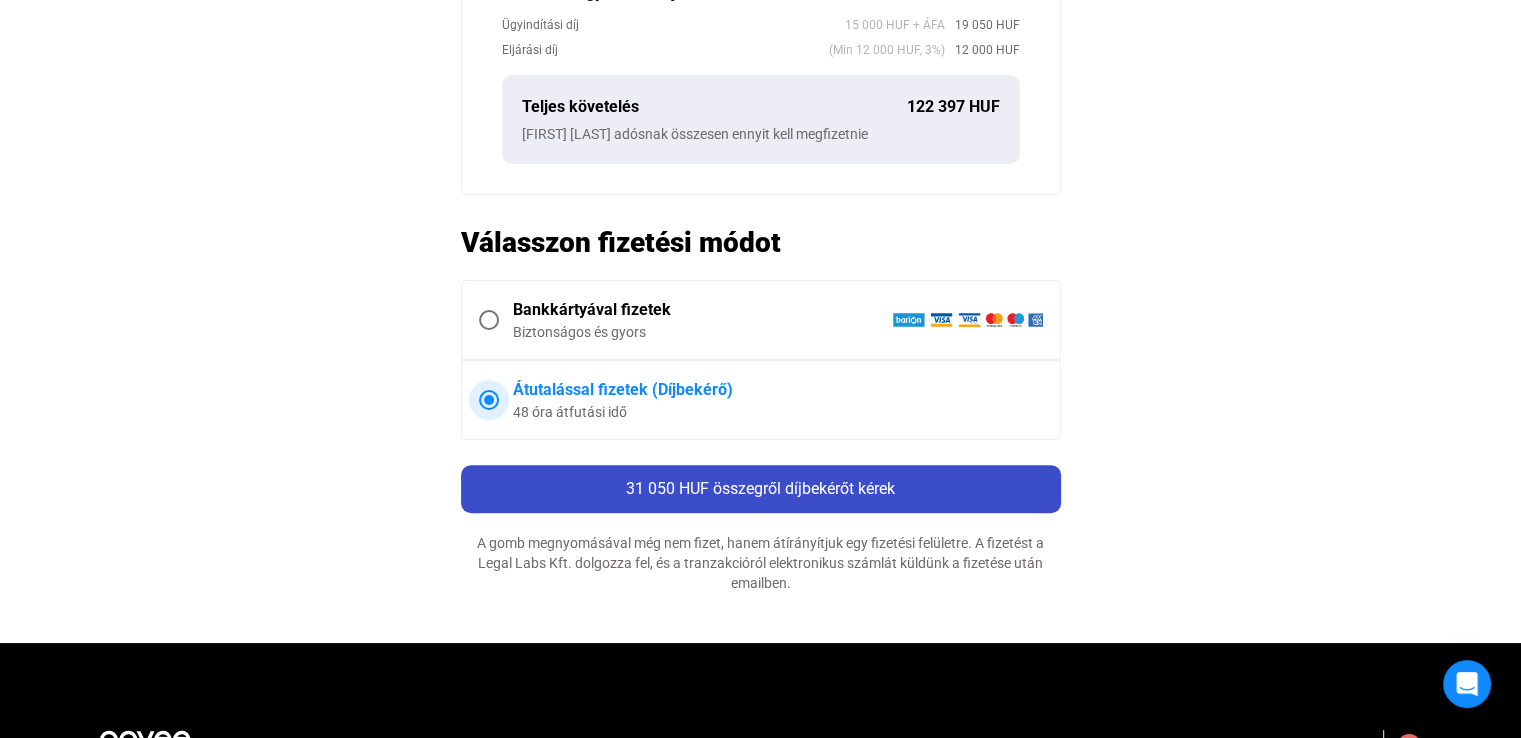click on "31 050 HUF összegről díjbekérőt kérek" 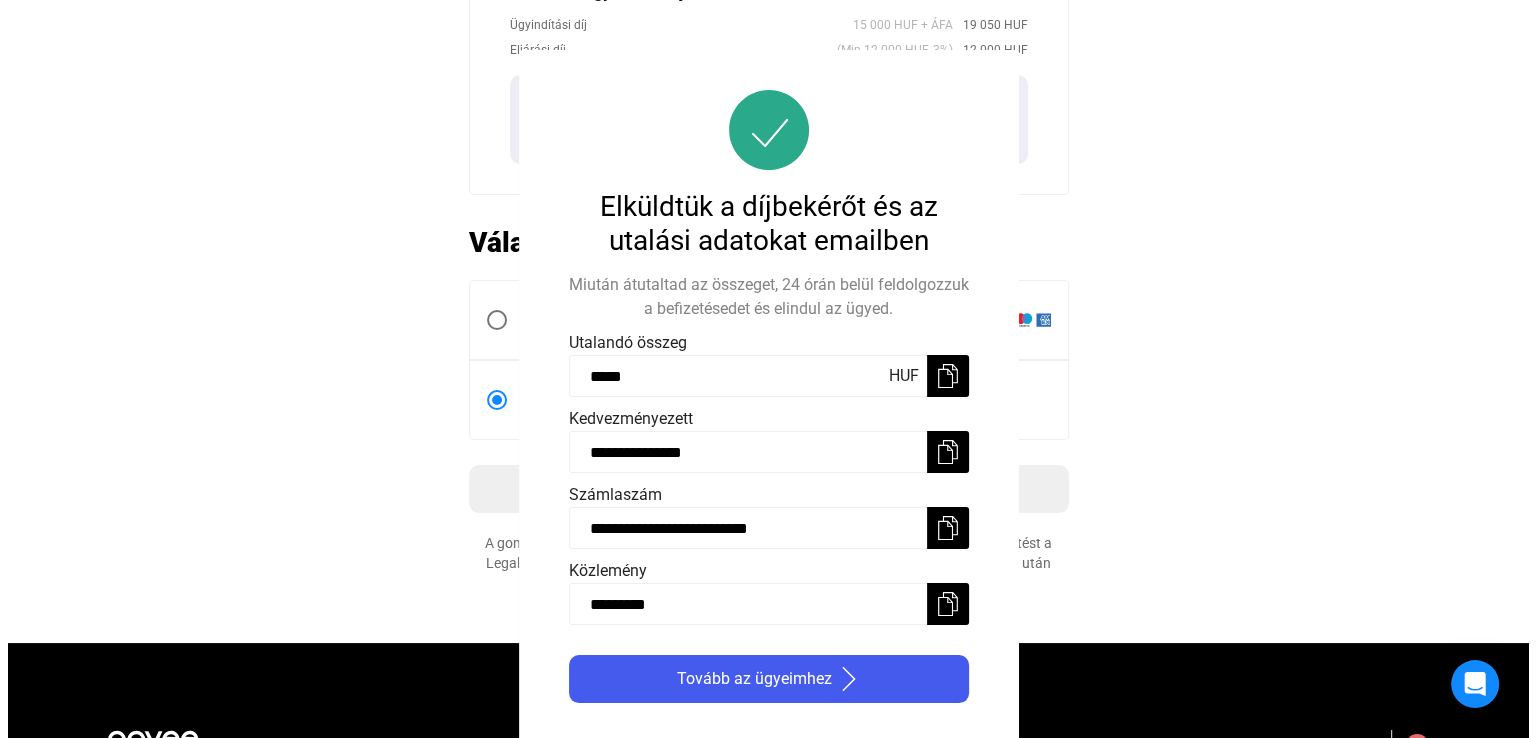 scroll, scrollTop: 0, scrollLeft: 0, axis: both 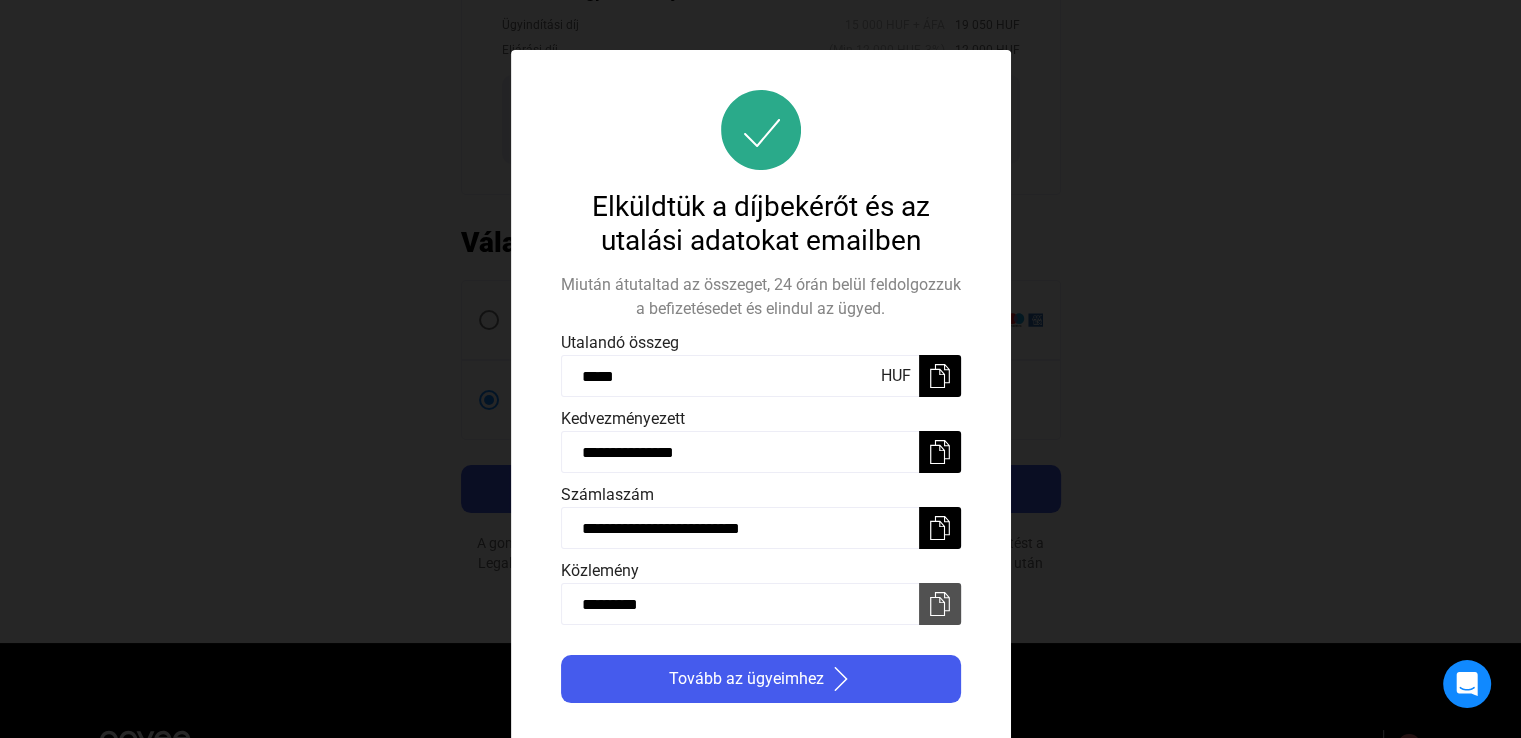 click at bounding box center [940, 604] 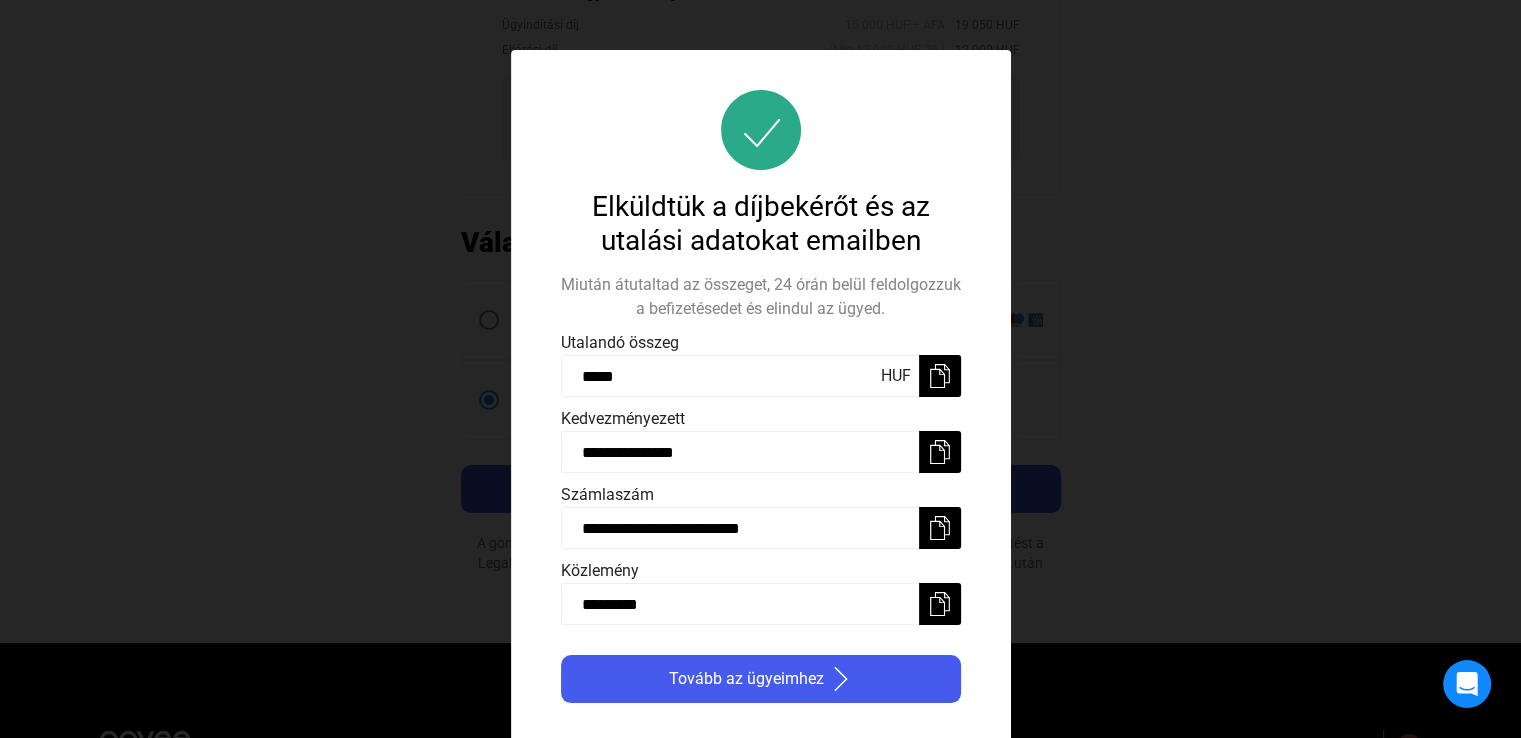 click at bounding box center (760, 369) 